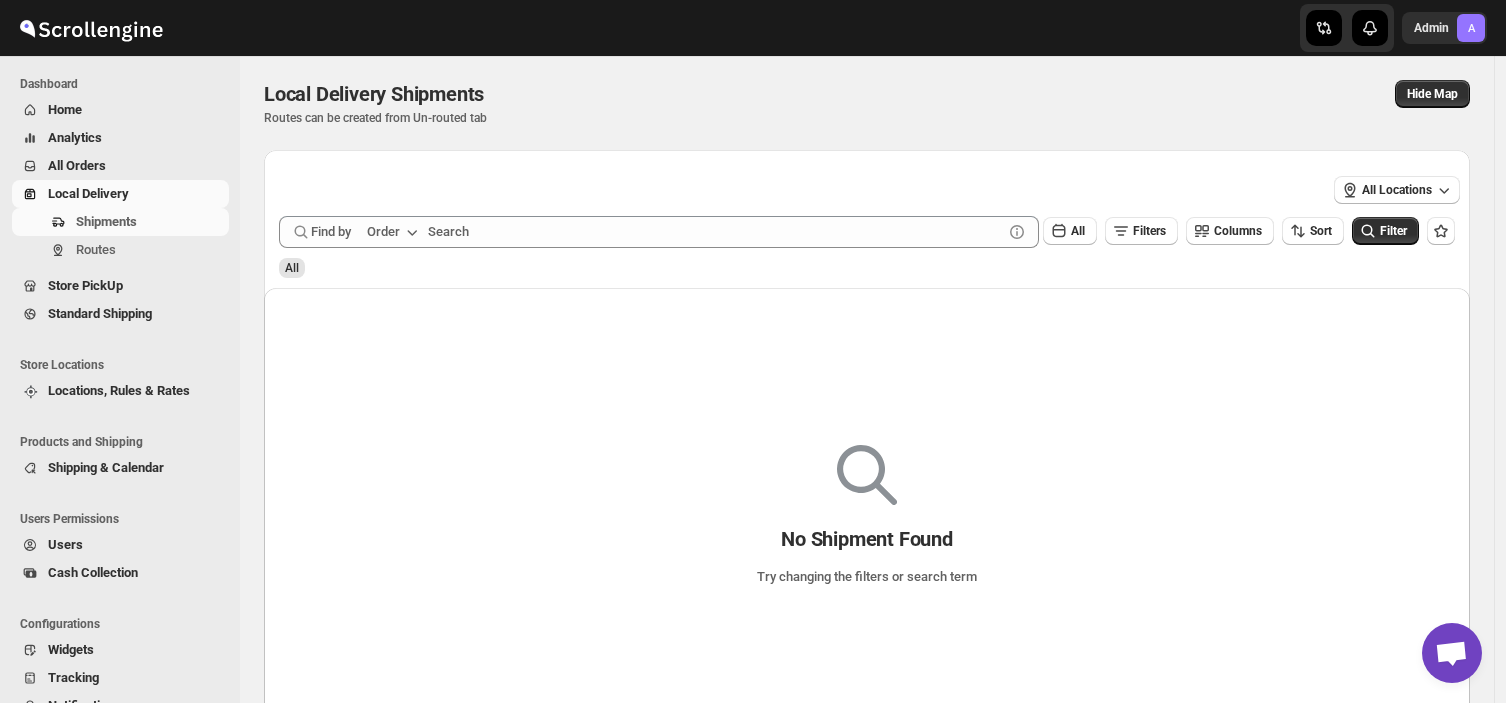 click on "Shipments" at bounding box center (150, 222) 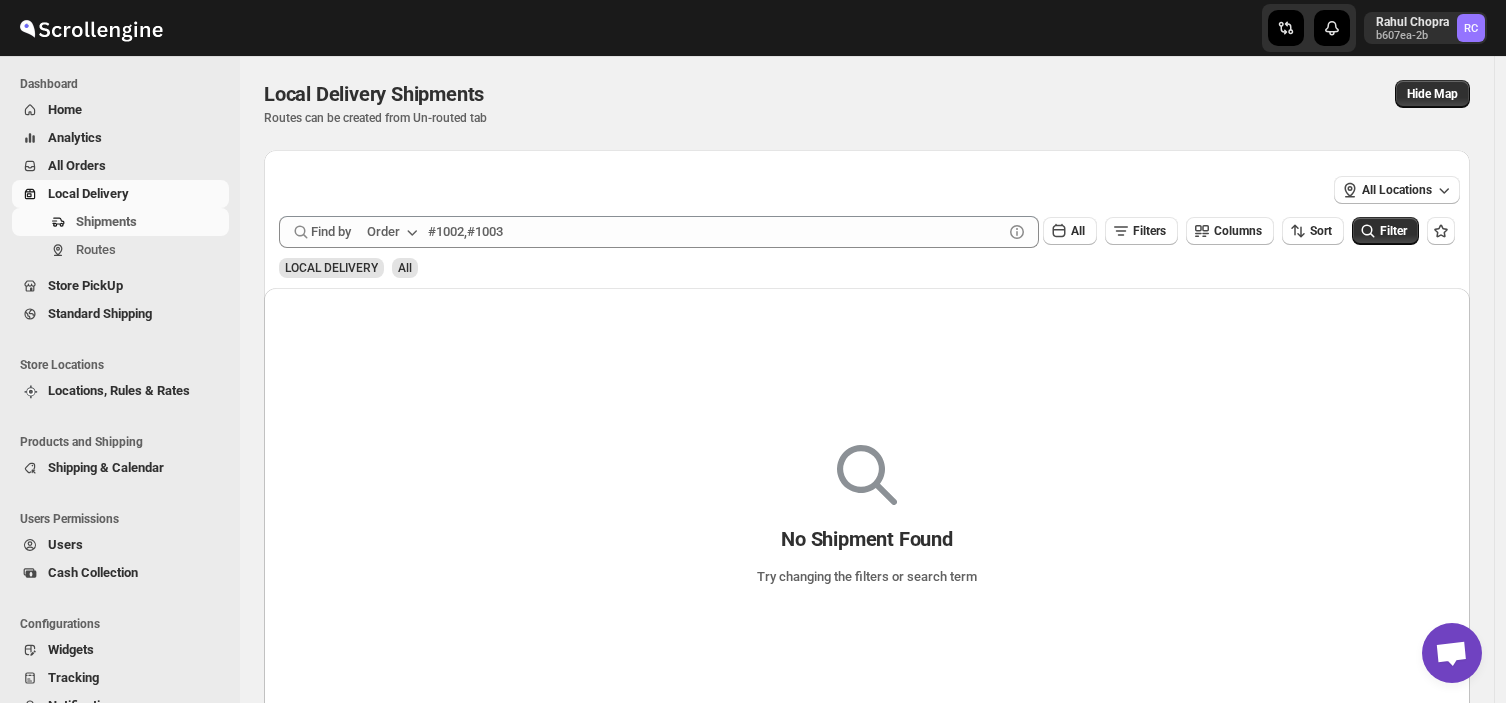 scroll, scrollTop: 0, scrollLeft: 0, axis: both 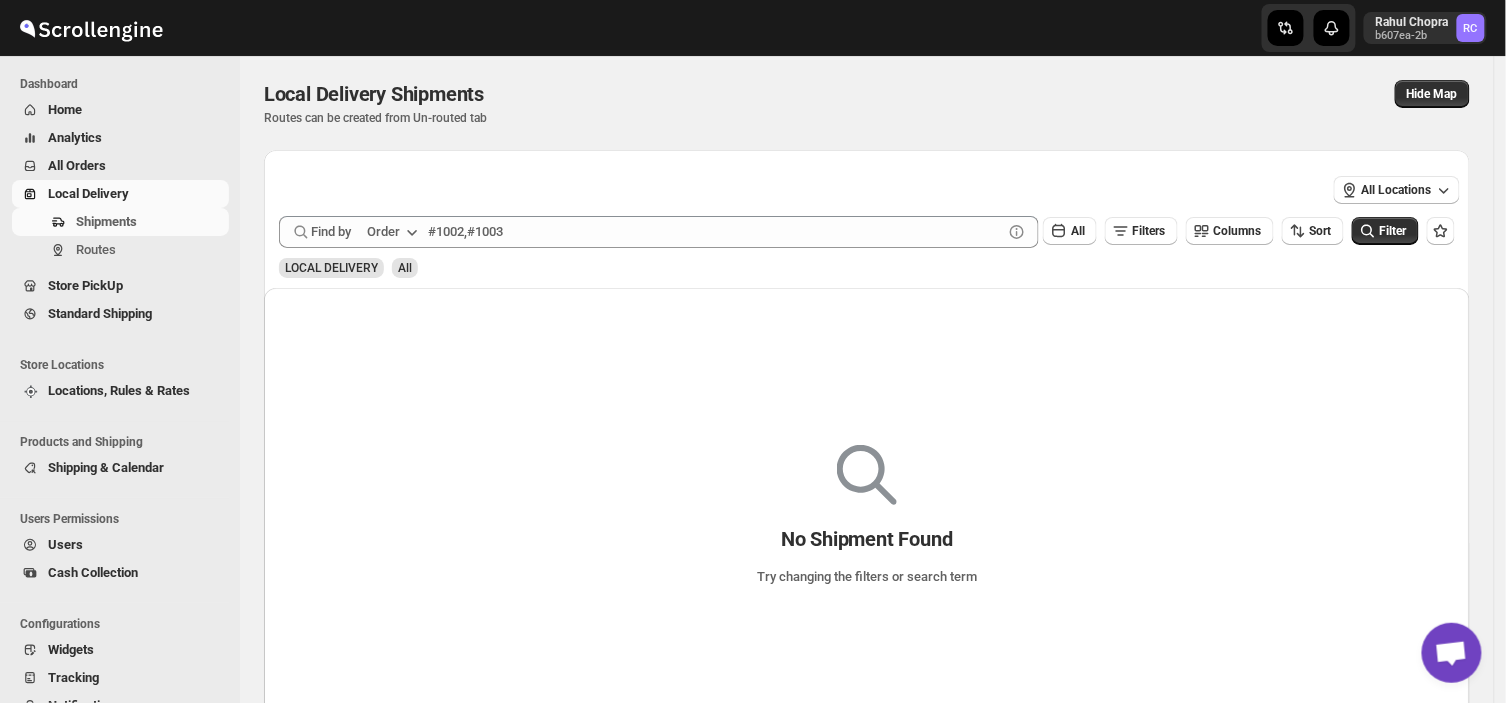 click on "Shipments" at bounding box center (150, 222) 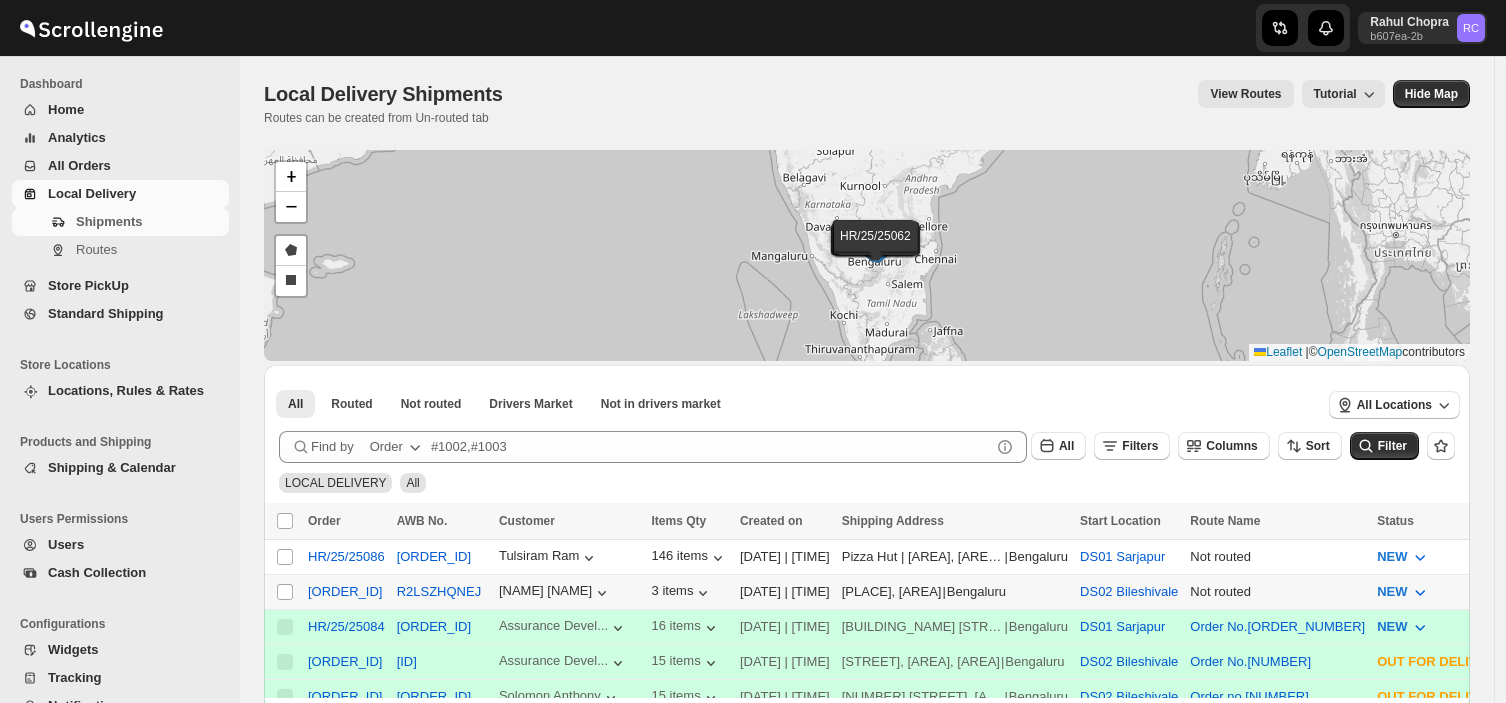scroll, scrollTop: 0, scrollLeft: 0, axis: both 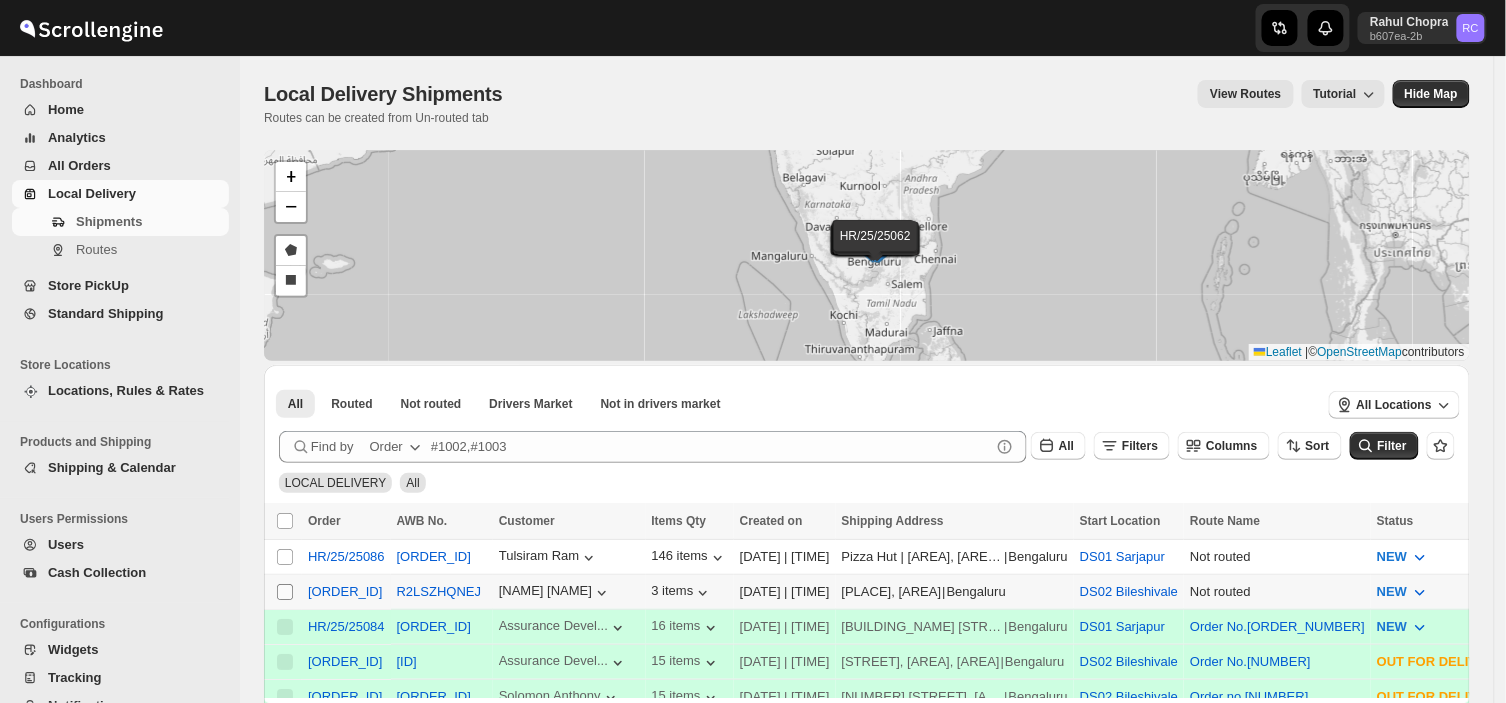 click on "Select shipment" at bounding box center (285, 592) 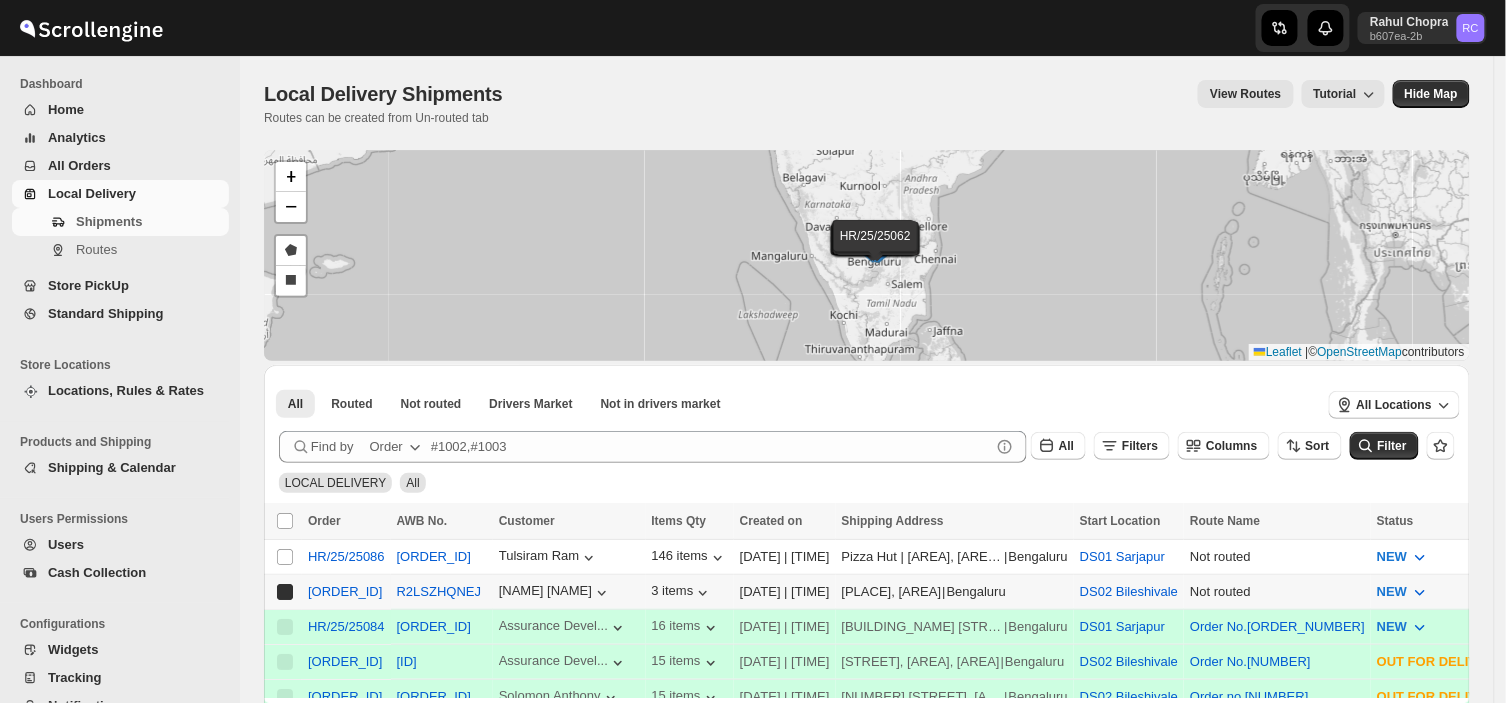 checkbox on "true" 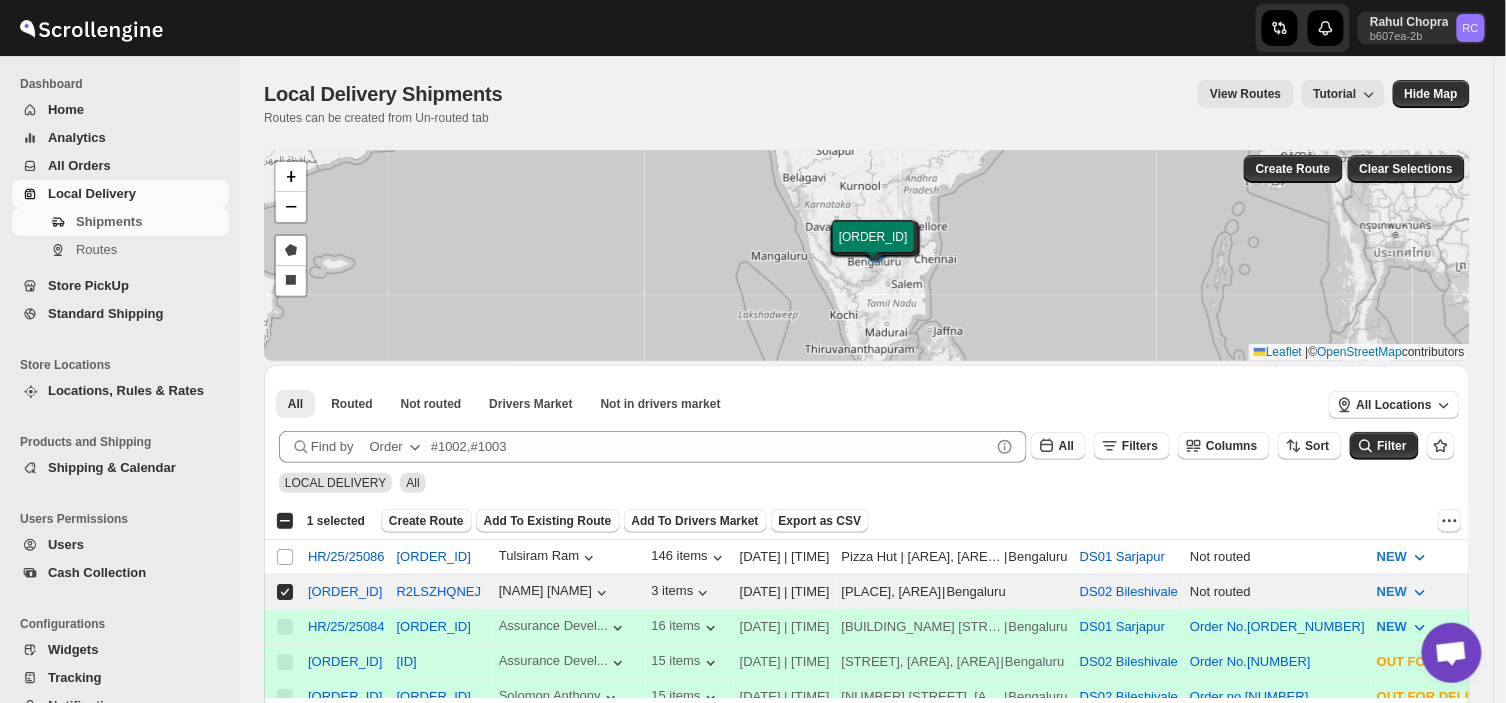 click on "Create Route" at bounding box center [426, 521] 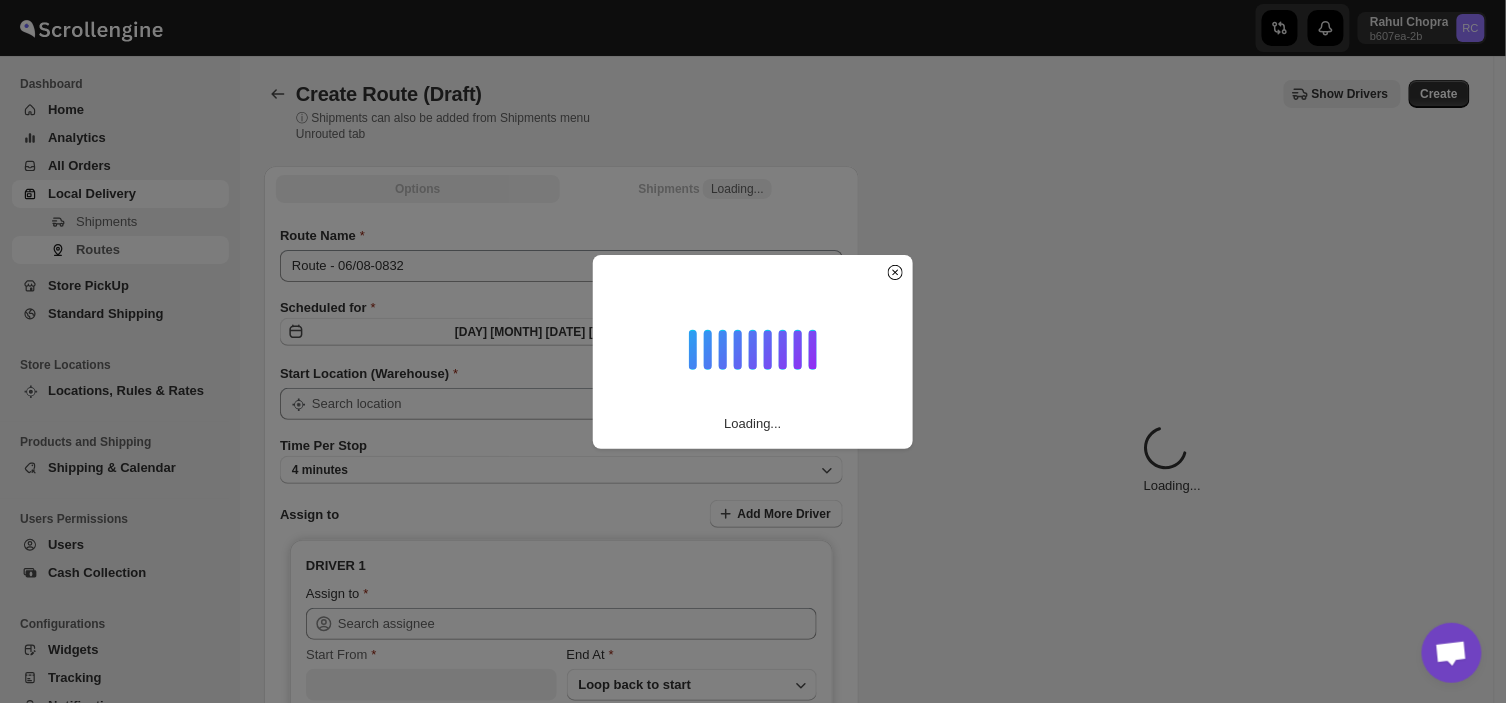 type on "DS02 Bileshivale" 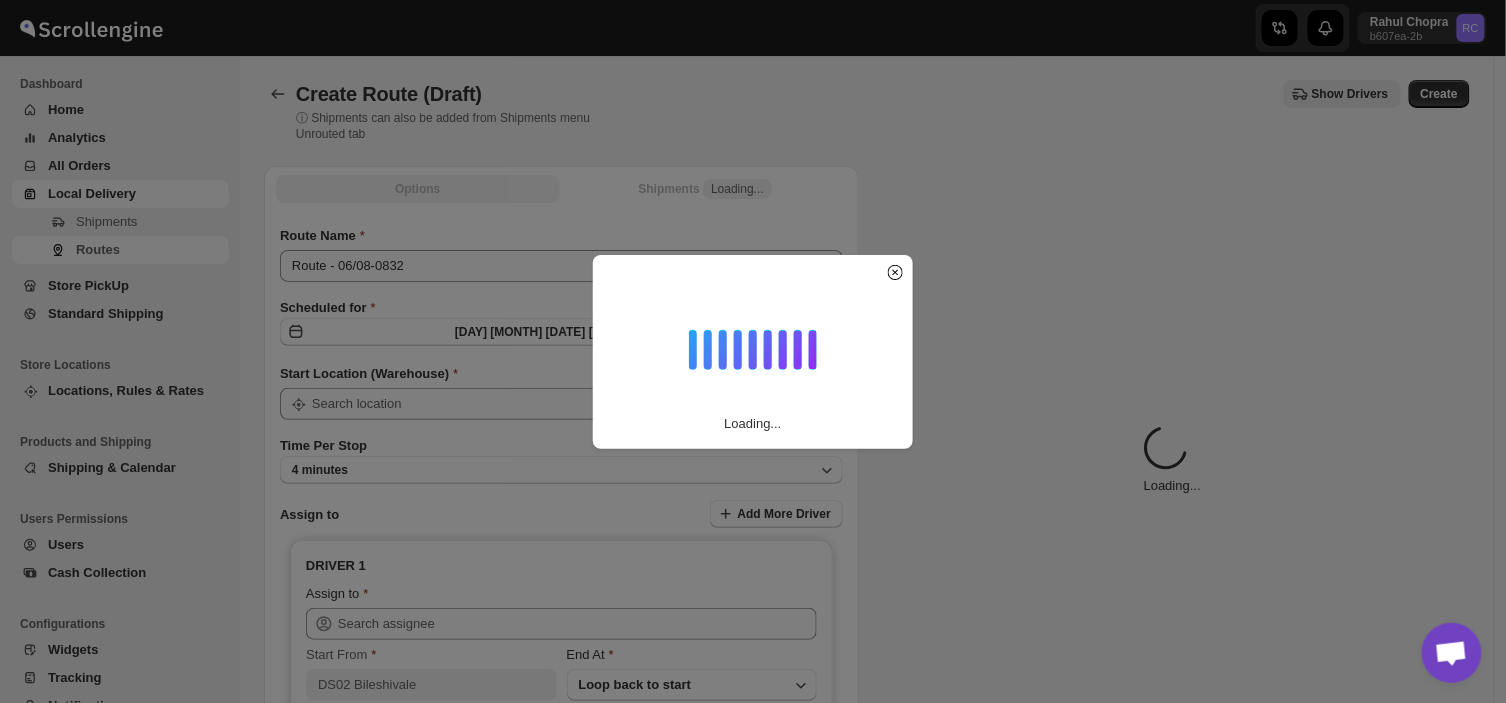 type on "DS02 Bileshivale" 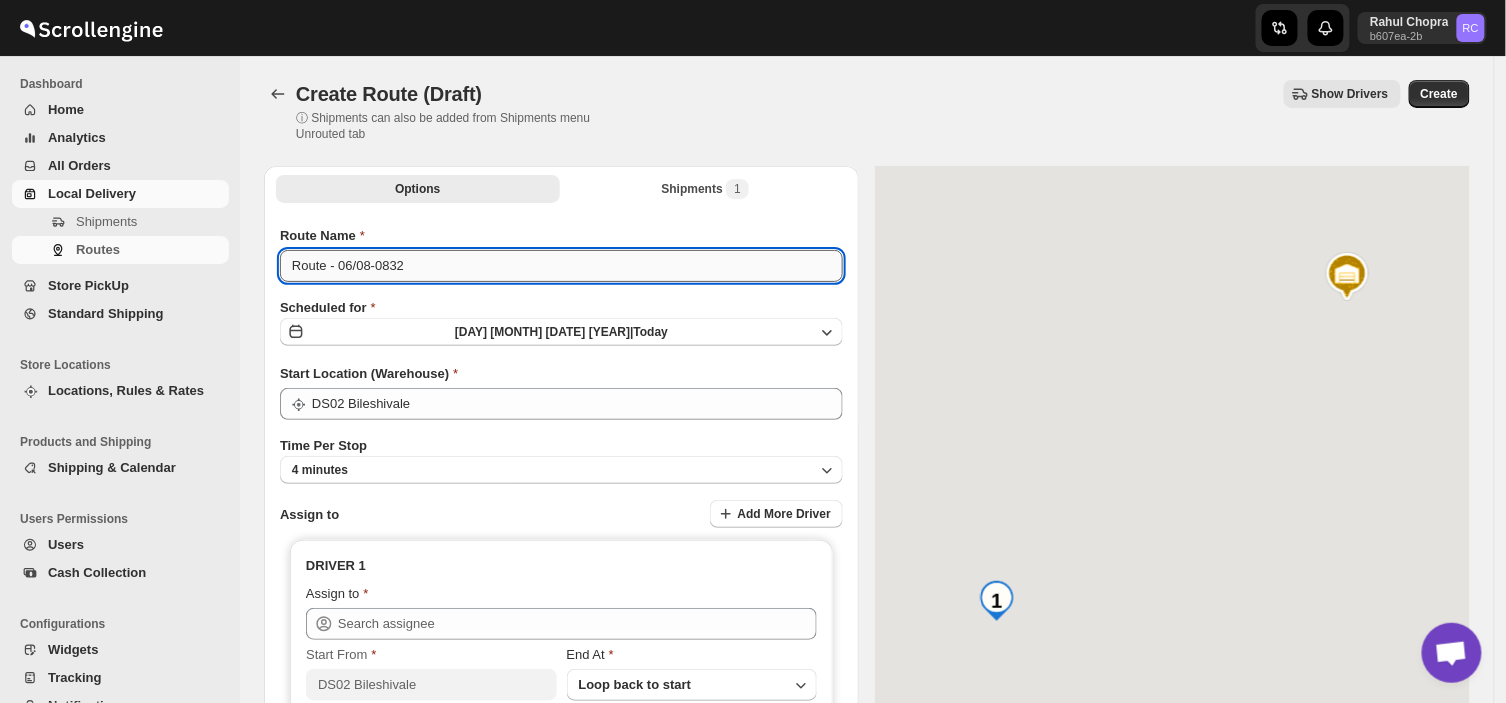 click on "Route - 06/08-0832" at bounding box center (561, 266) 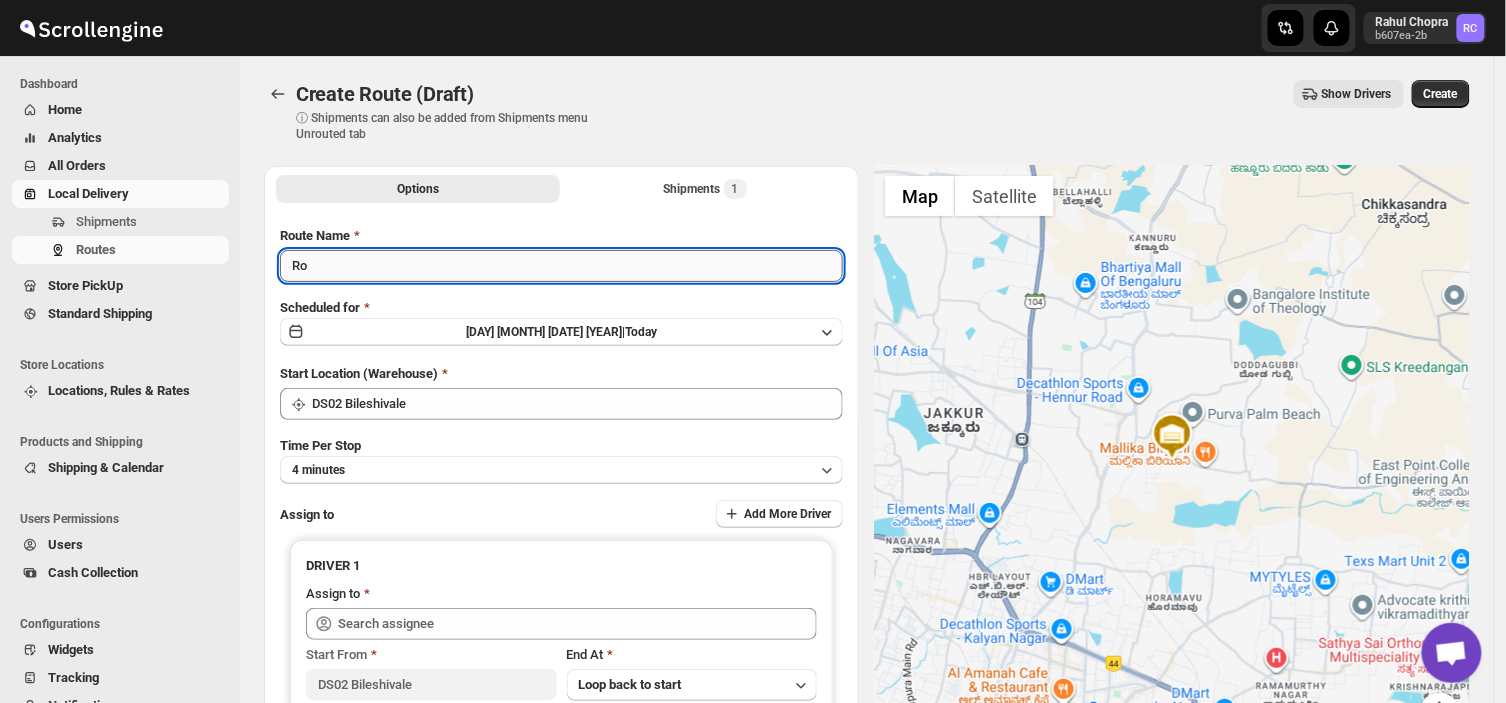 type on "R" 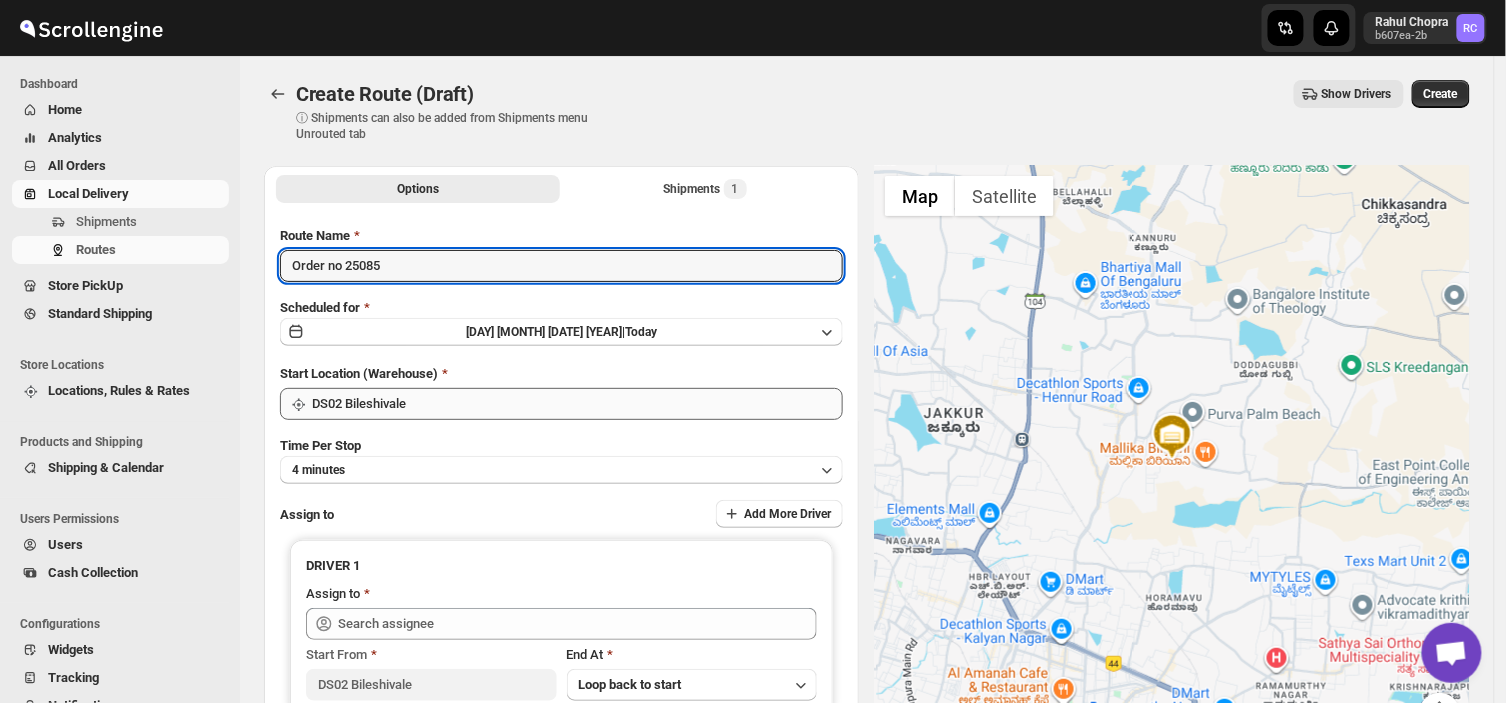 type on "Order no 25085" 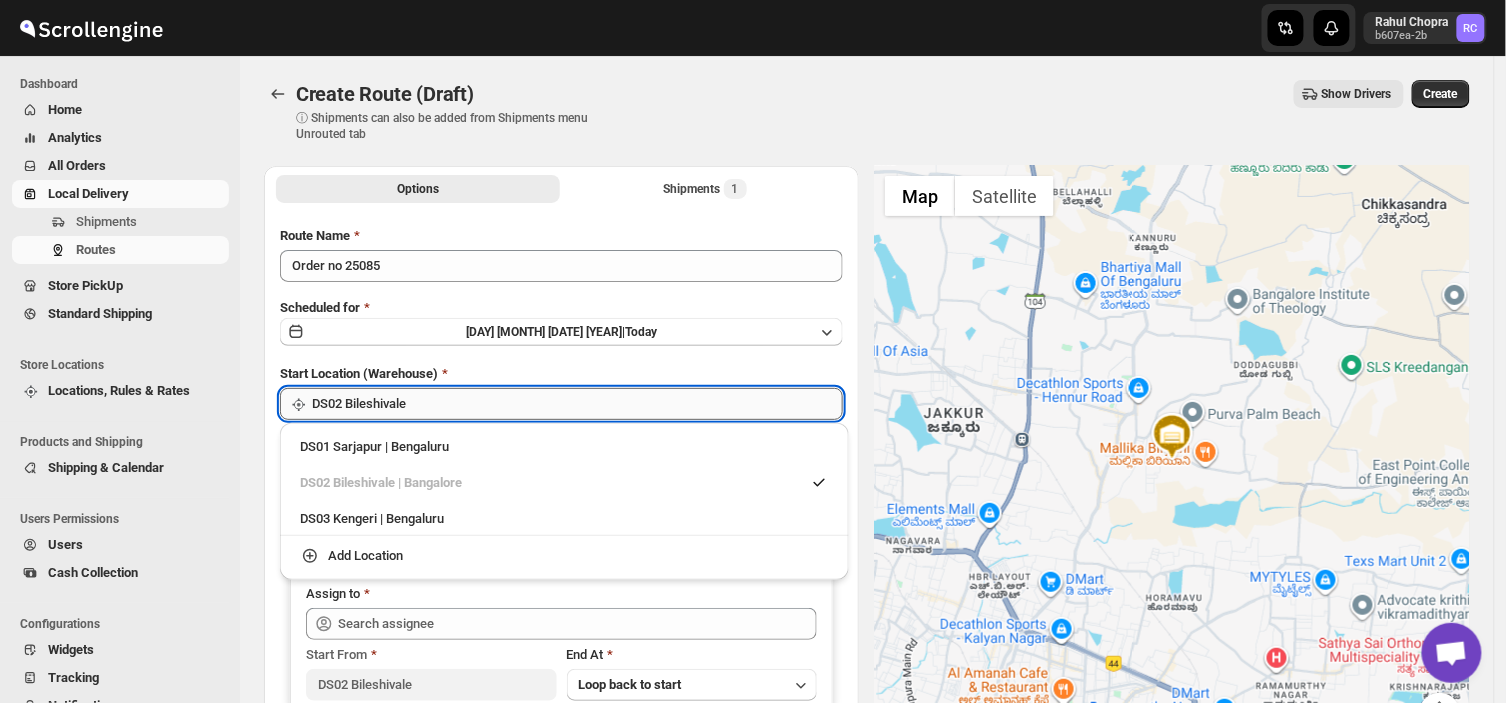 click on "DS02 Bileshivale" at bounding box center [577, 404] 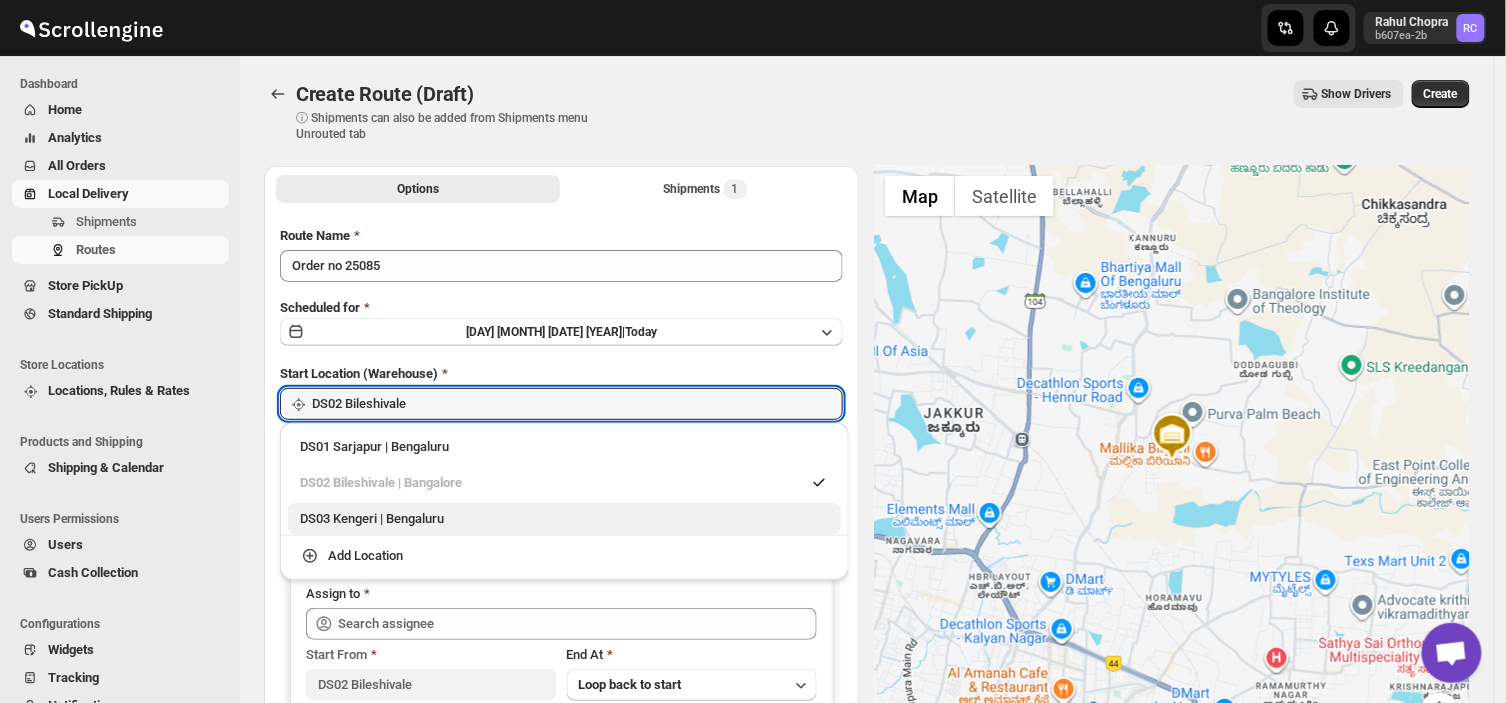 click on "DS03 Kengeri | Bengaluru" at bounding box center [564, 519] 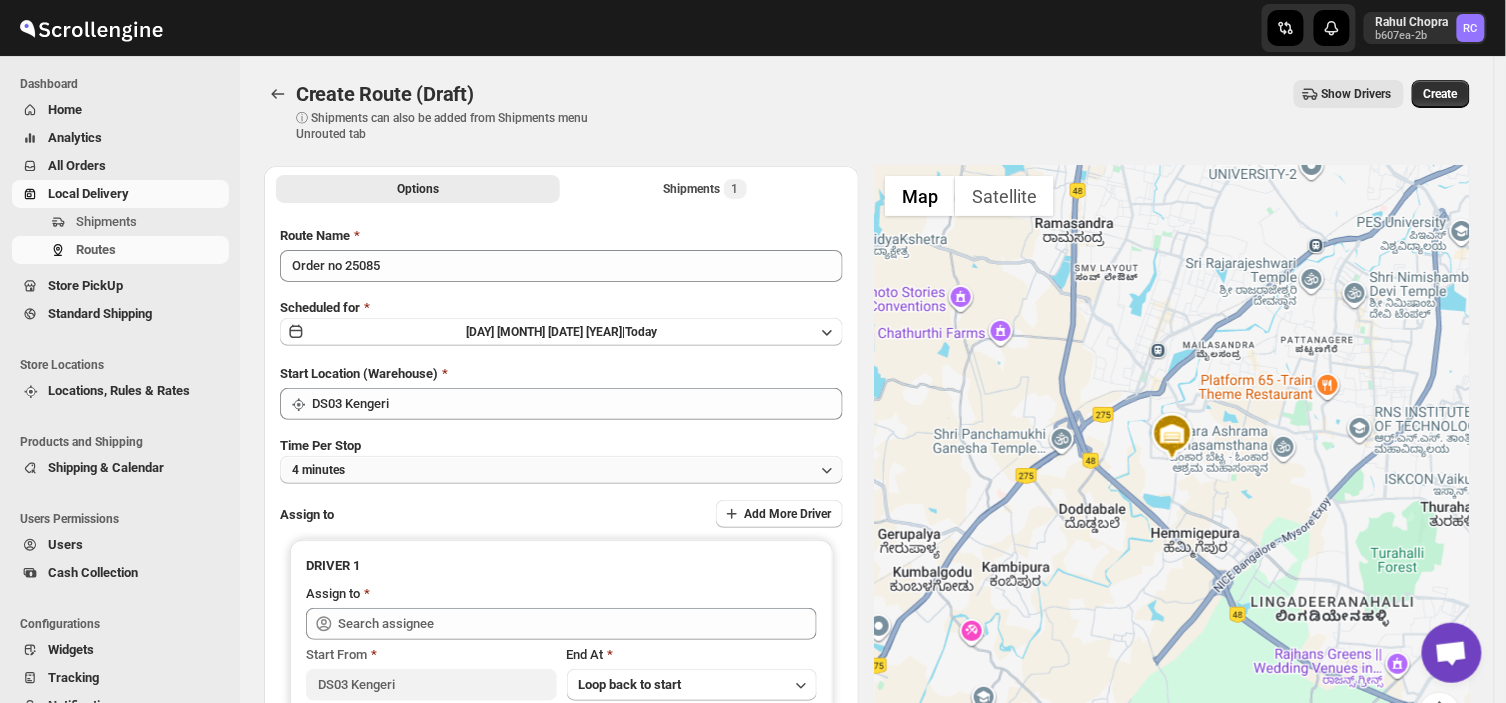 click on "4 minutes" at bounding box center [561, 470] 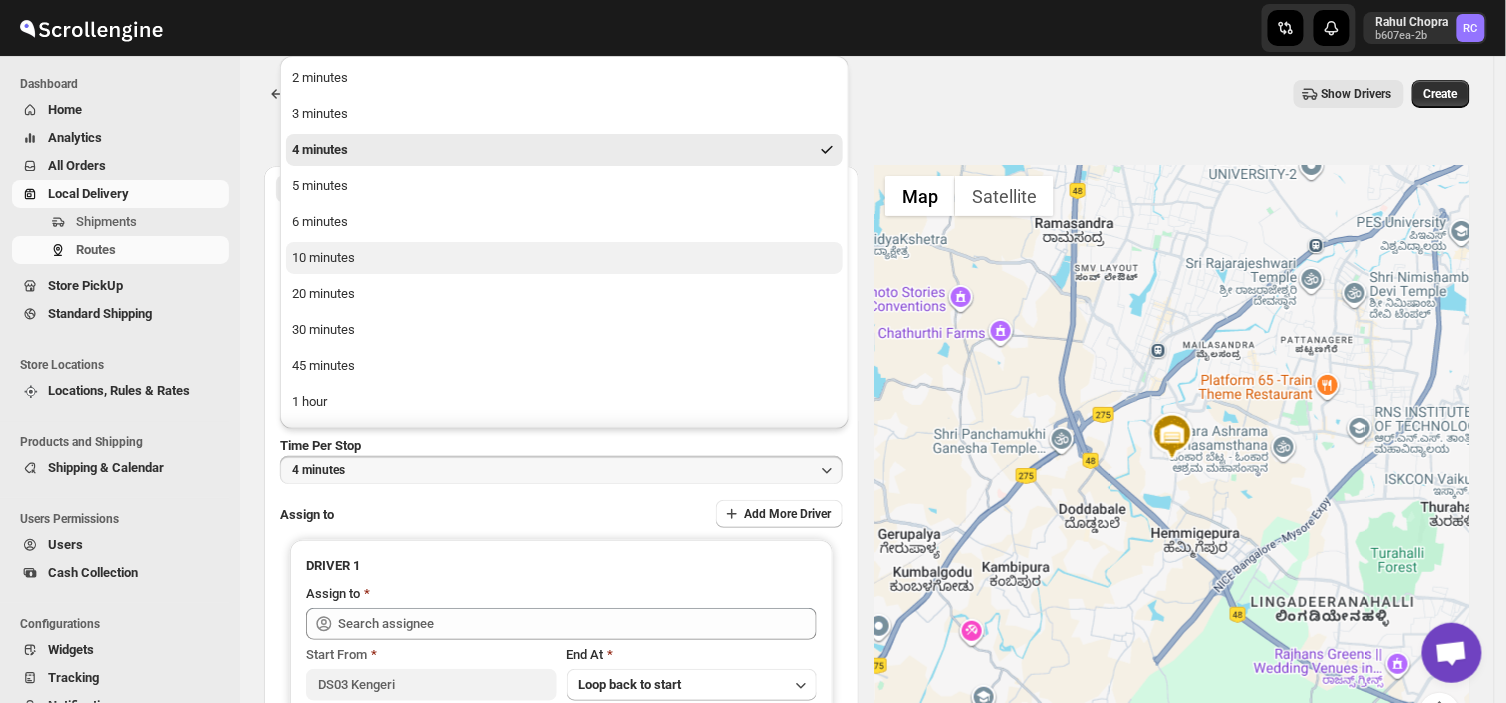 click on "10 minutes" at bounding box center (323, 258) 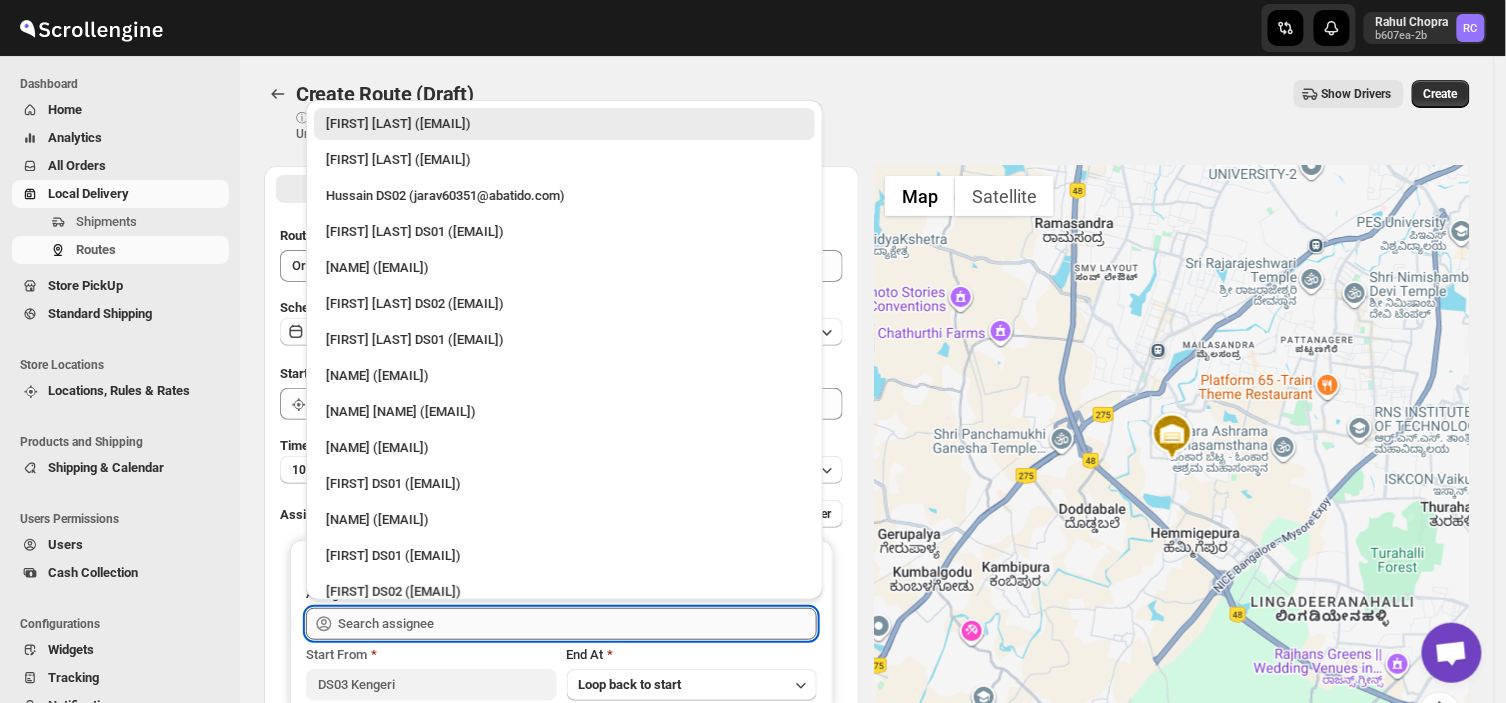 click at bounding box center (577, 624) 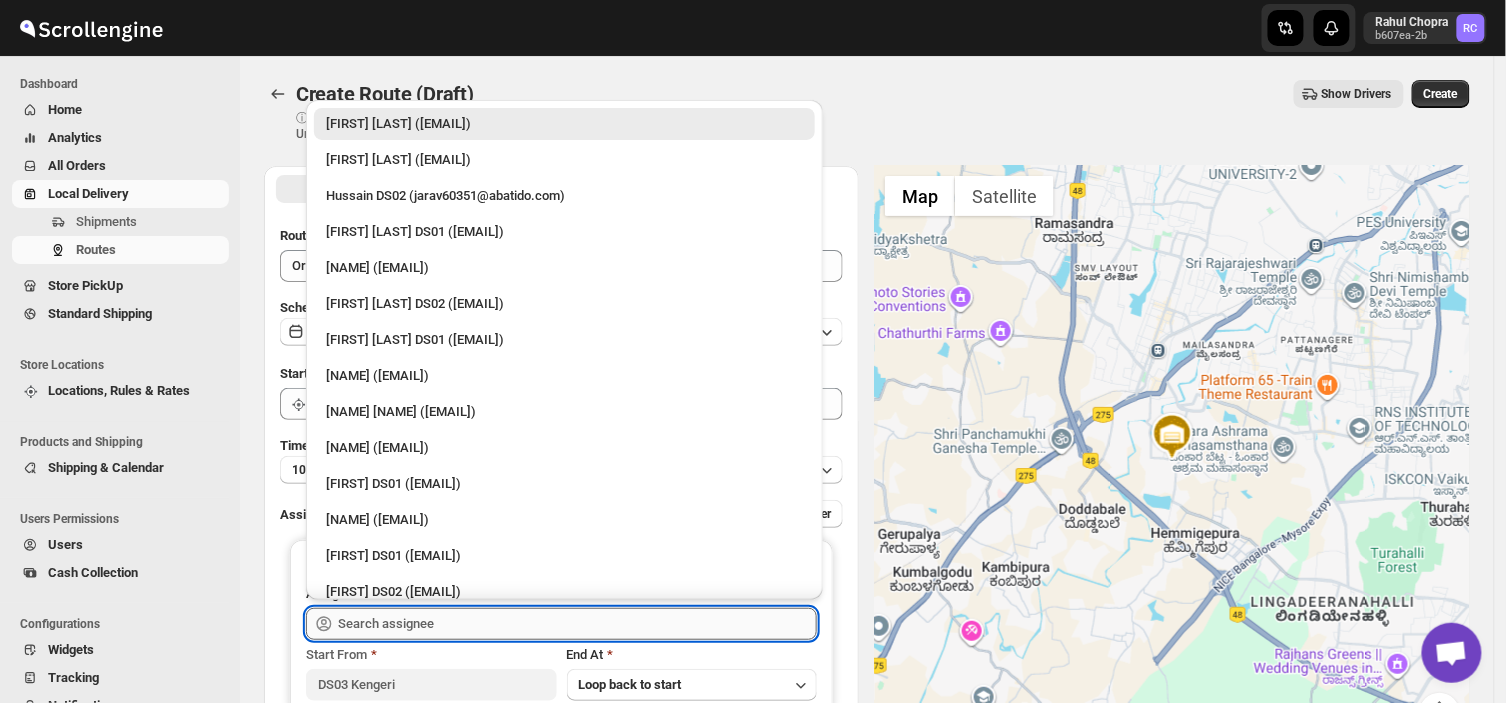 click at bounding box center [577, 624] 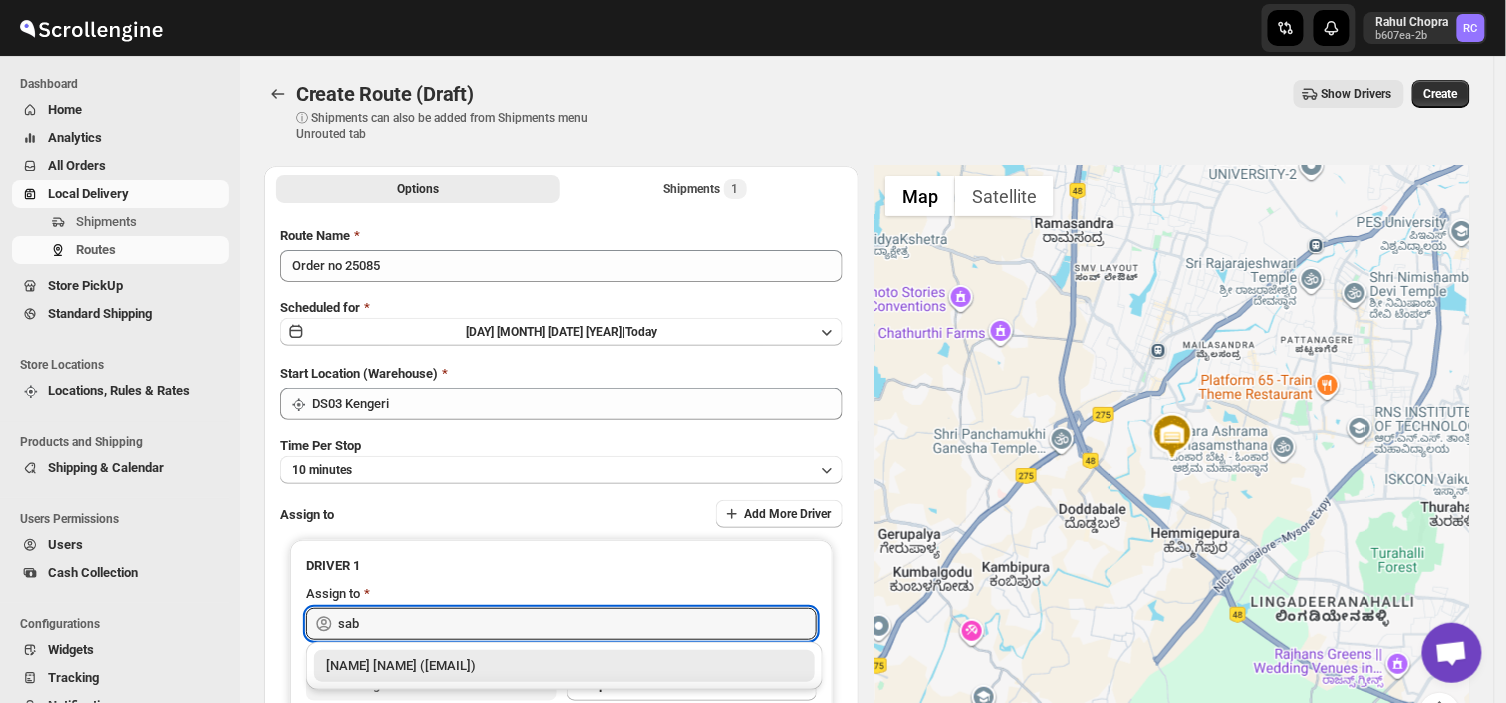 click on "[NAME] [NAME] ([EMAIL])" at bounding box center (564, 666) 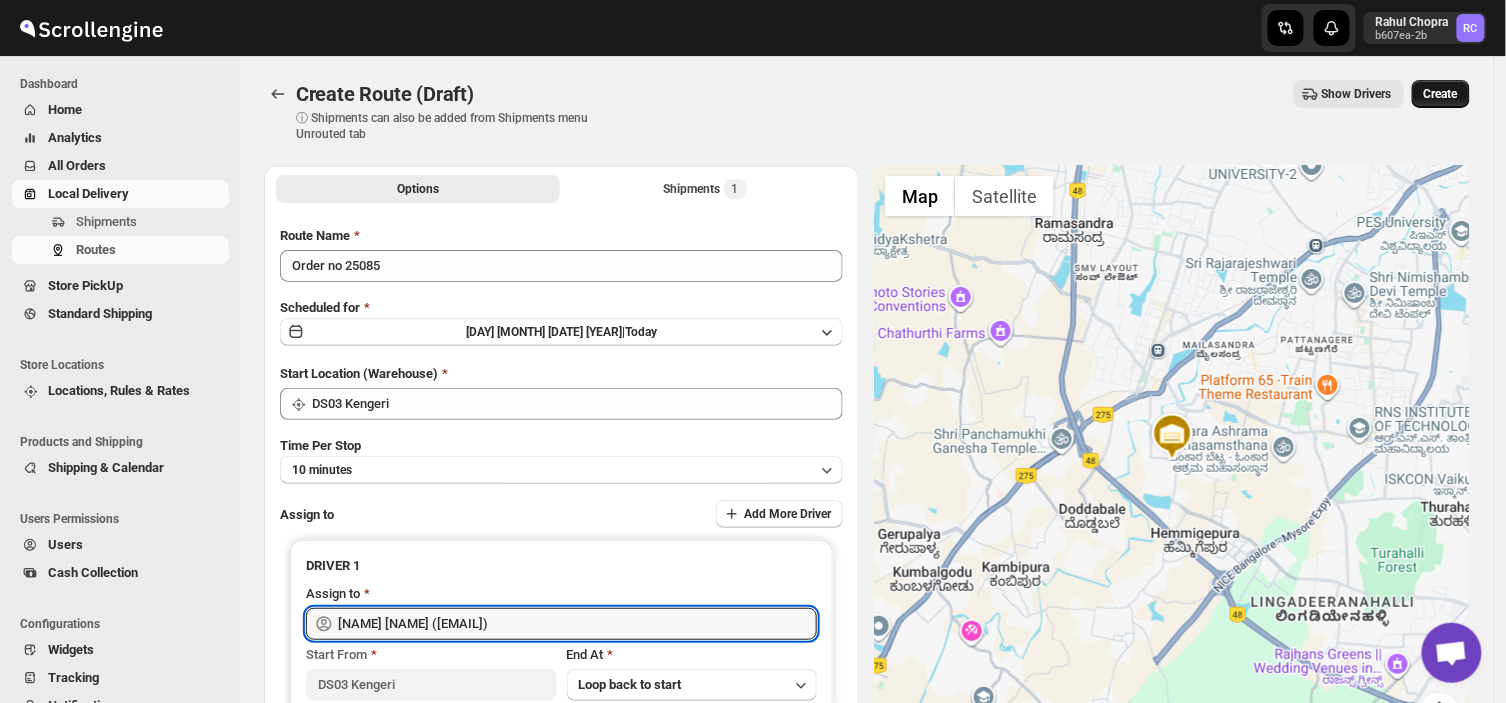 type on "[NAME] [NAME] ([EMAIL])" 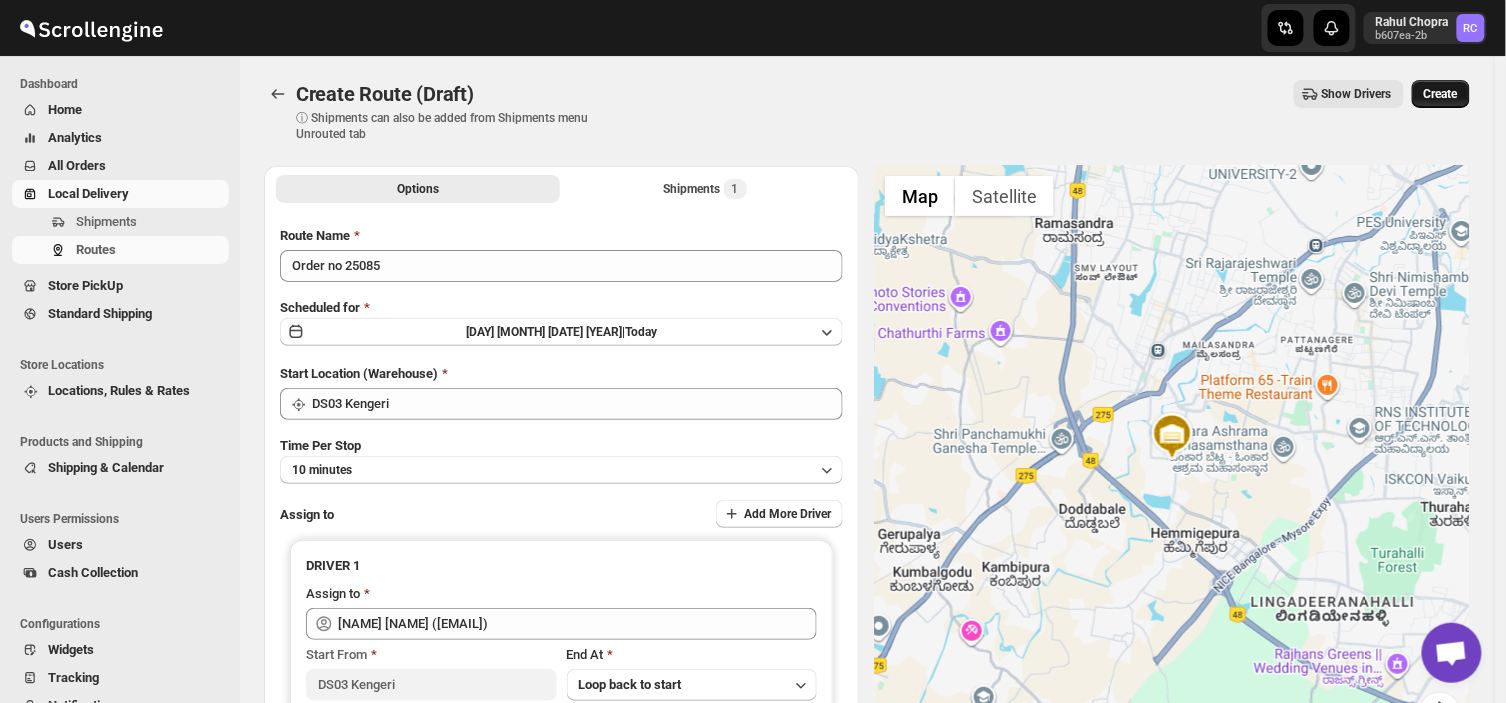 click on "Create" at bounding box center (1441, 94) 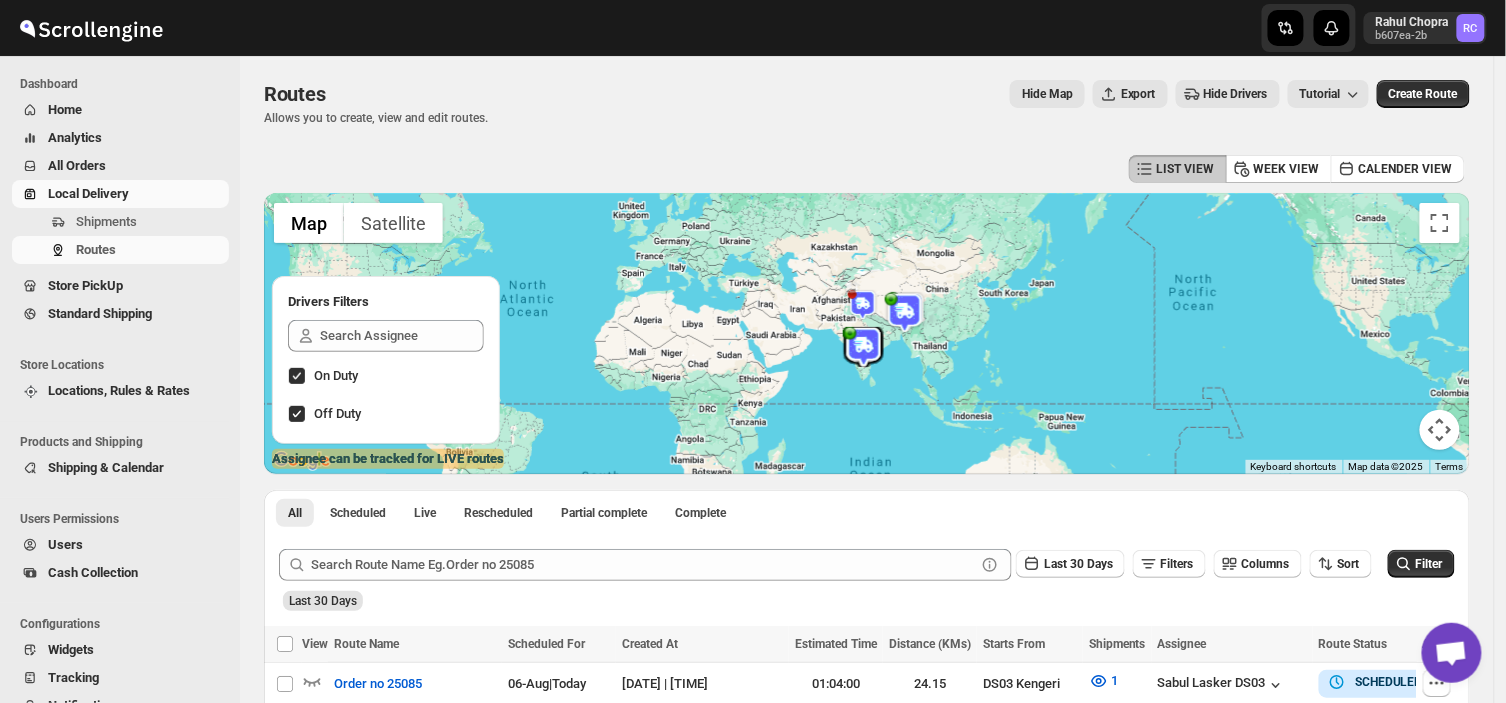 click on "Users" at bounding box center (65, 544) 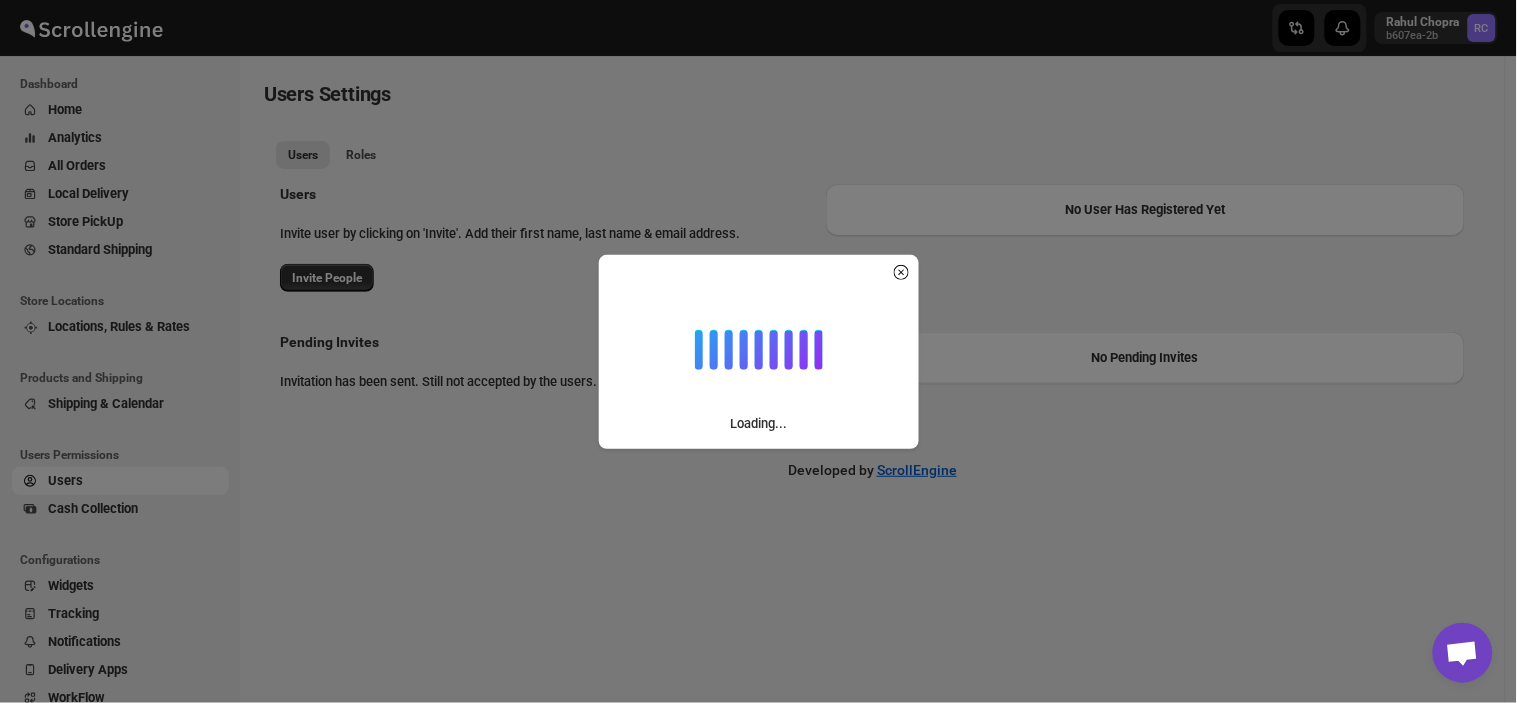 select on "[ORDER_ID]" 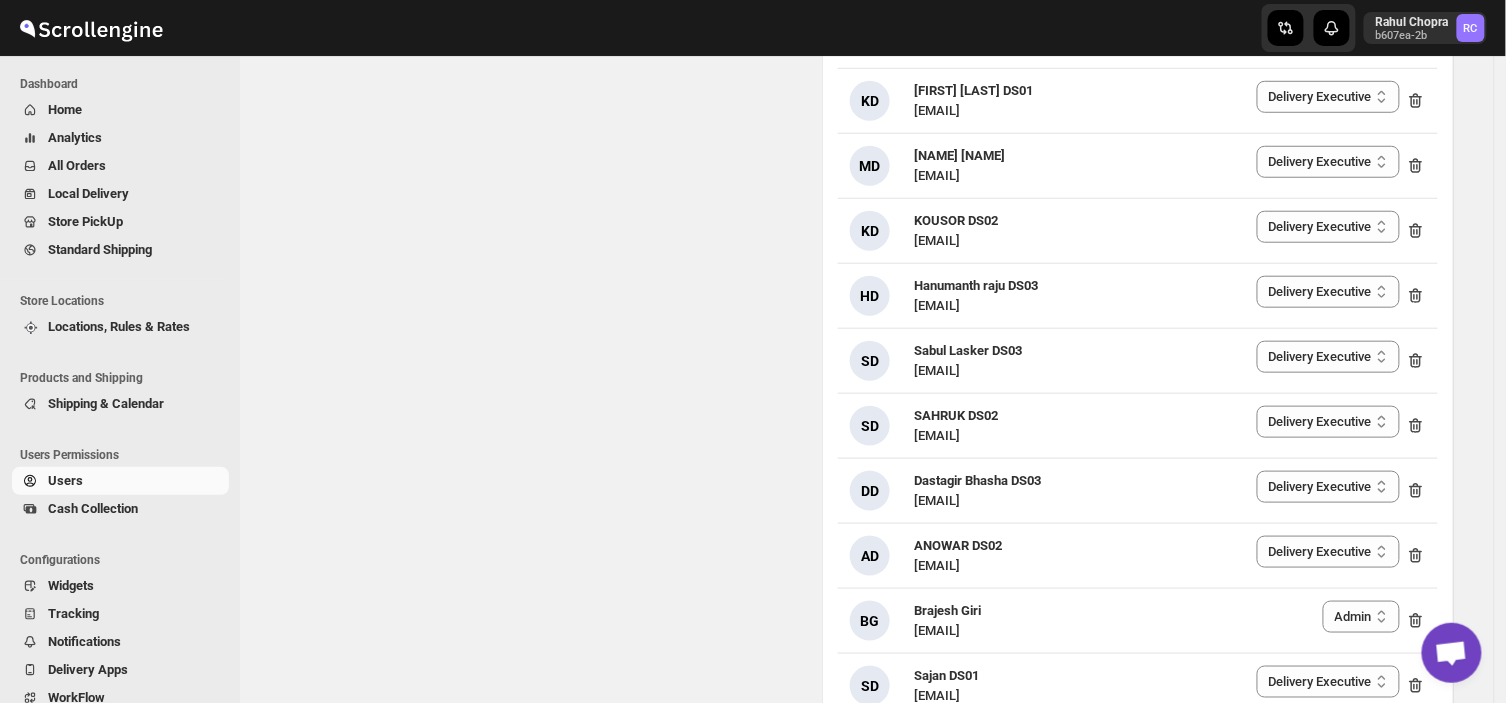 scroll, scrollTop: 2667, scrollLeft: 0, axis: vertical 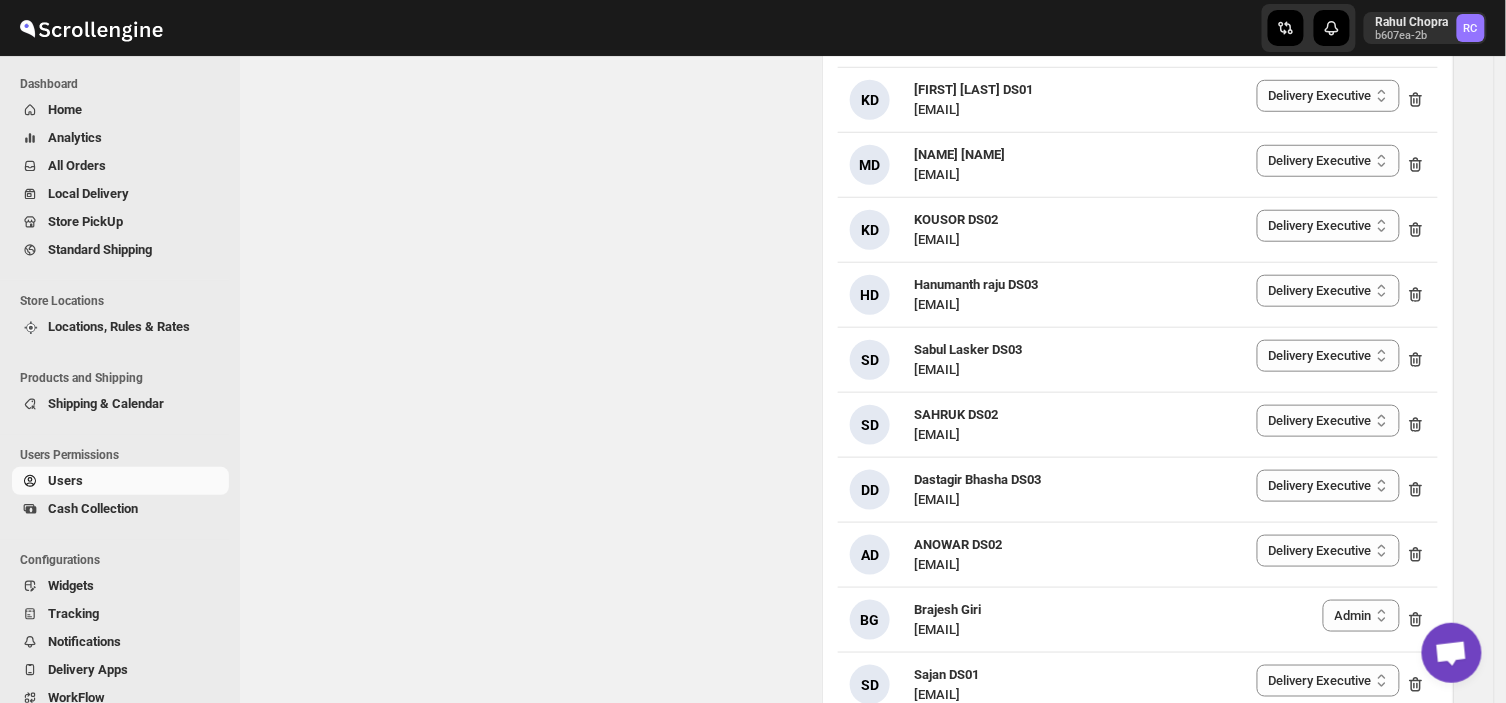 click on "Users Invite user by clicking on 'Invite'. Add their first name, last name & email address. Invite People RC [NAME] [NAME] [EMAIL] Delivery Executive Manager Admin Admin MB [NAME] [NAME] [EMAIL] Delivery Executive Manager Admin Delivery Executive HD [NAME] [NAME] [EMAIL] Delivery Executive Manager Admin Delivery Executive AD [NAME] [NAME] [EMAIL] Delivery Executive Manager Admin Delivery Executive SD [NAME] [NAME] [EMAIL] Delivery Executive Manager Admin Delivery Executive RC [NAME] [NAME] [EMAIL] Delivery Executive Manager Admin Admin ID [NAME] [NAME] [EMAIL] Delivery Executive Manager Admin Delivery Executive VR [NAME] [NAME] [EMAIL] Delivery Executive Manager Admin Delivery Executive PG [NAME] [NAME] [EMAIL] Delivery Executive Manager Admin Delivery Executive SG [NAME] [NAME] [EMAIL] Manager" at bounding box center [867, -545] 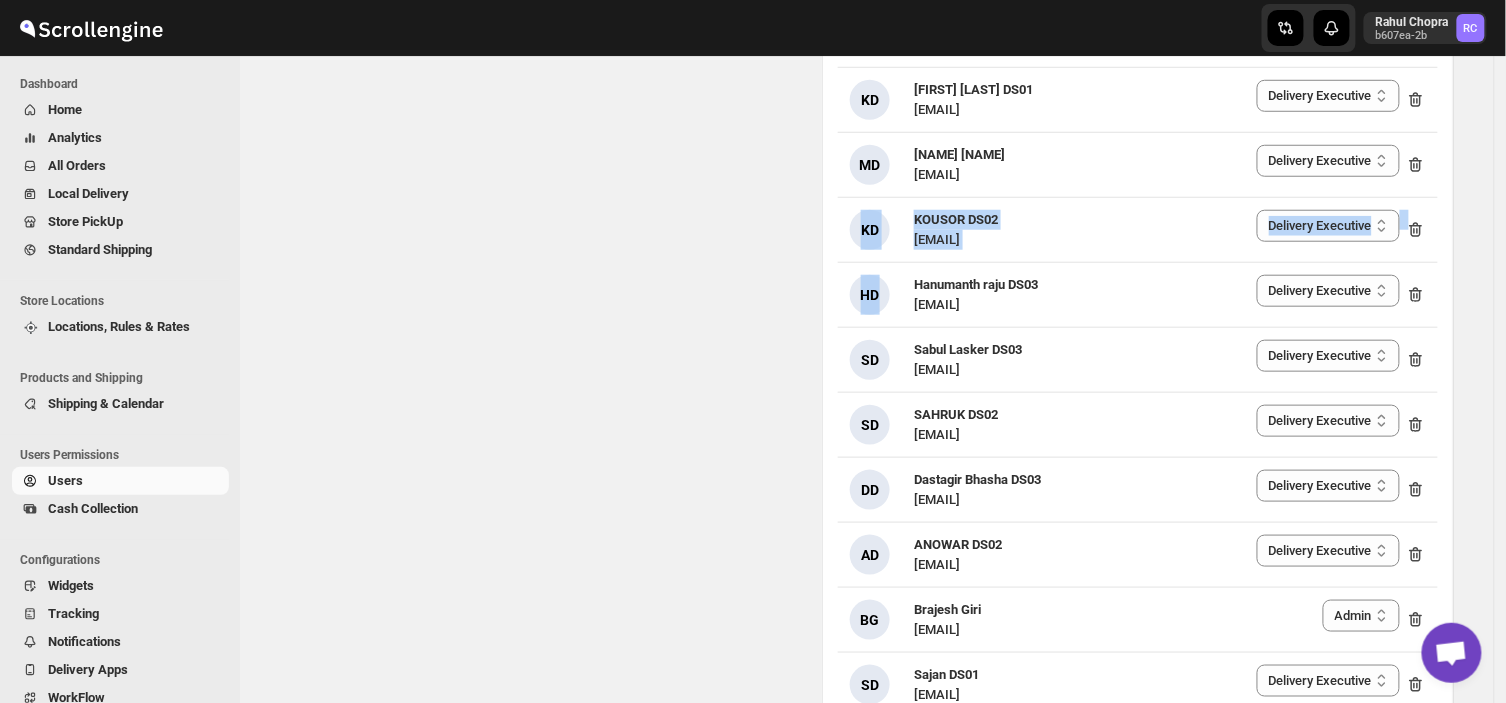 drag, startPoint x: 1480, startPoint y: 155, endPoint x: 536, endPoint y: 304, distance: 955.68665 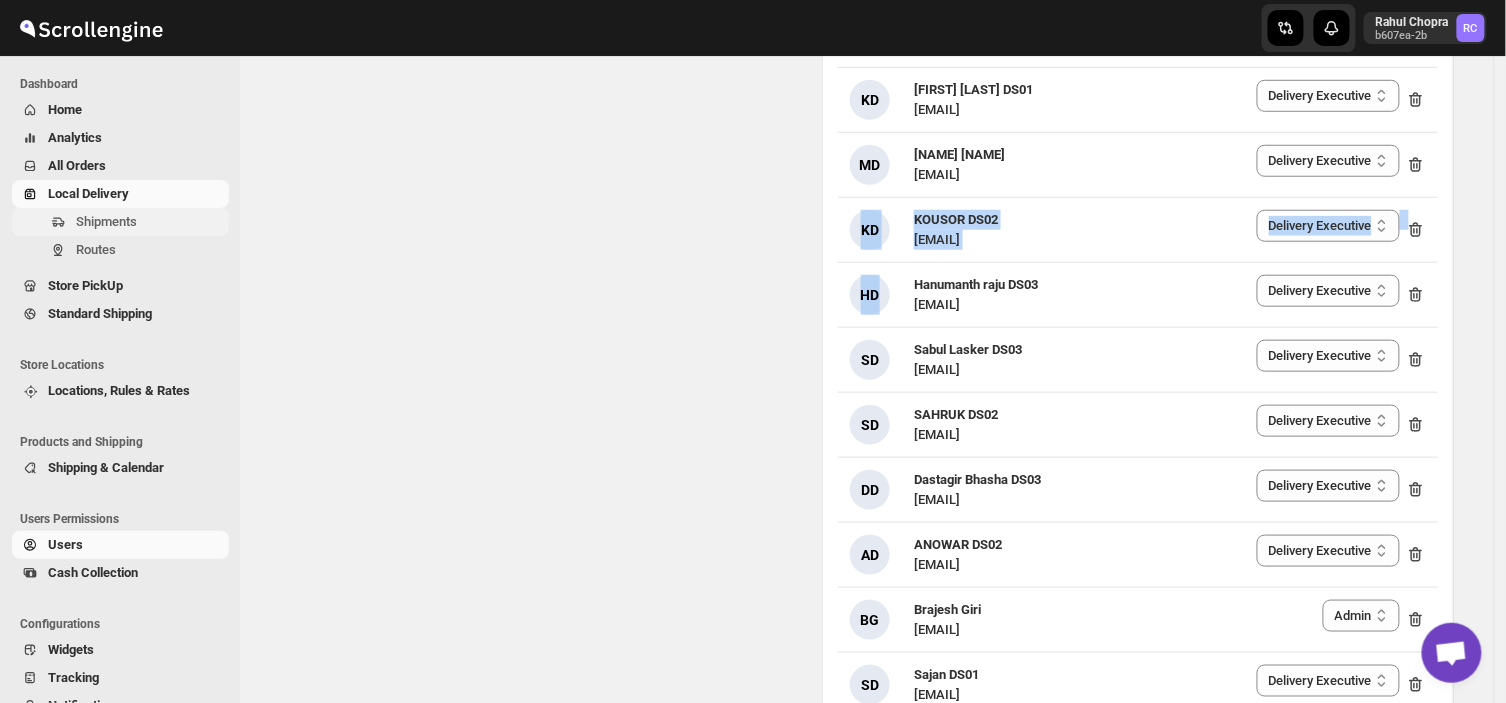 click on "Shipments" at bounding box center (150, 222) 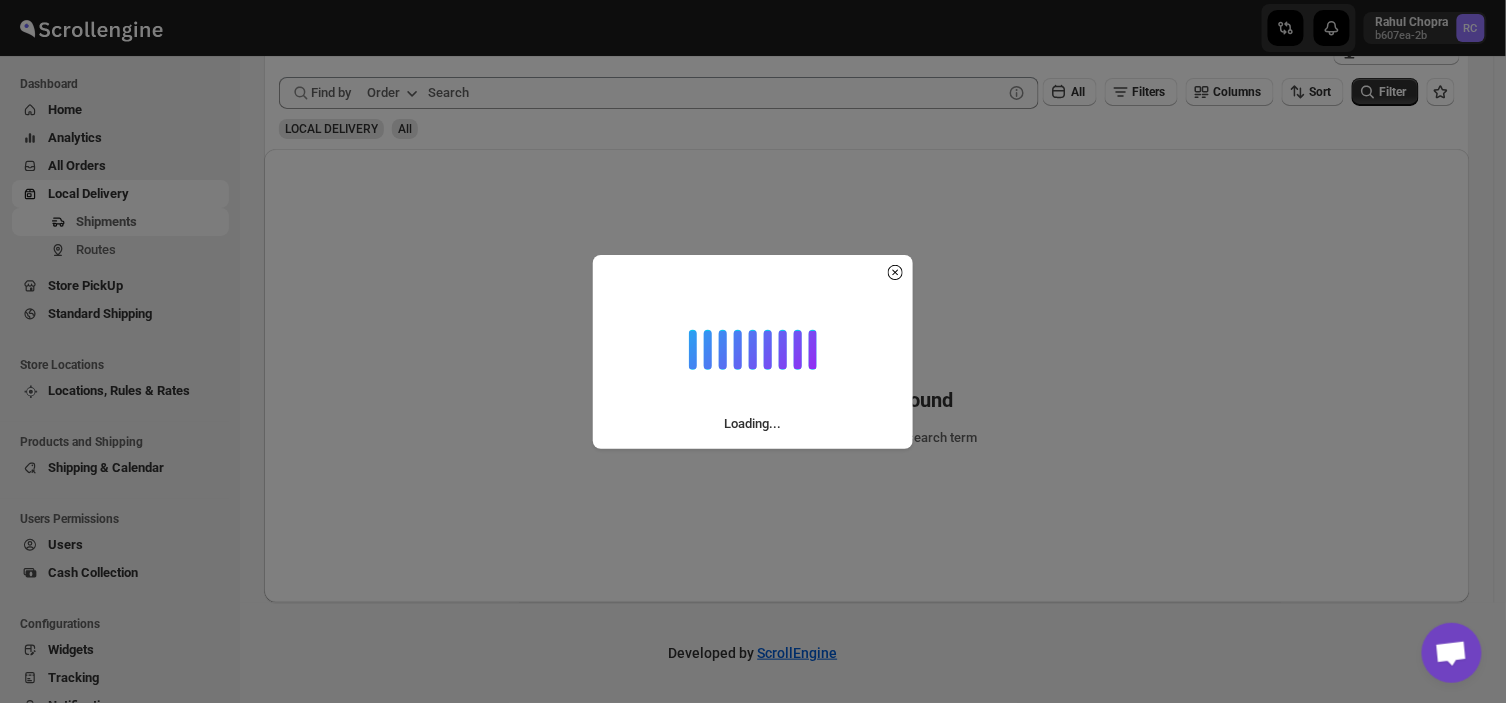 scroll, scrollTop: 0, scrollLeft: 0, axis: both 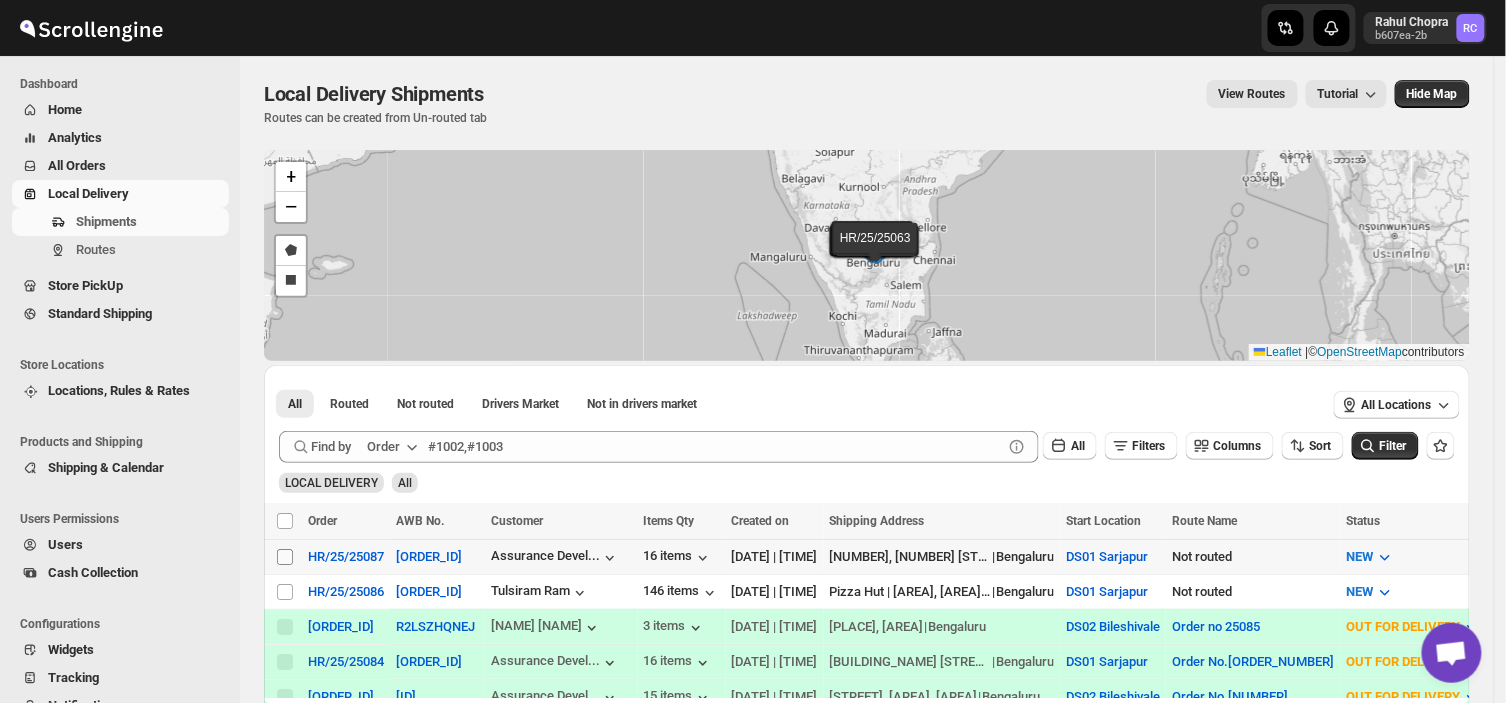 click on "Select shipment" at bounding box center (285, 557) 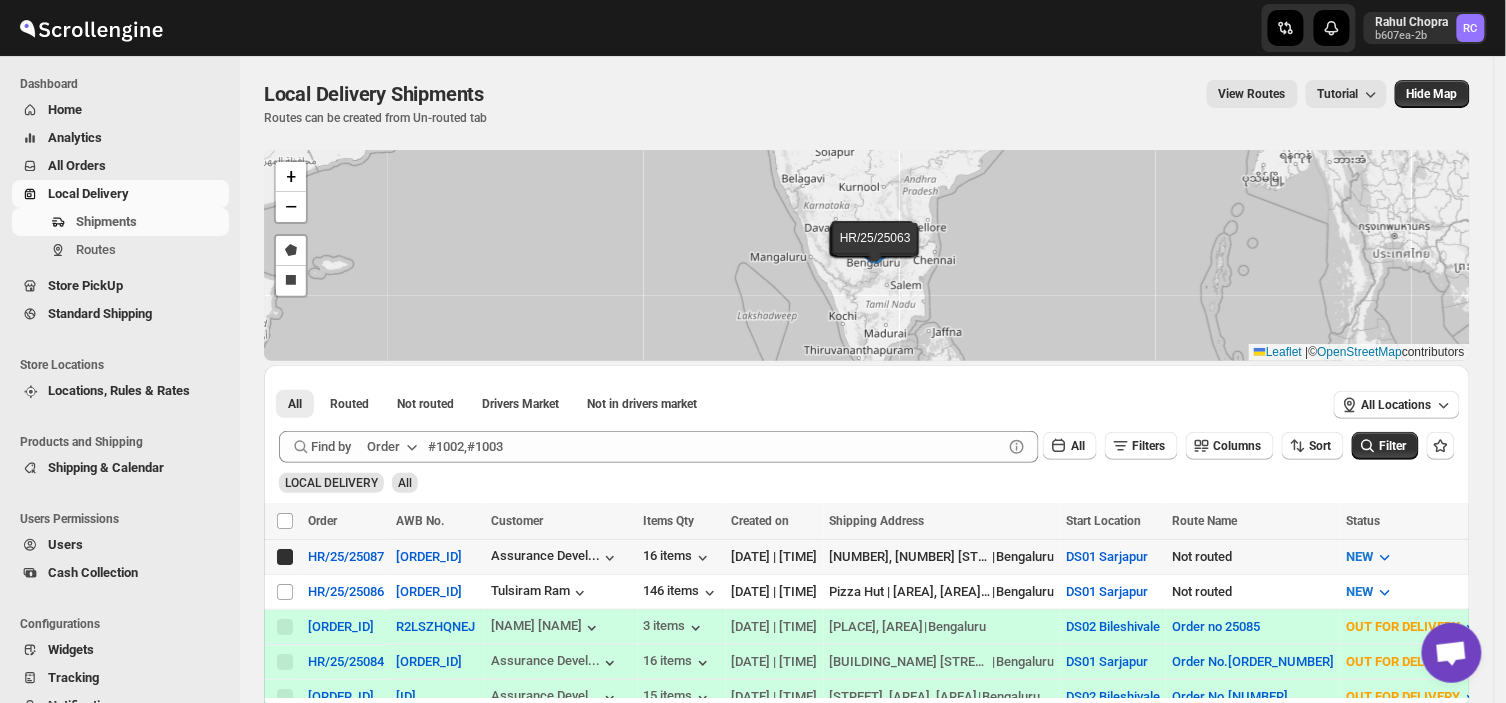 checkbox on "true" 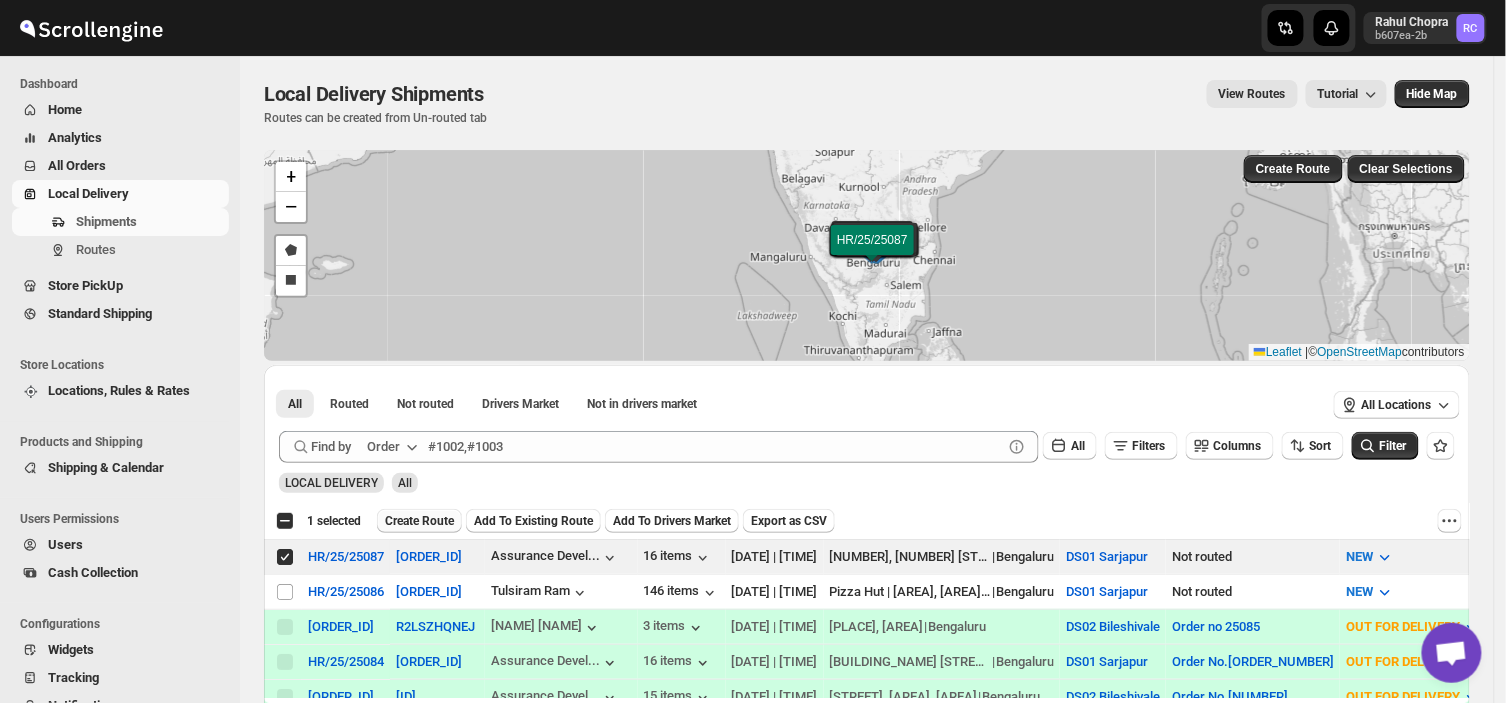 click on "Create Route" at bounding box center [419, 521] 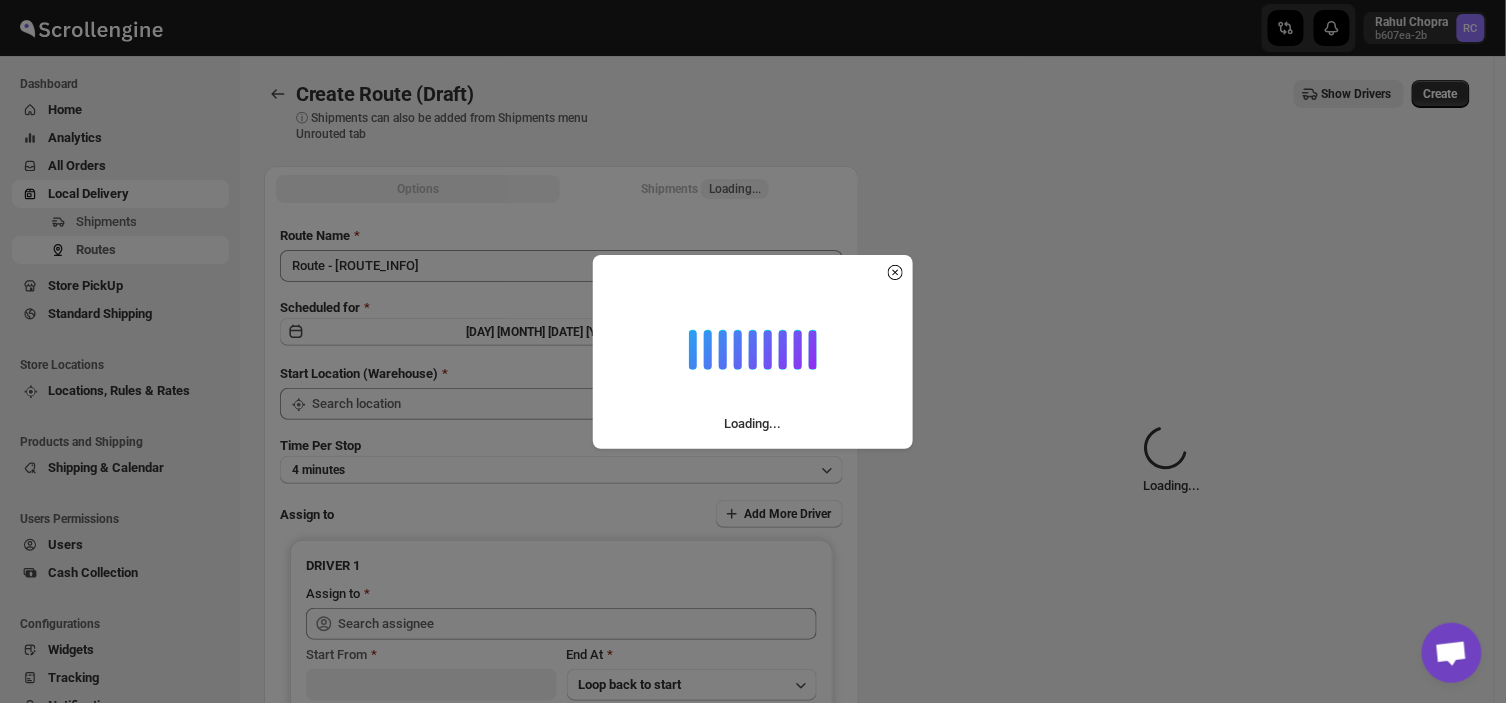 type on "DS01 Sarjapur" 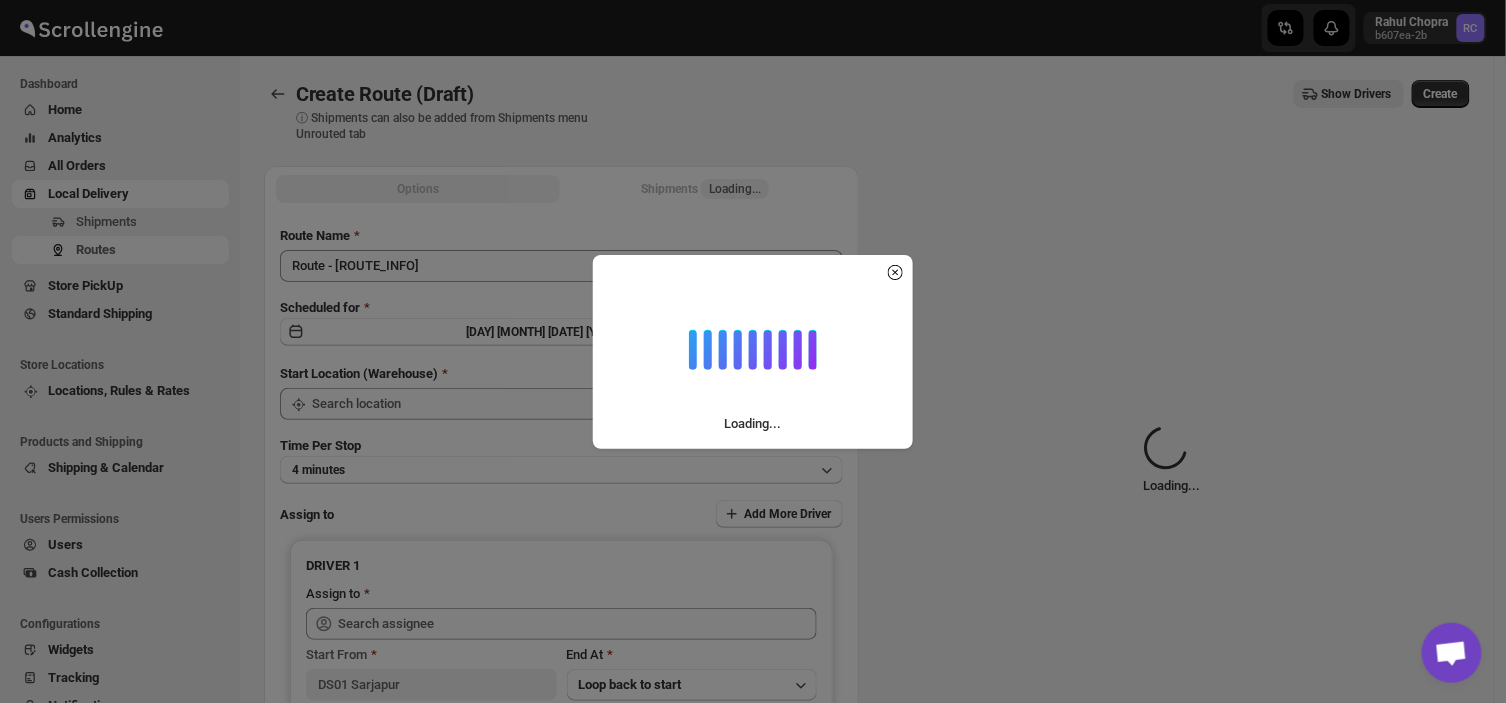 type on "DS01 Sarjapur" 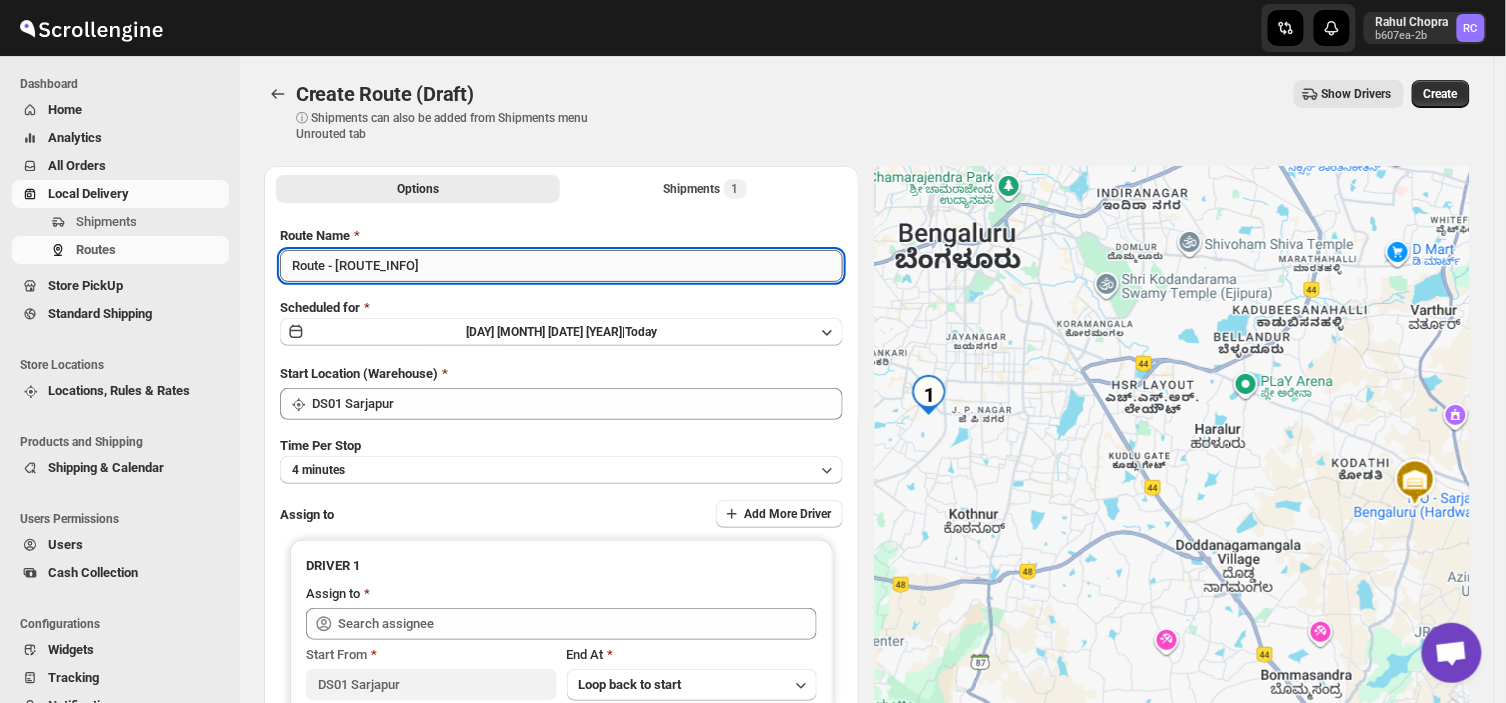 click on "Route - [ROUTE_INFO]" at bounding box center [561, 266] 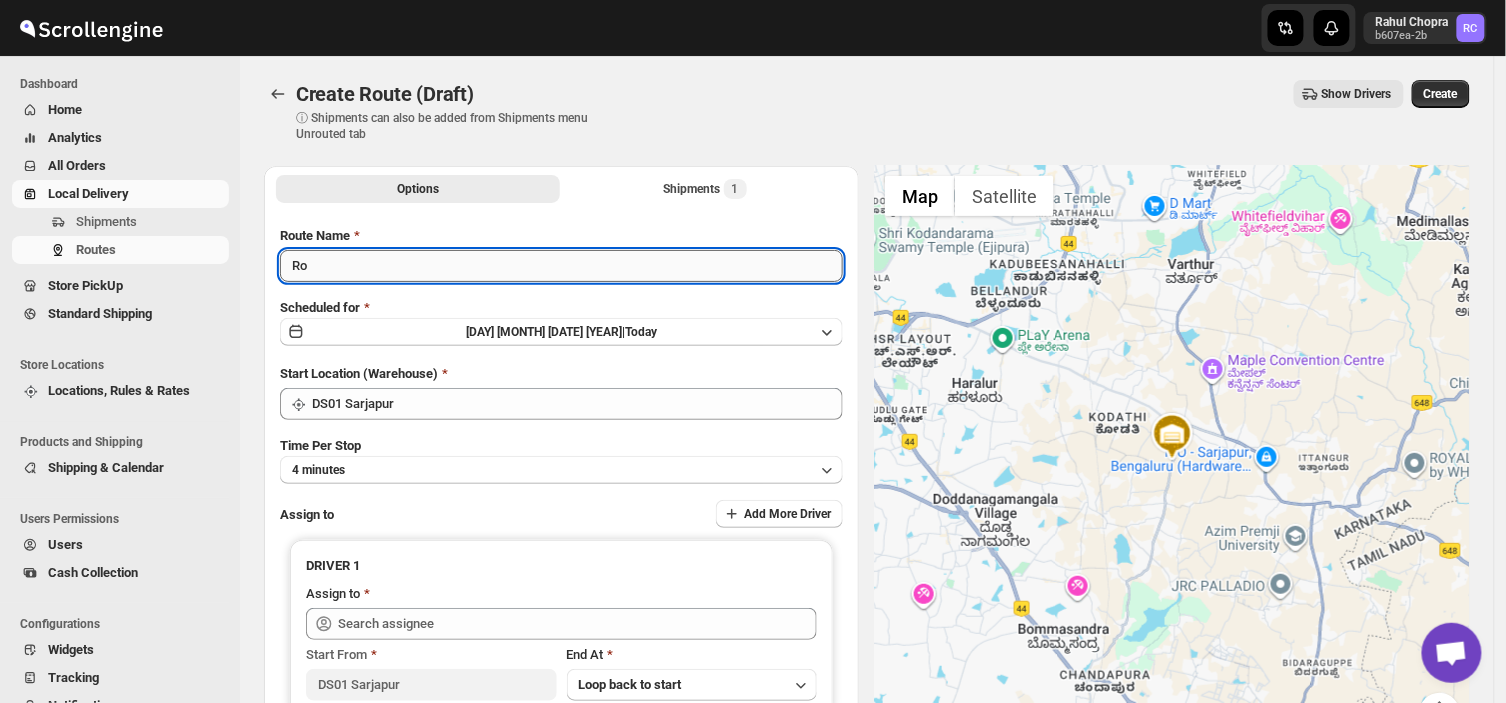 type on "R" 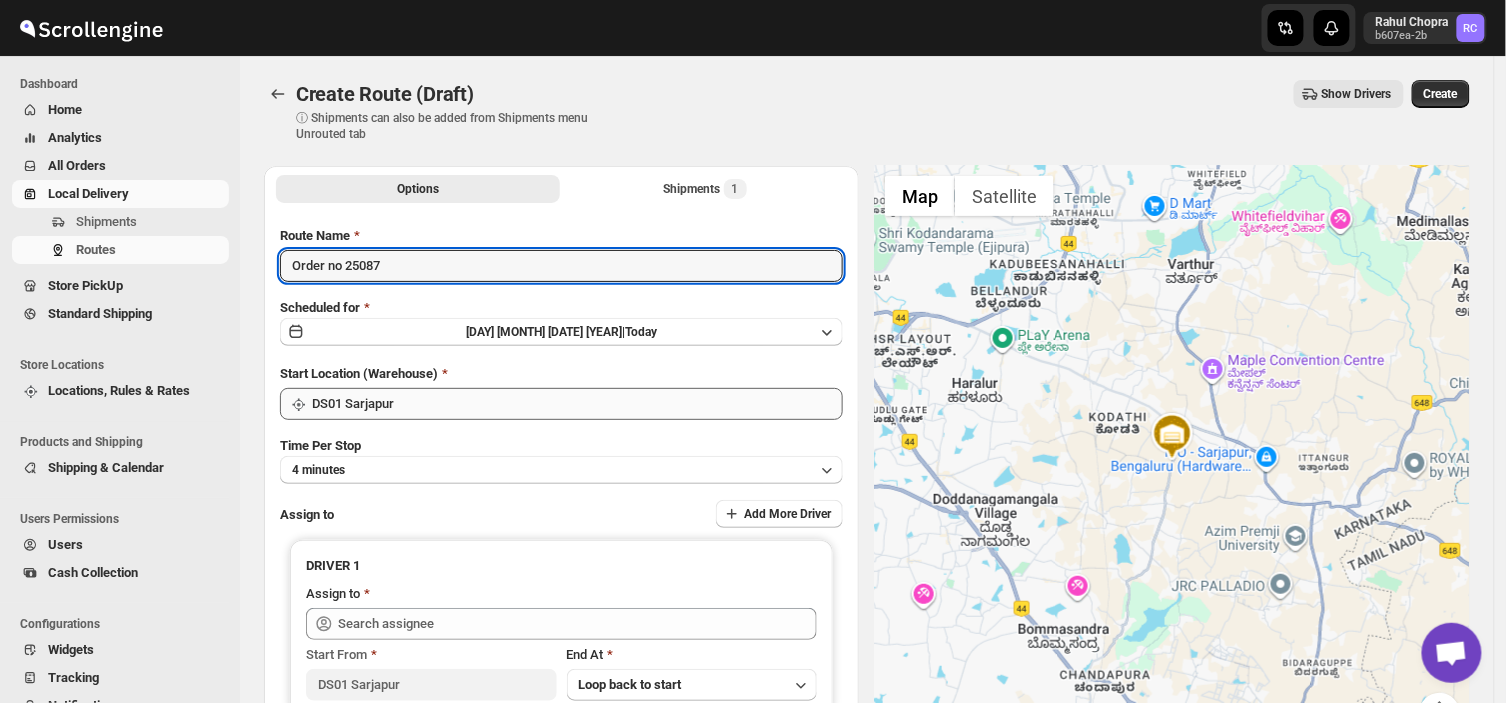 type on "Order no 25087" 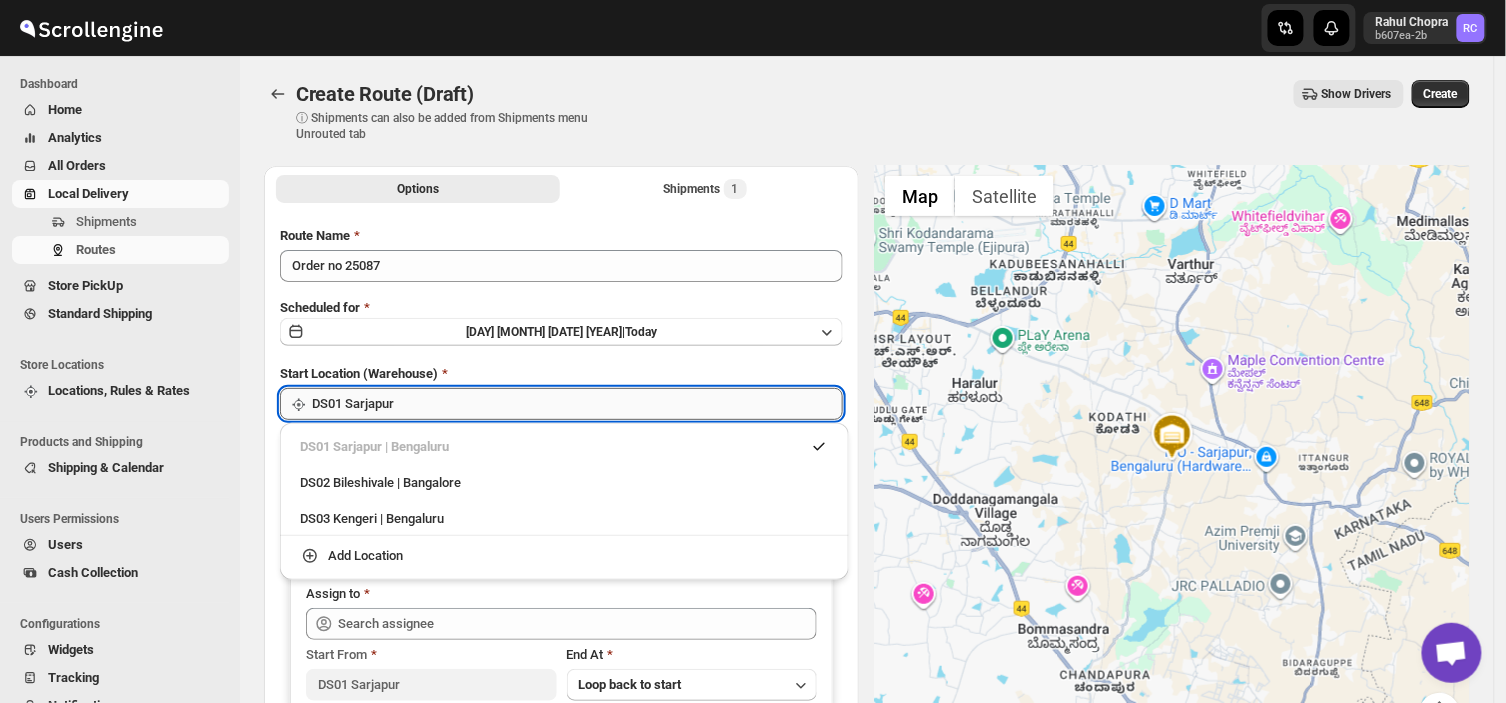click on "DS01 Sarjapur" at bounding box center [577, 404] 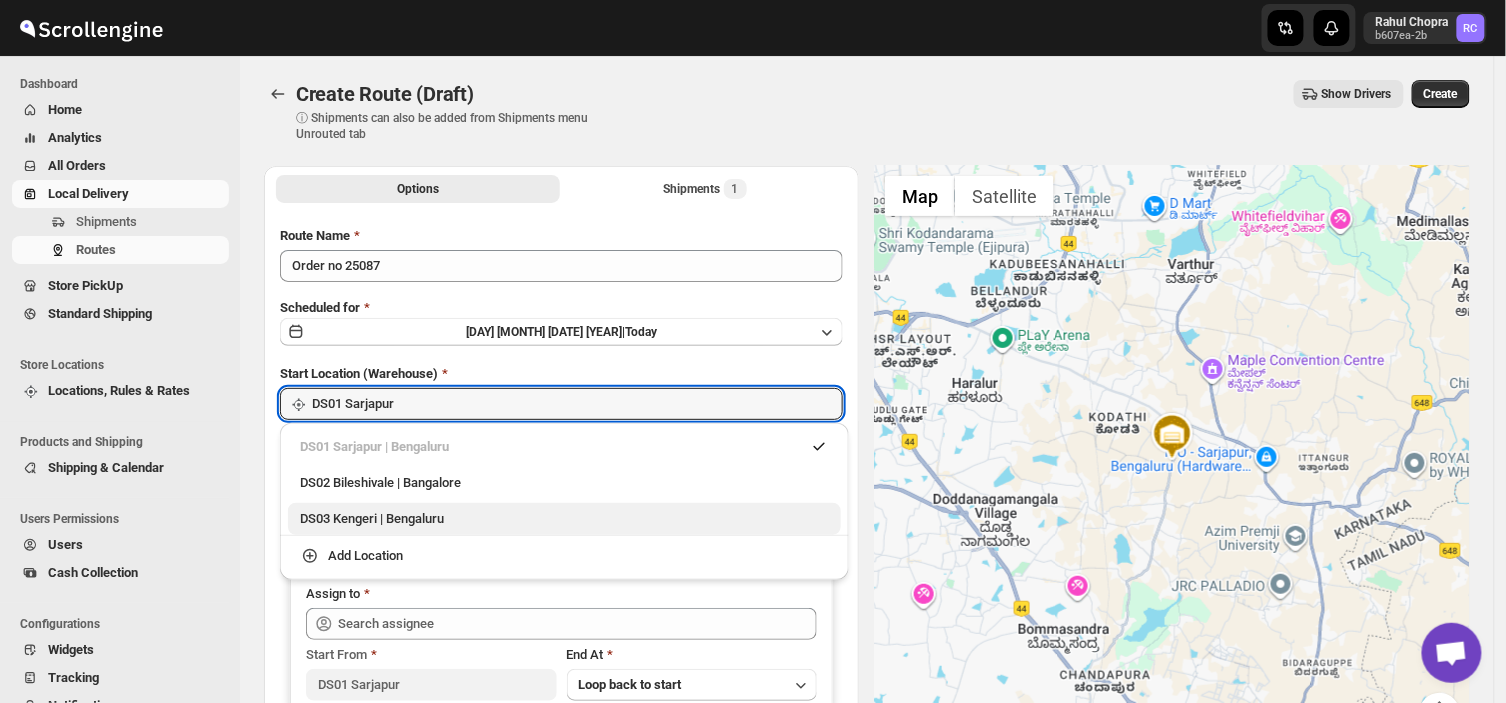 click on "DS03 Kengeri | Bengaluru" at bounding box center [564, 519] 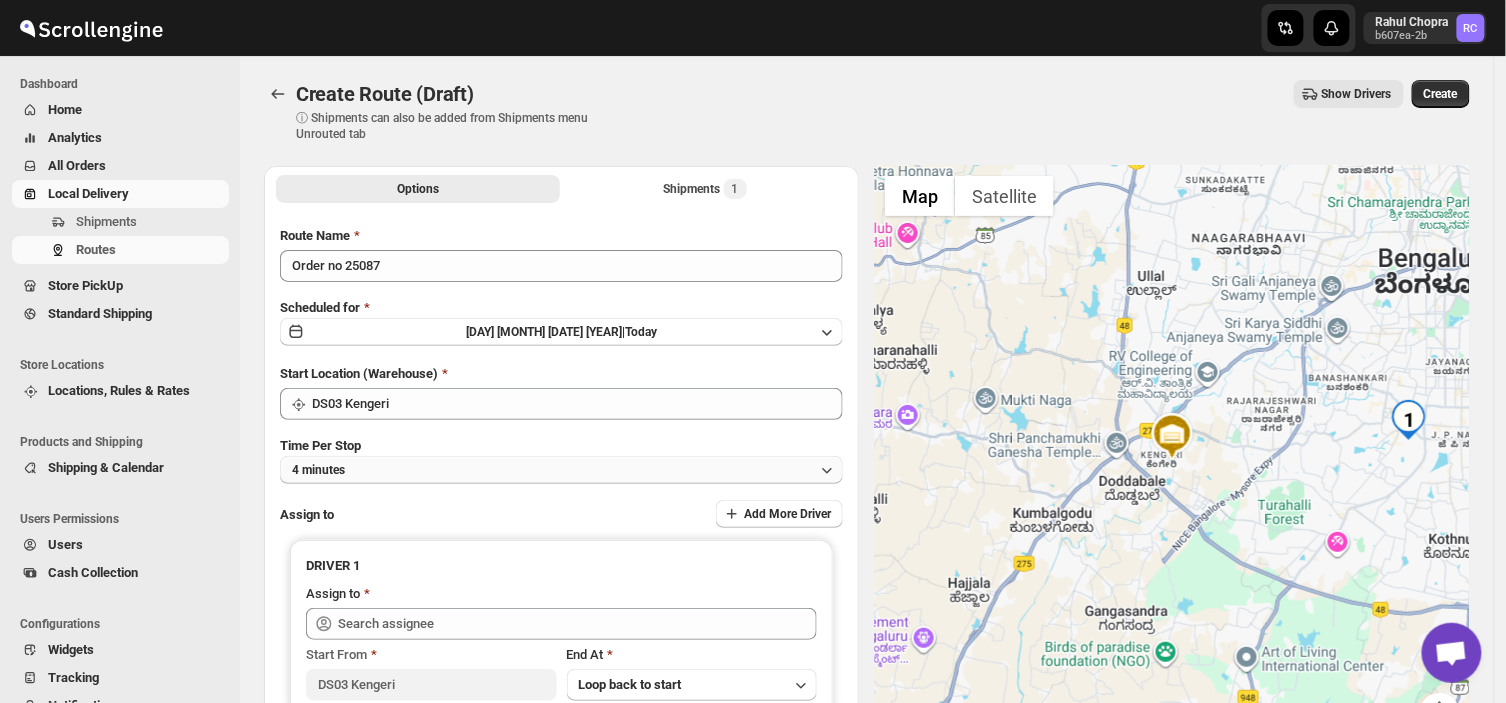 click on "4 minutes" at bounding box center [561, 470] 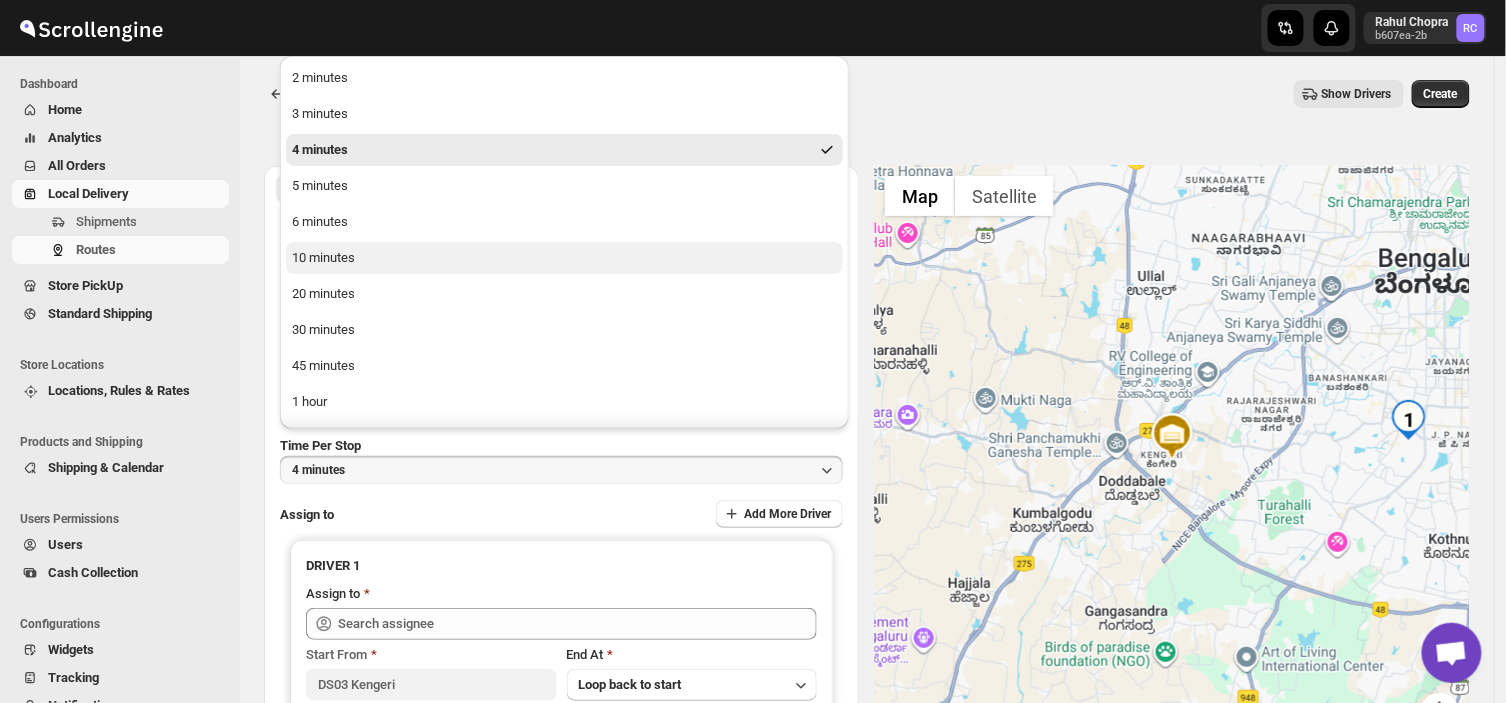 click on "10 minutes" at bounding box center (323, 258) 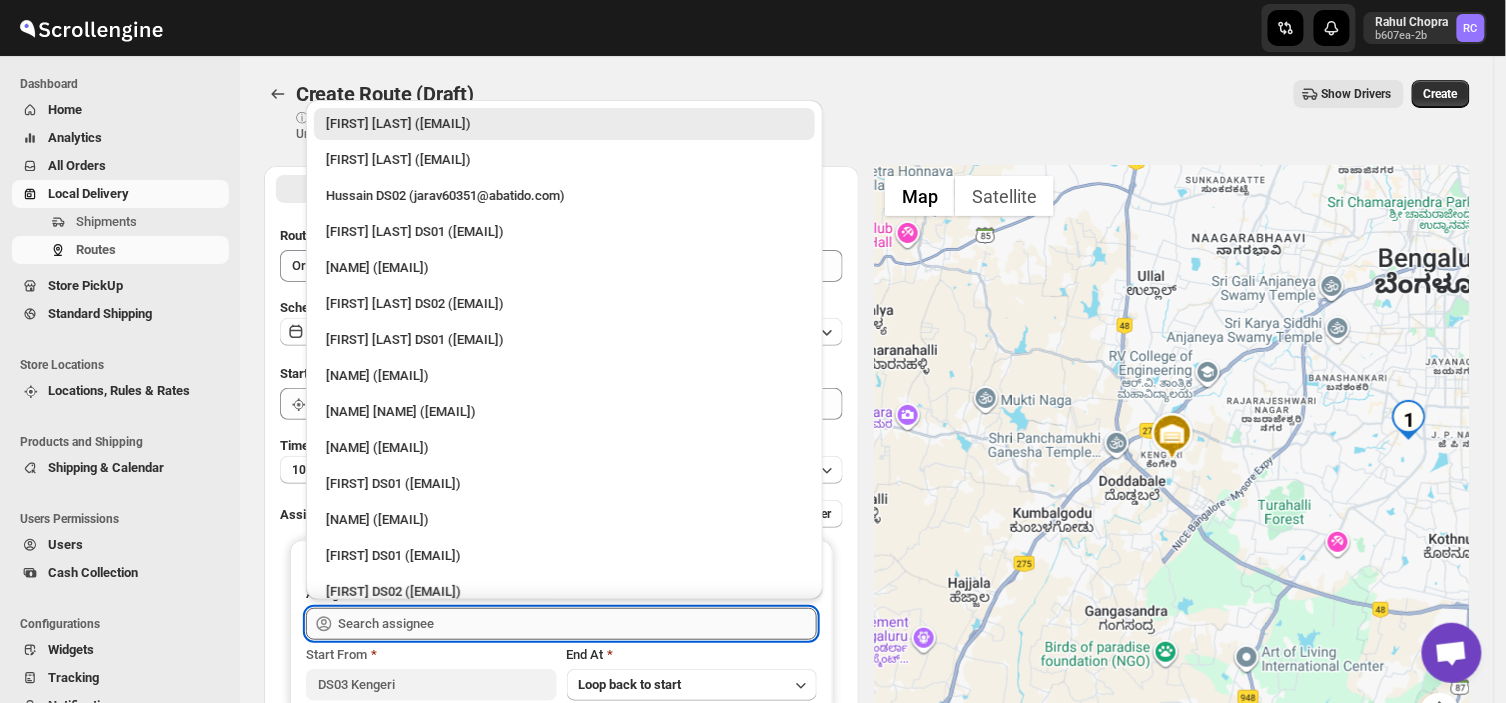 click at bounding box center (577, 624) 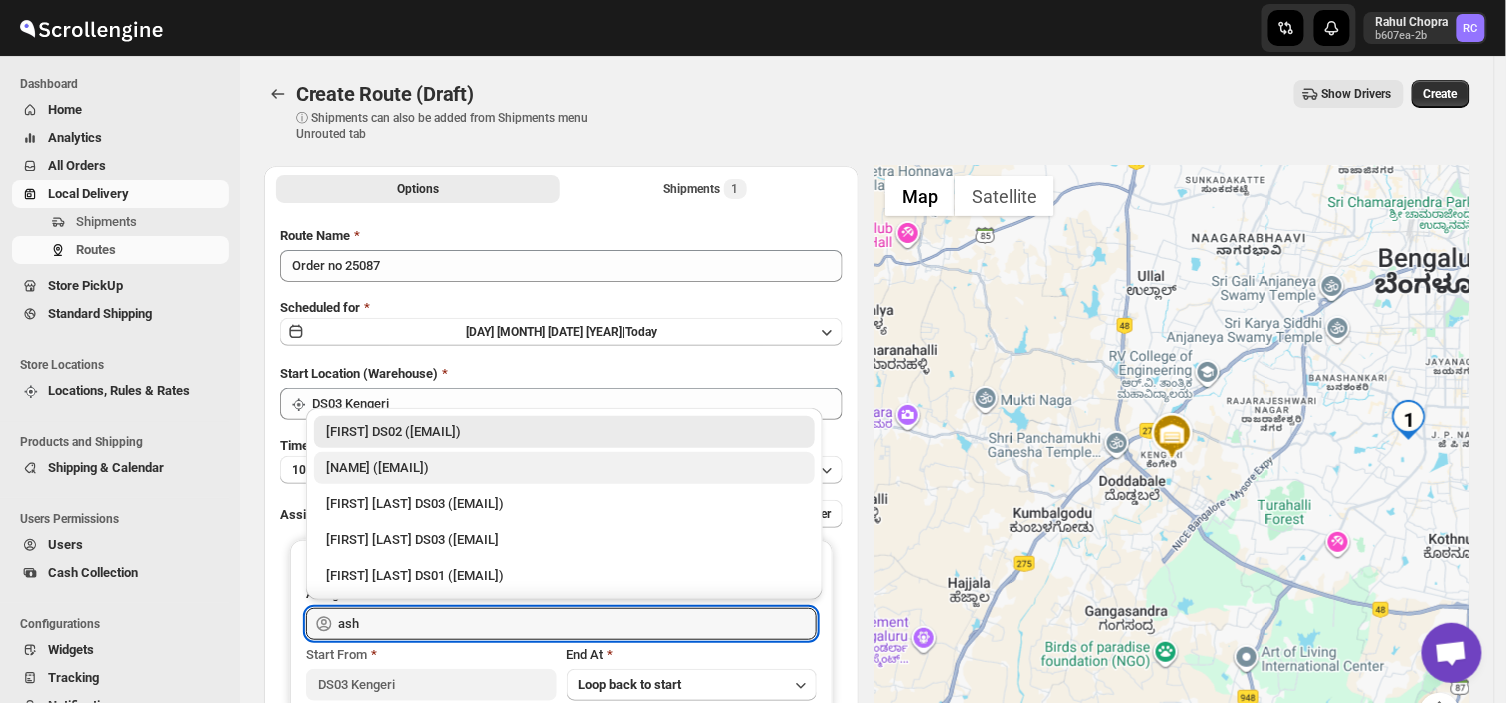 click on "[NAME] ([EMAIL])" at bounding box center (564, 468) 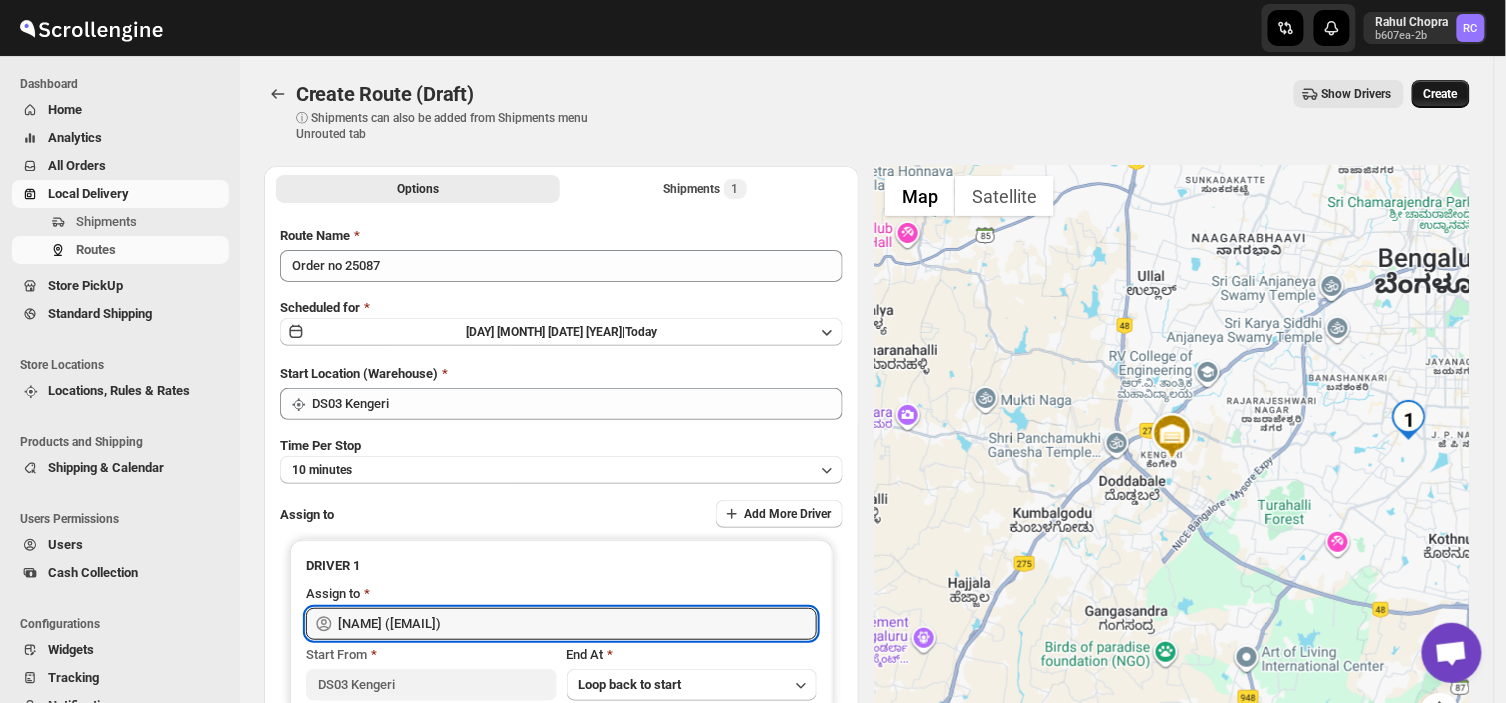 type on "[NAME] ([EMAIL])" 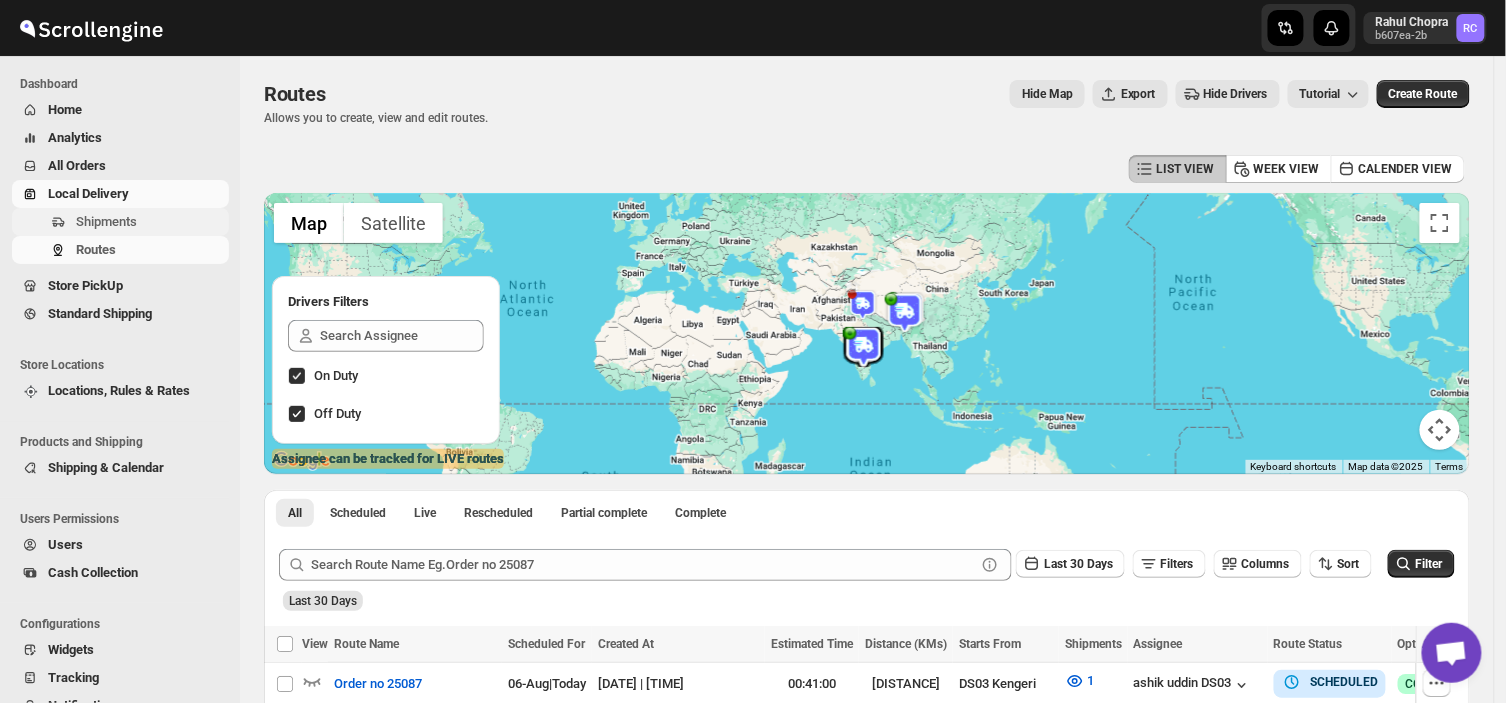 click on "Shipments" at bounding box center [150, 222] 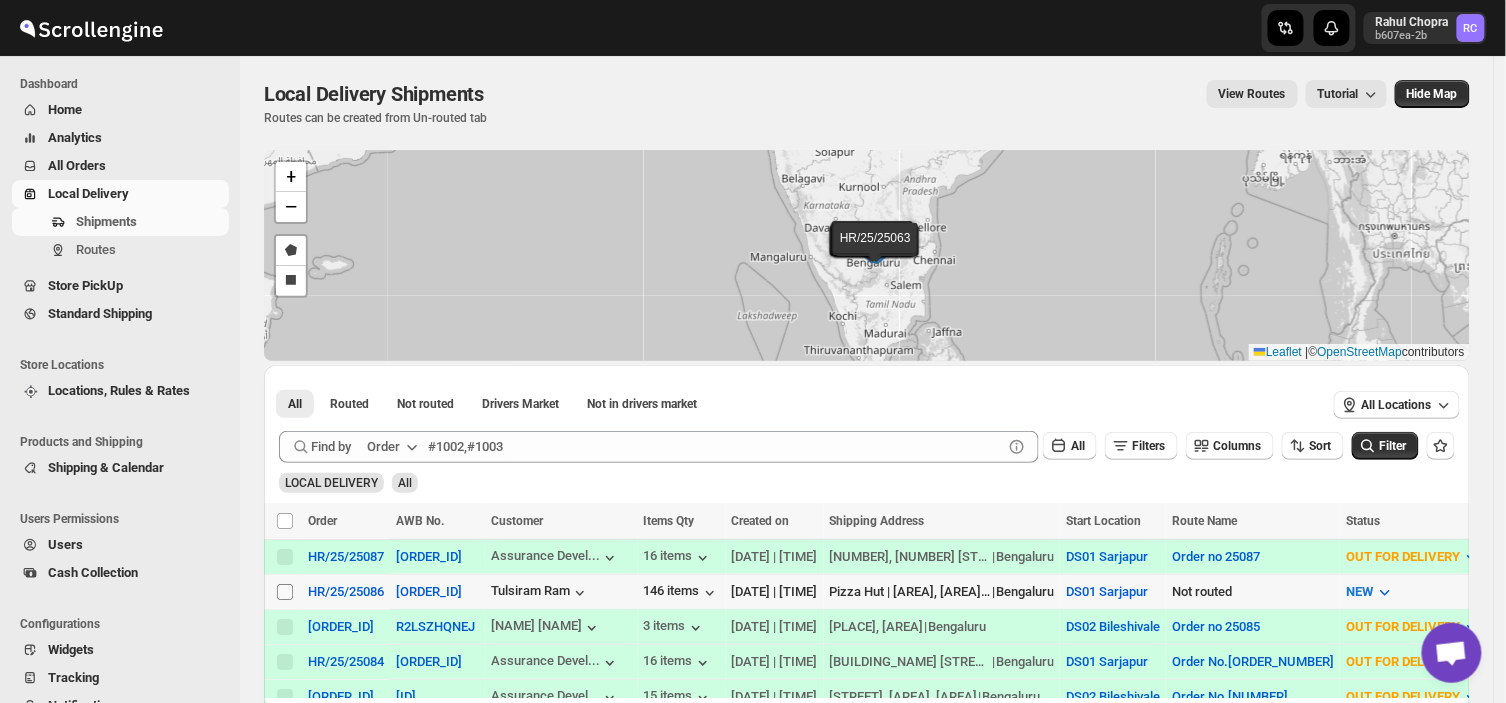 click on "Select shipment" at bounding box center (285, 592) 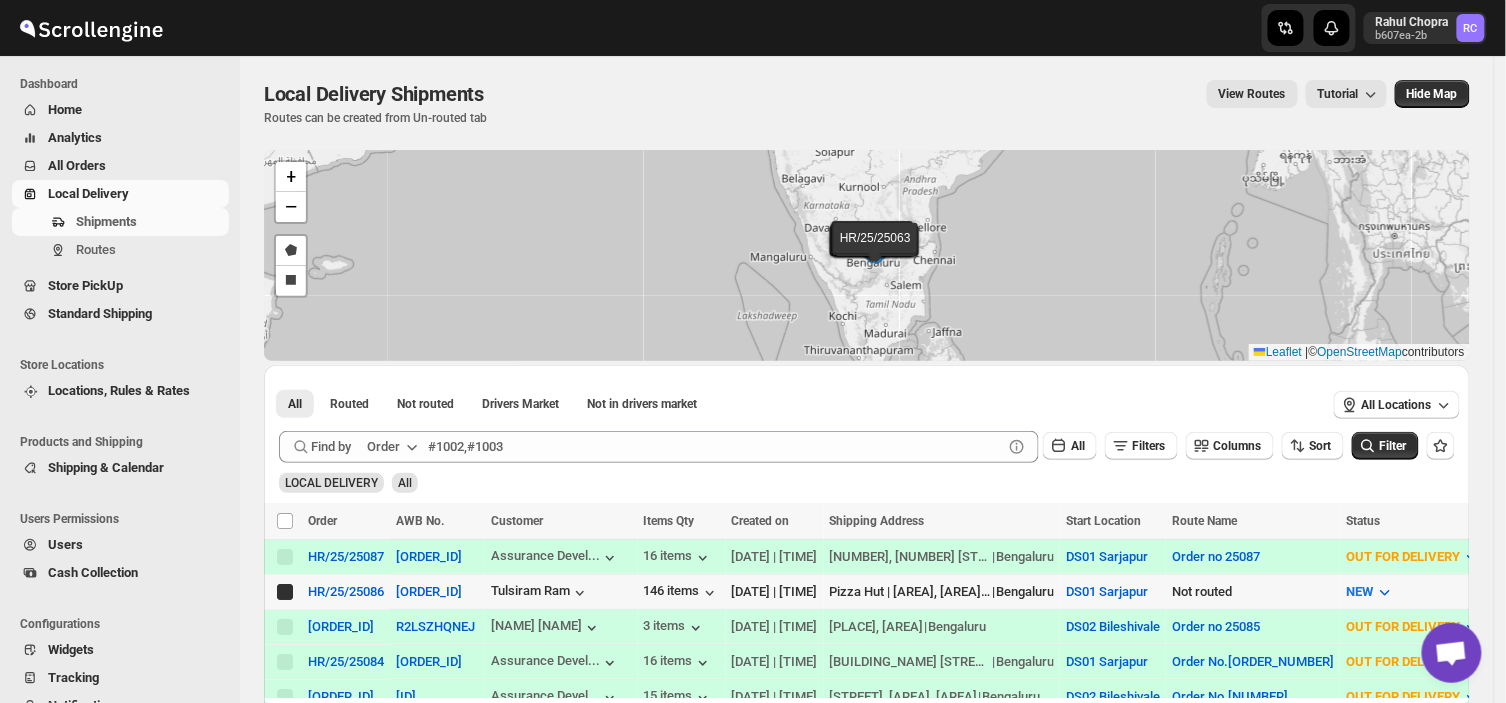 checkbox on "true" 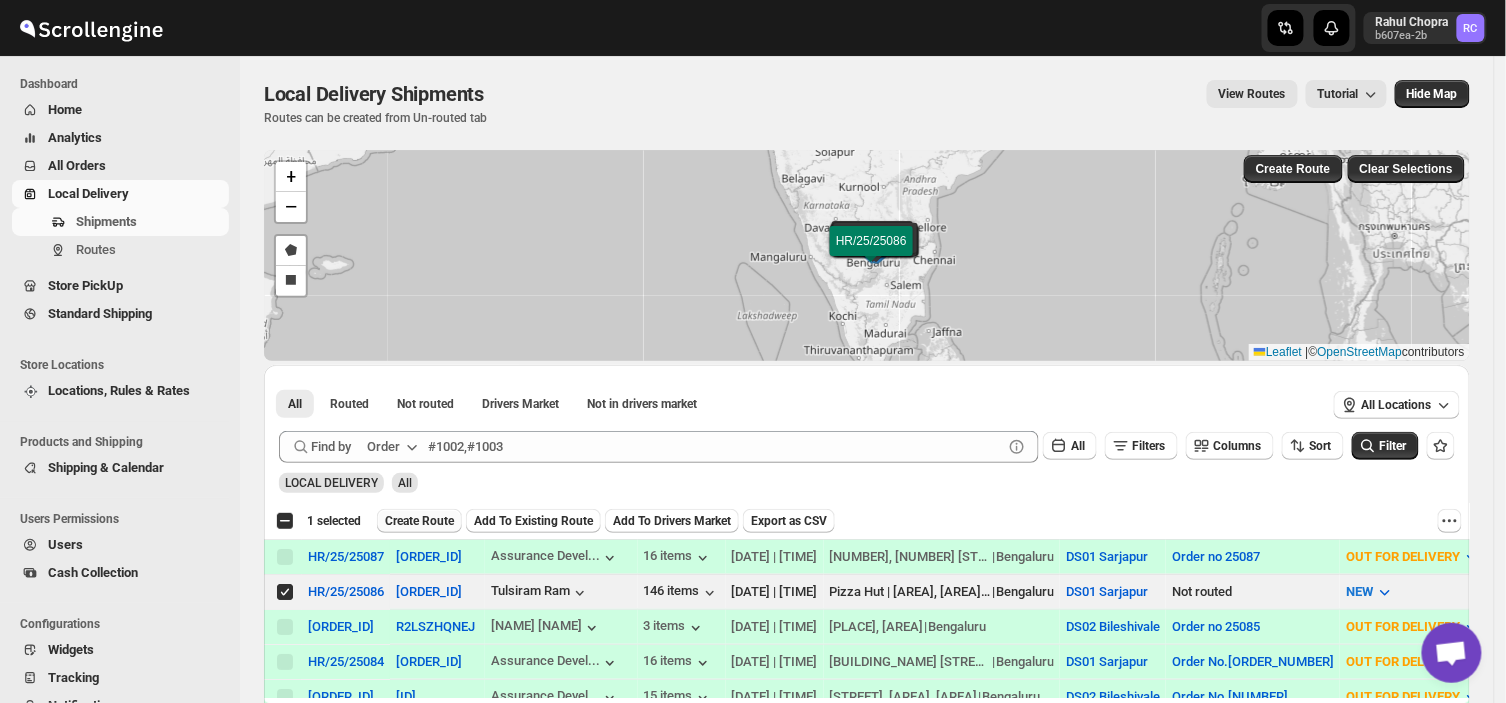 click on "Create Route" at bounding box center (419, 521) 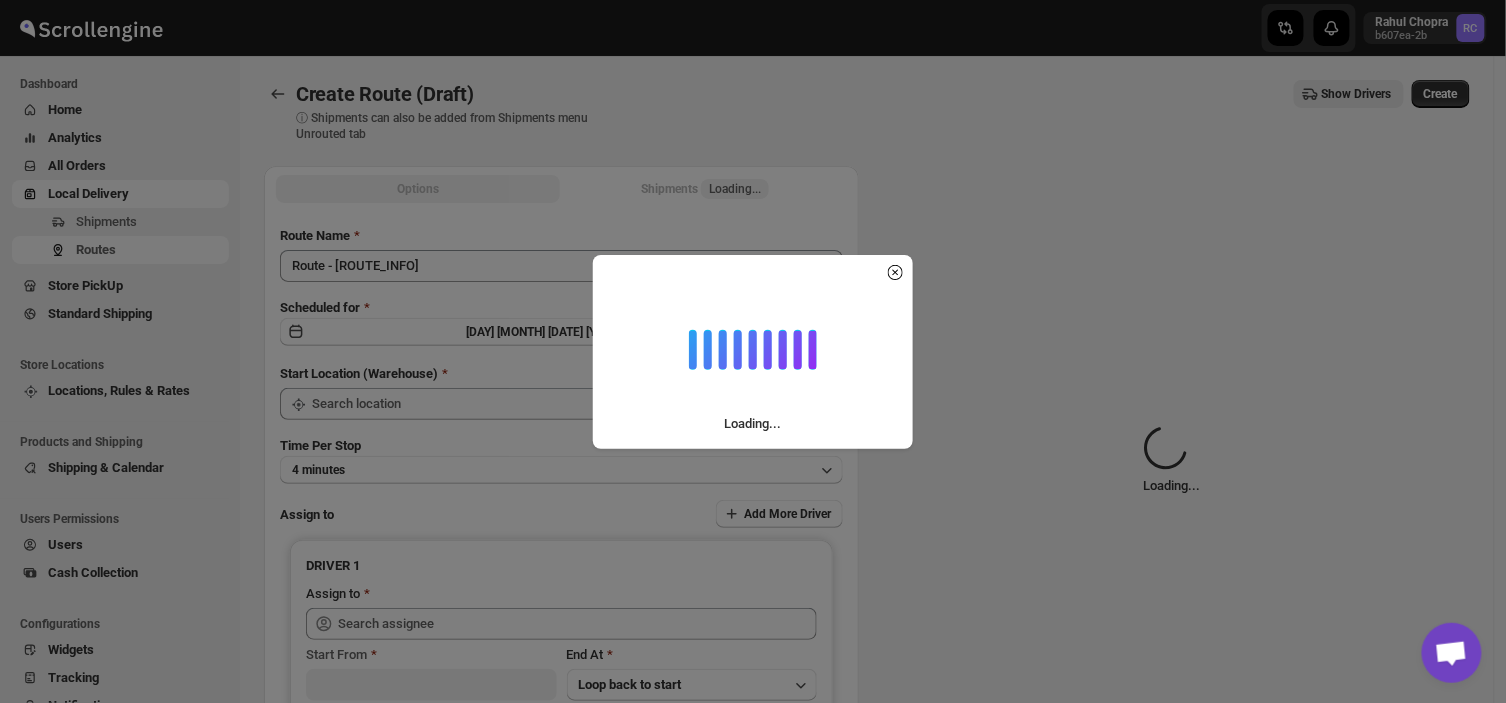 type on "DS01 Sarjapur" 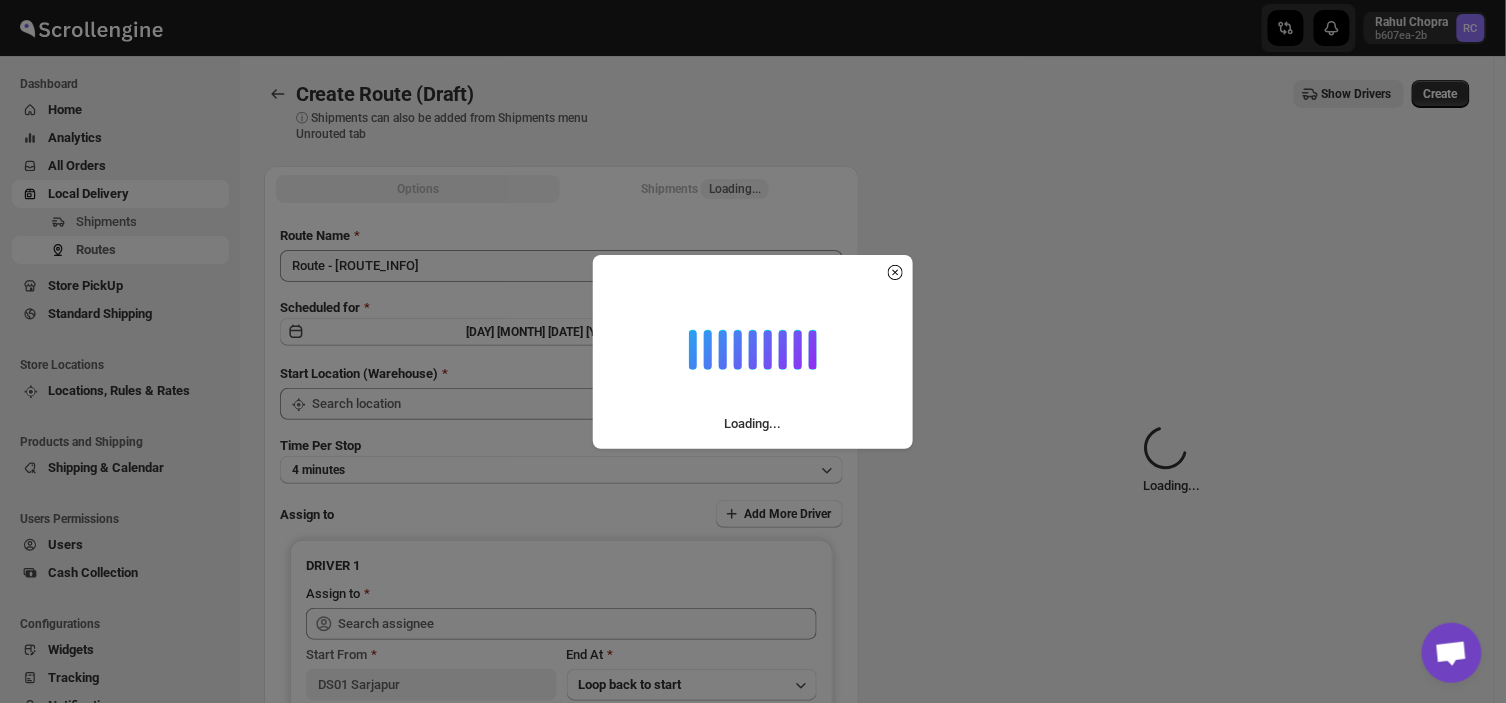 type on "DS01 Sarjapur" 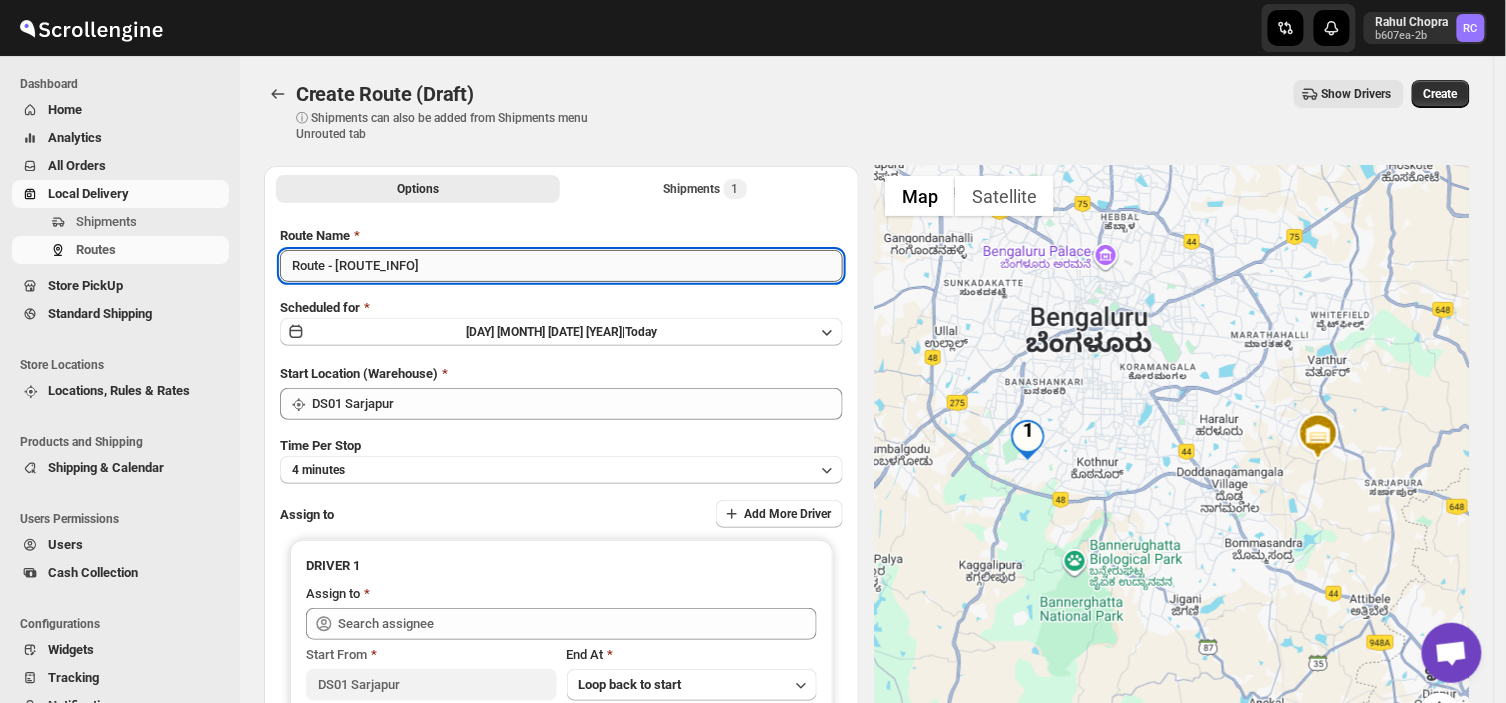 click on "Route - [ROUTE_INFO]" at bounding box center [561, 266] 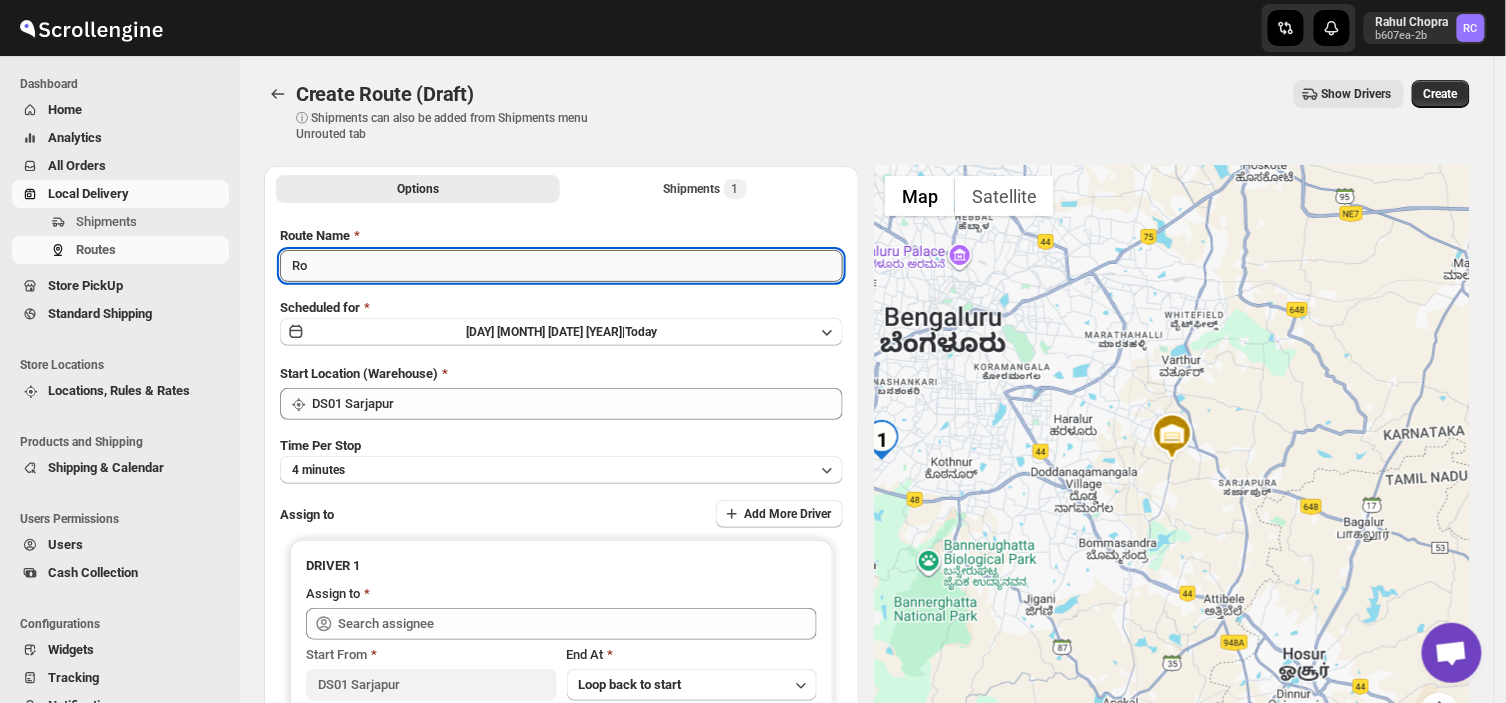 type on "R" 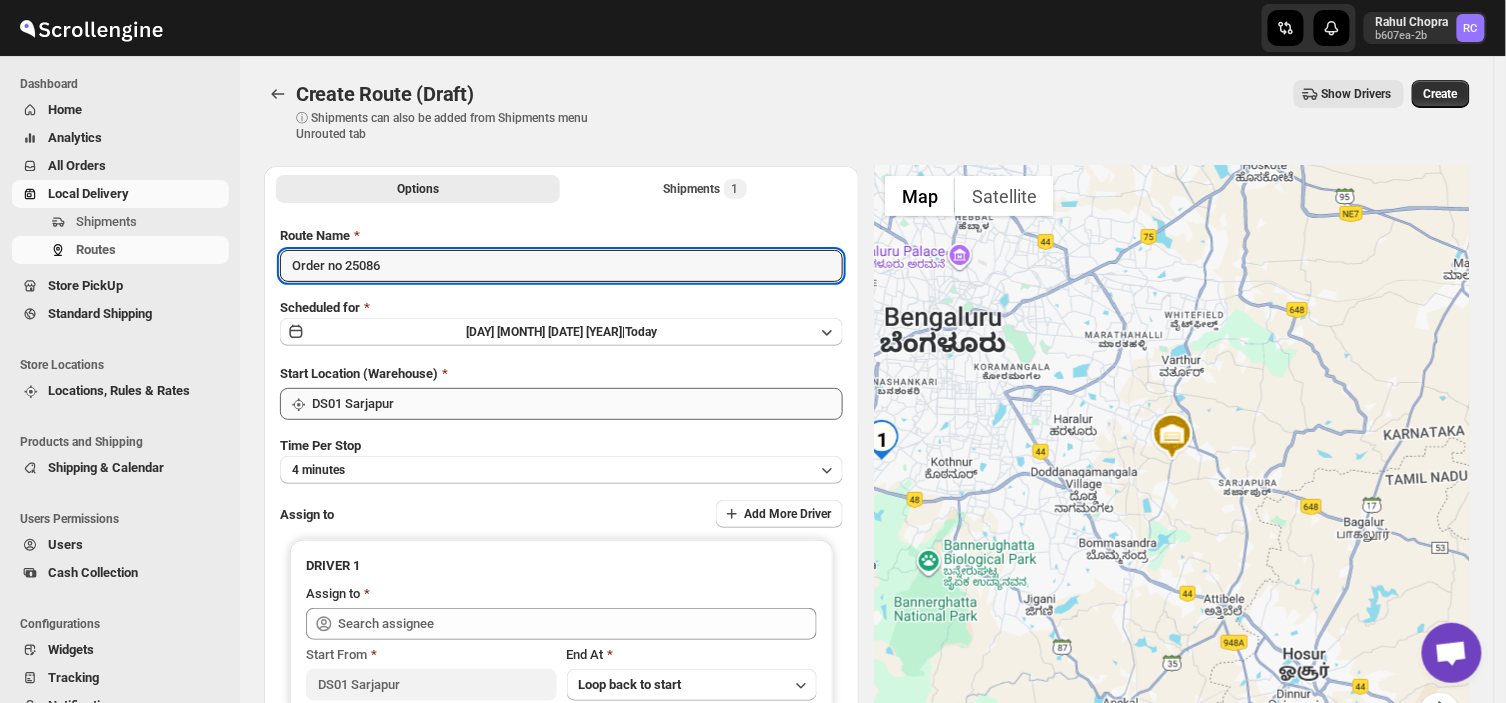 type on "Order no 25086" 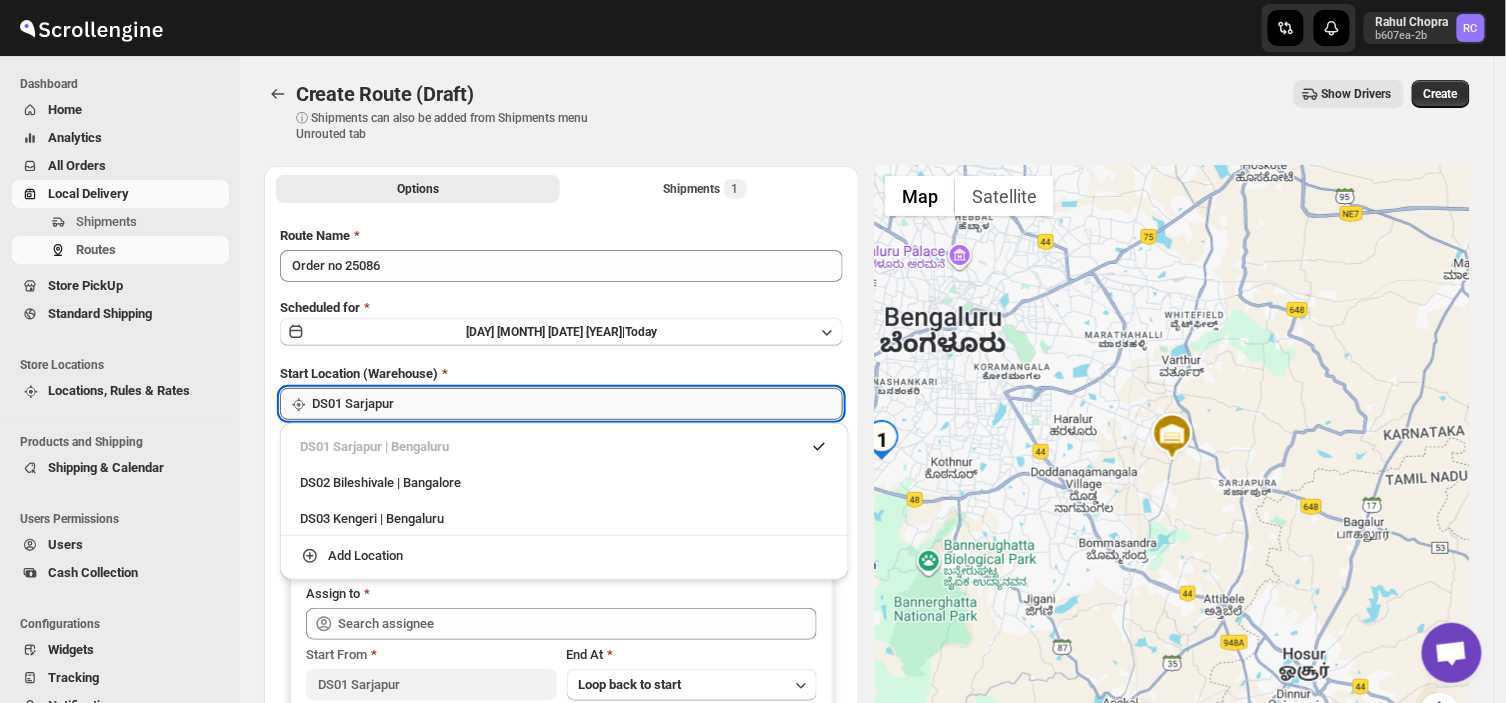 click on "DS01 Sarjapur" at bounding box center (577, 404) 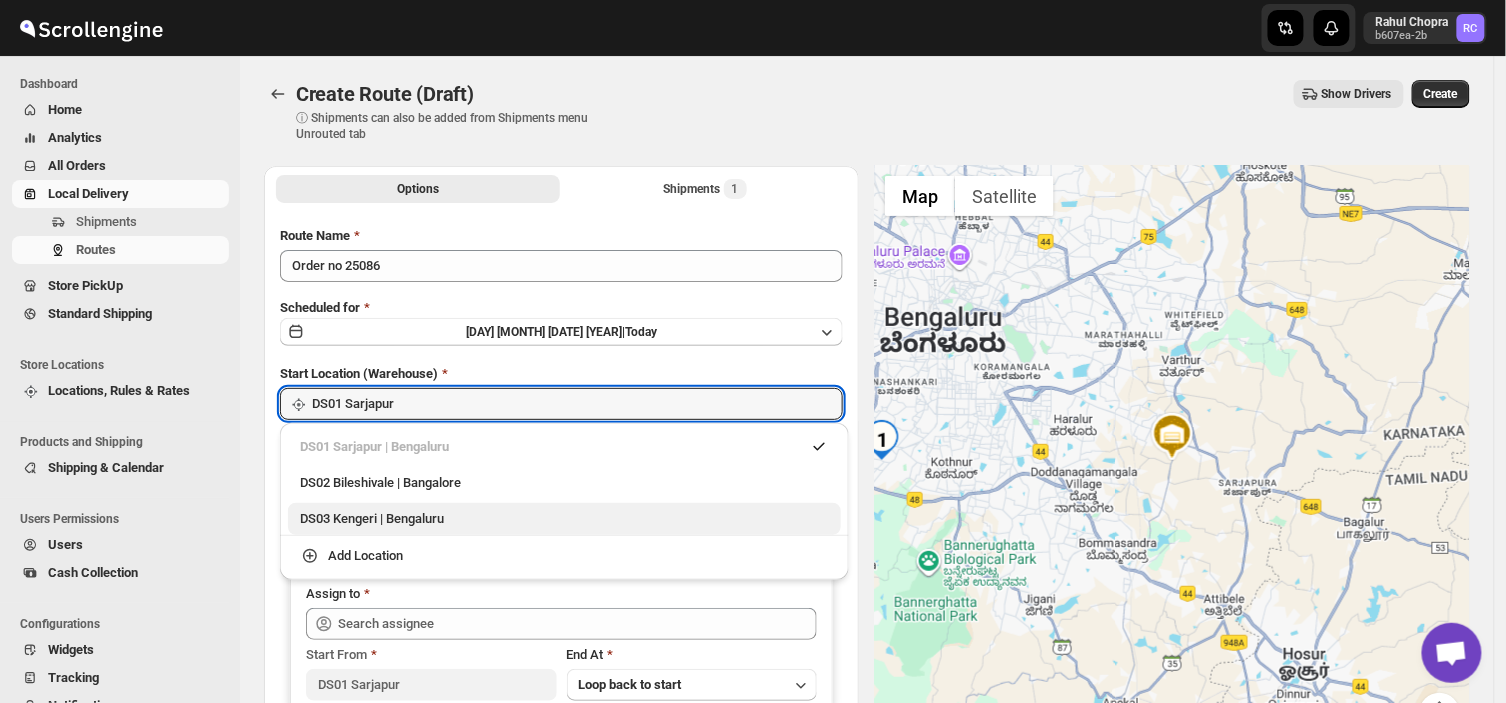 click on "DS03 Kengeri | Bengaluru" at bounding box center [564, 519] 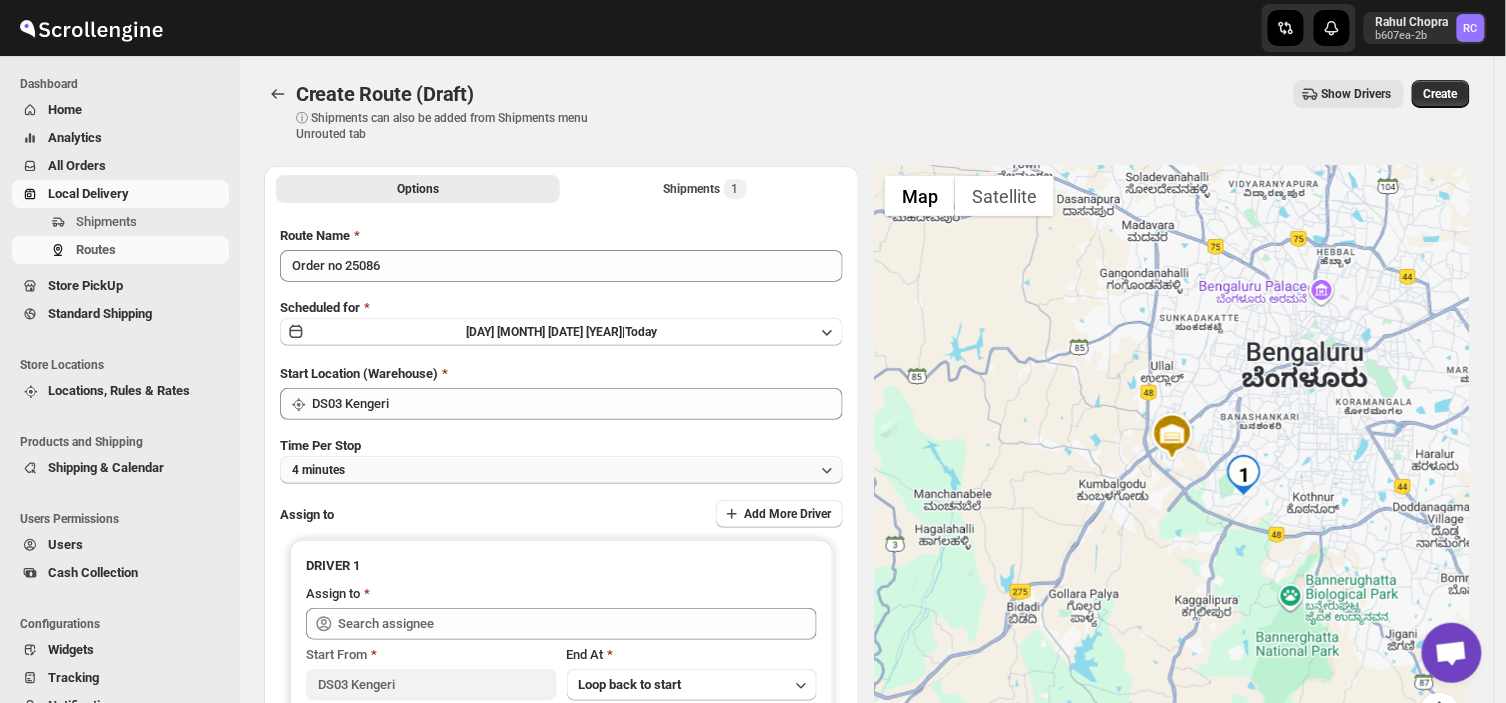 click on "4 minutes" at bounding box center [561, 470] 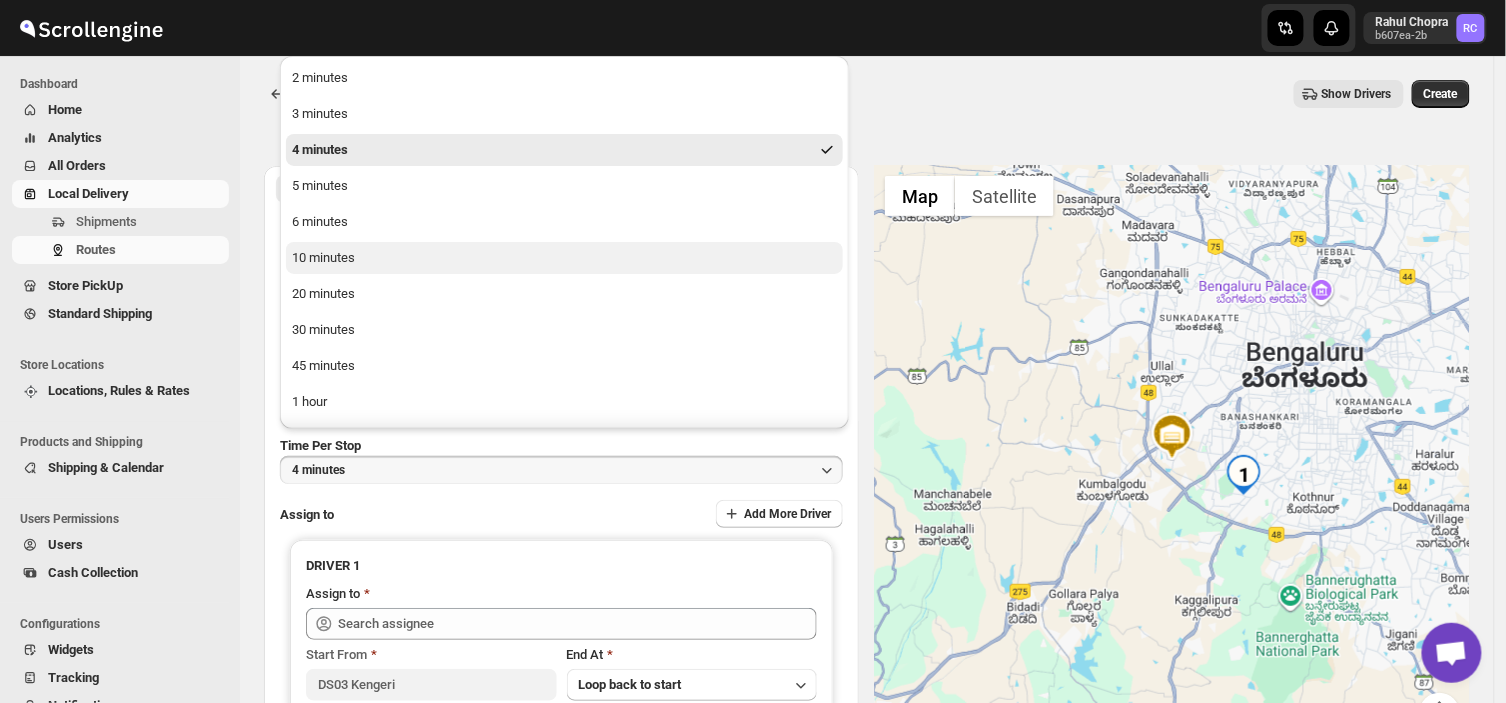 click on "10 minutes" at bounding box center [323, 258] 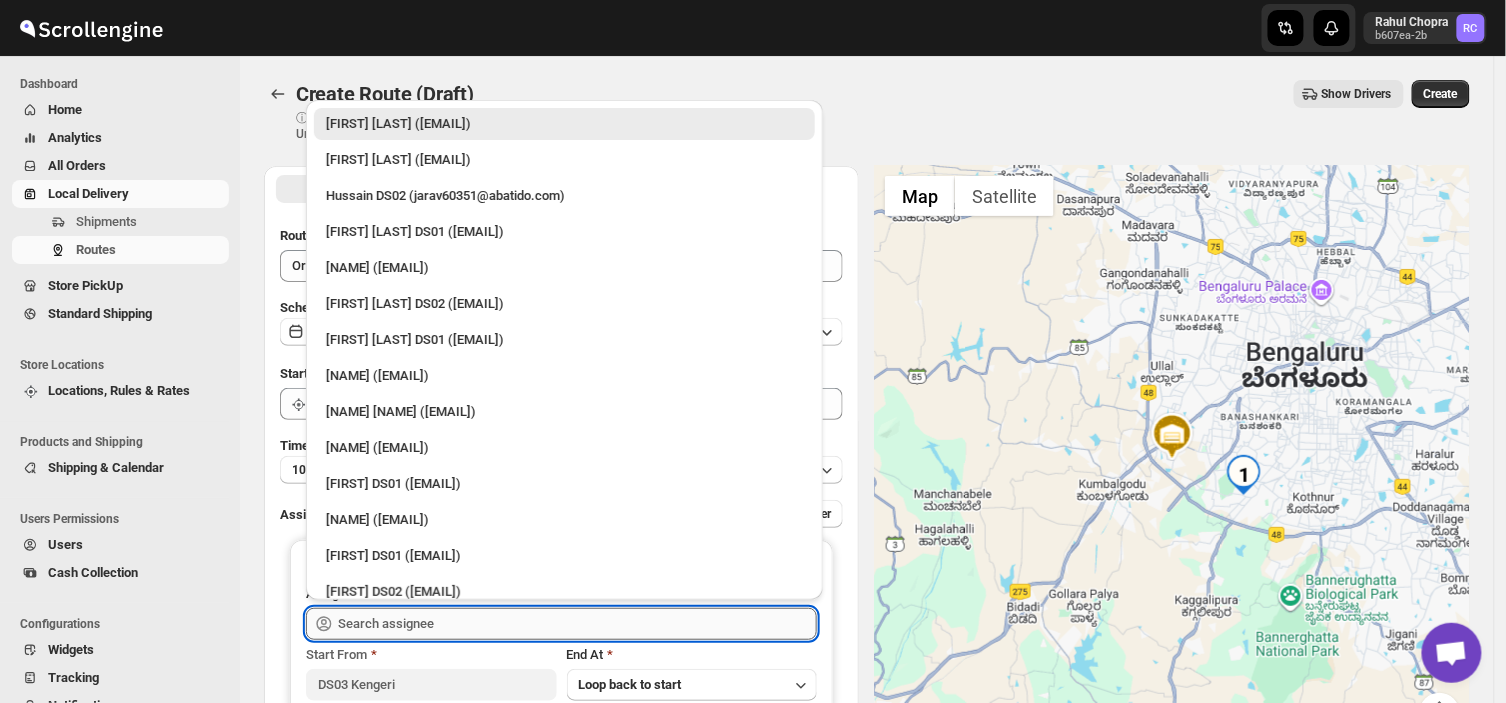 click at bounding box center (577, 624) 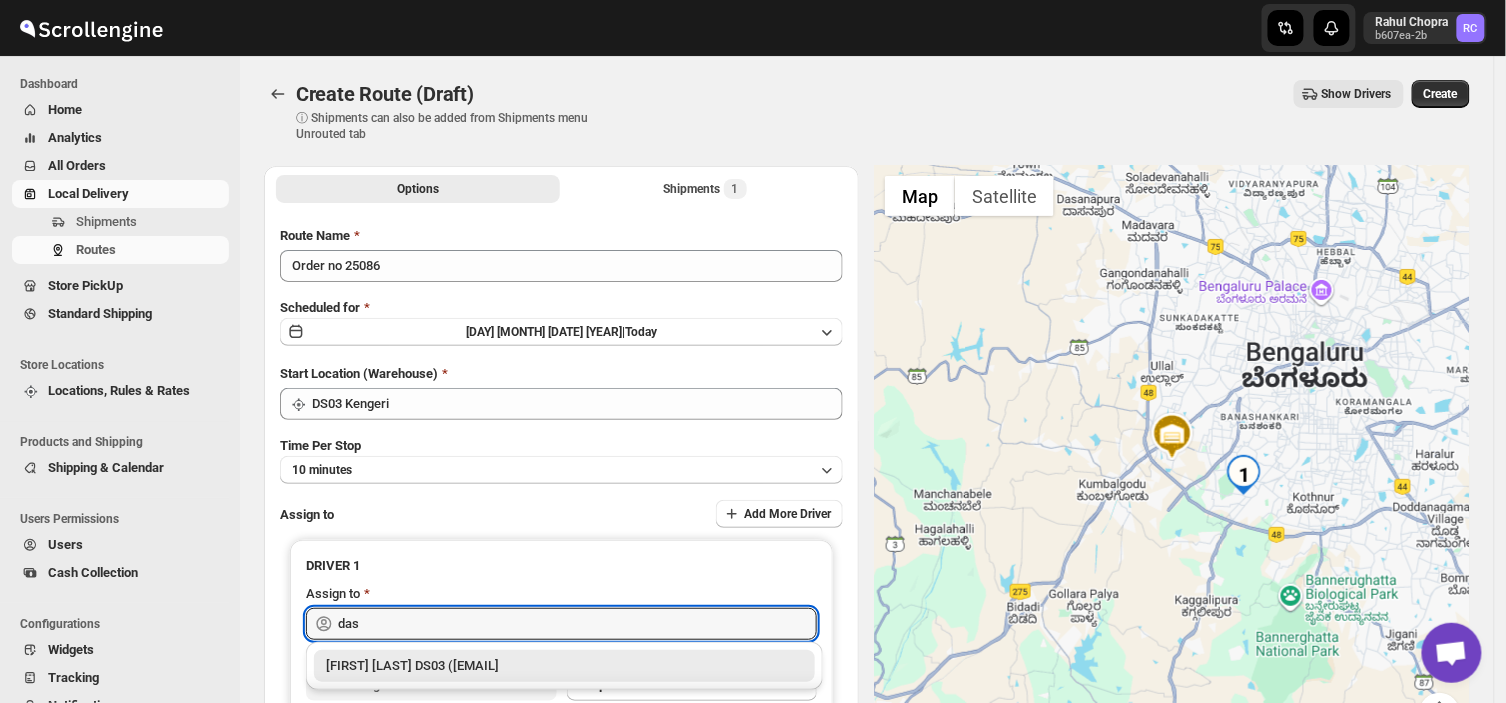 click on "[FIRST] [LAST] DS03 ([EMAIL]" at bounding box center (564, 666) 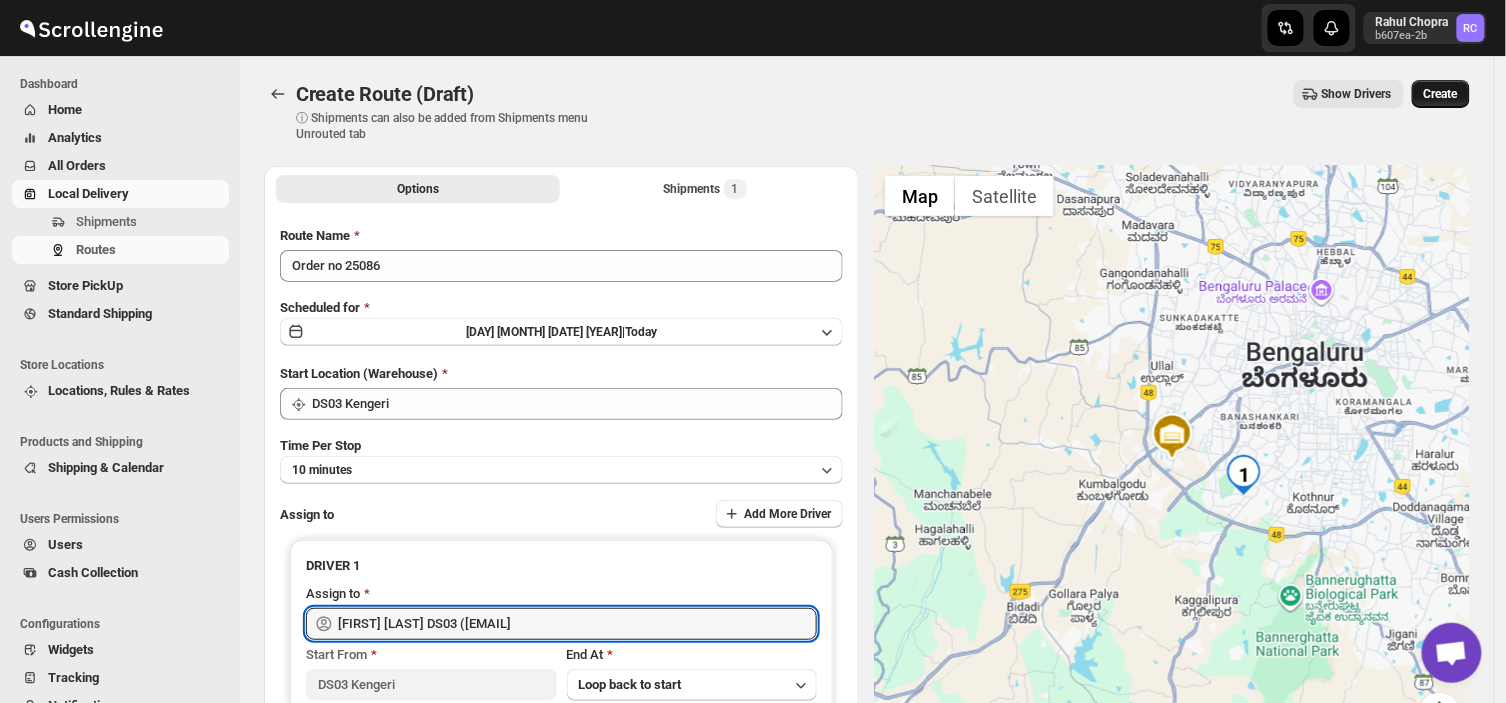 type on "[FIRST] [LAST] DS03 ([EMAIL]" 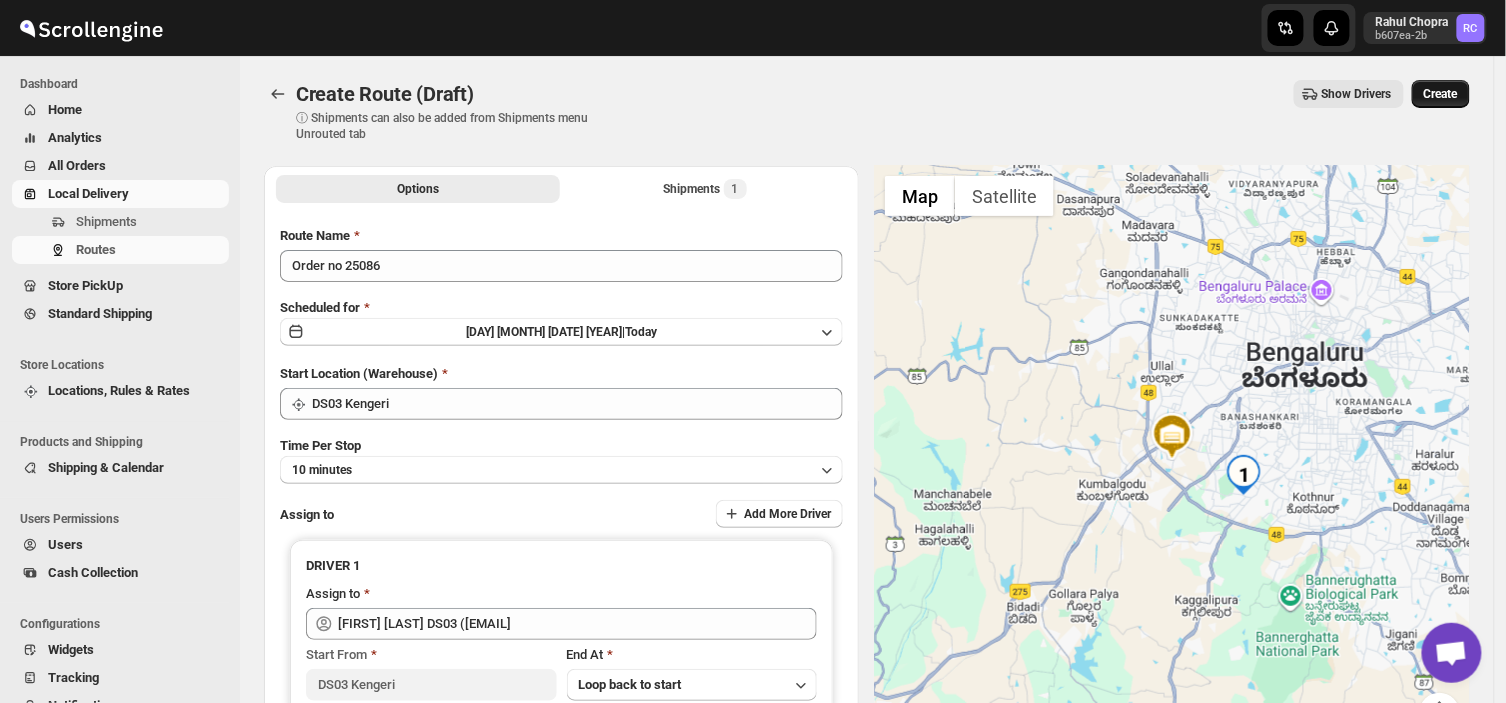 click on "Create" at bounding box center [1441, 94] 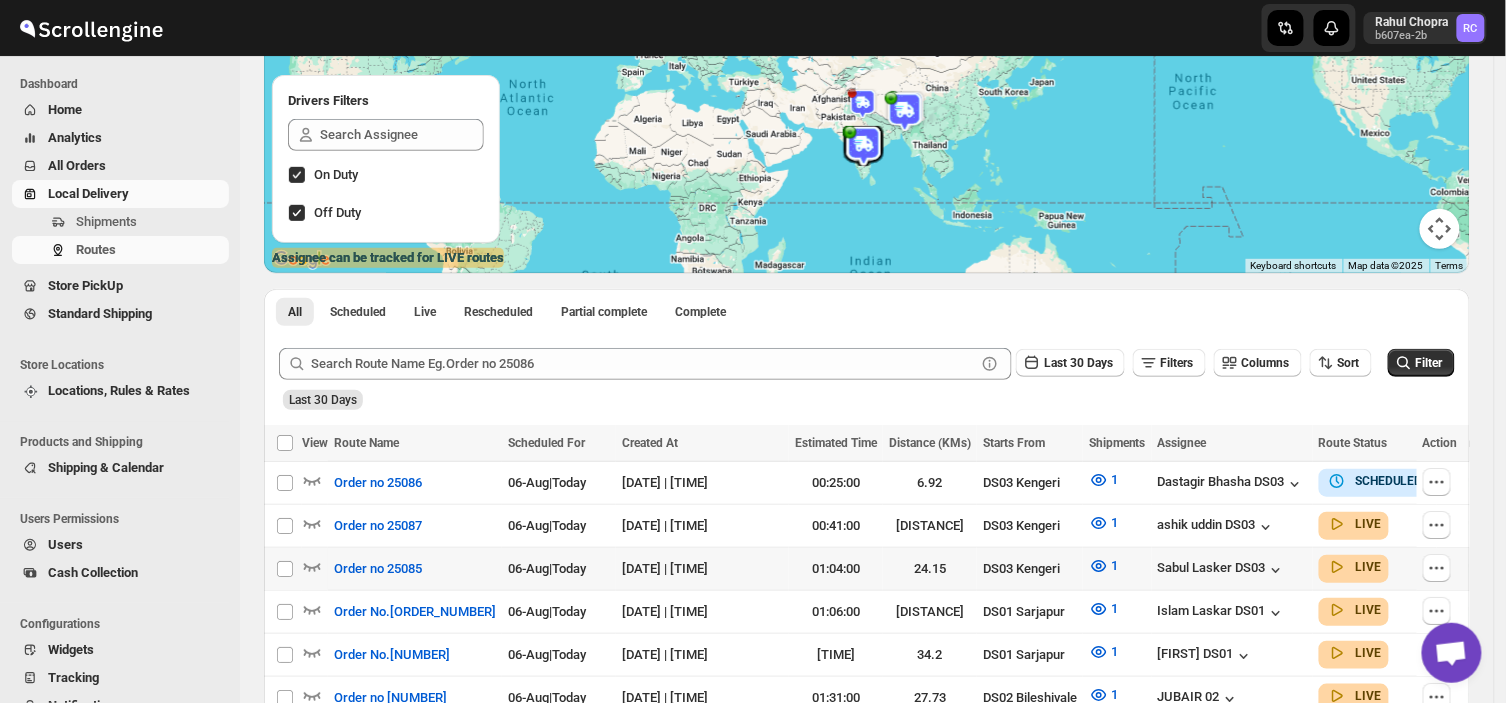 scroll, scrollTop: 202, scrollLeft: 0, axis: vertical 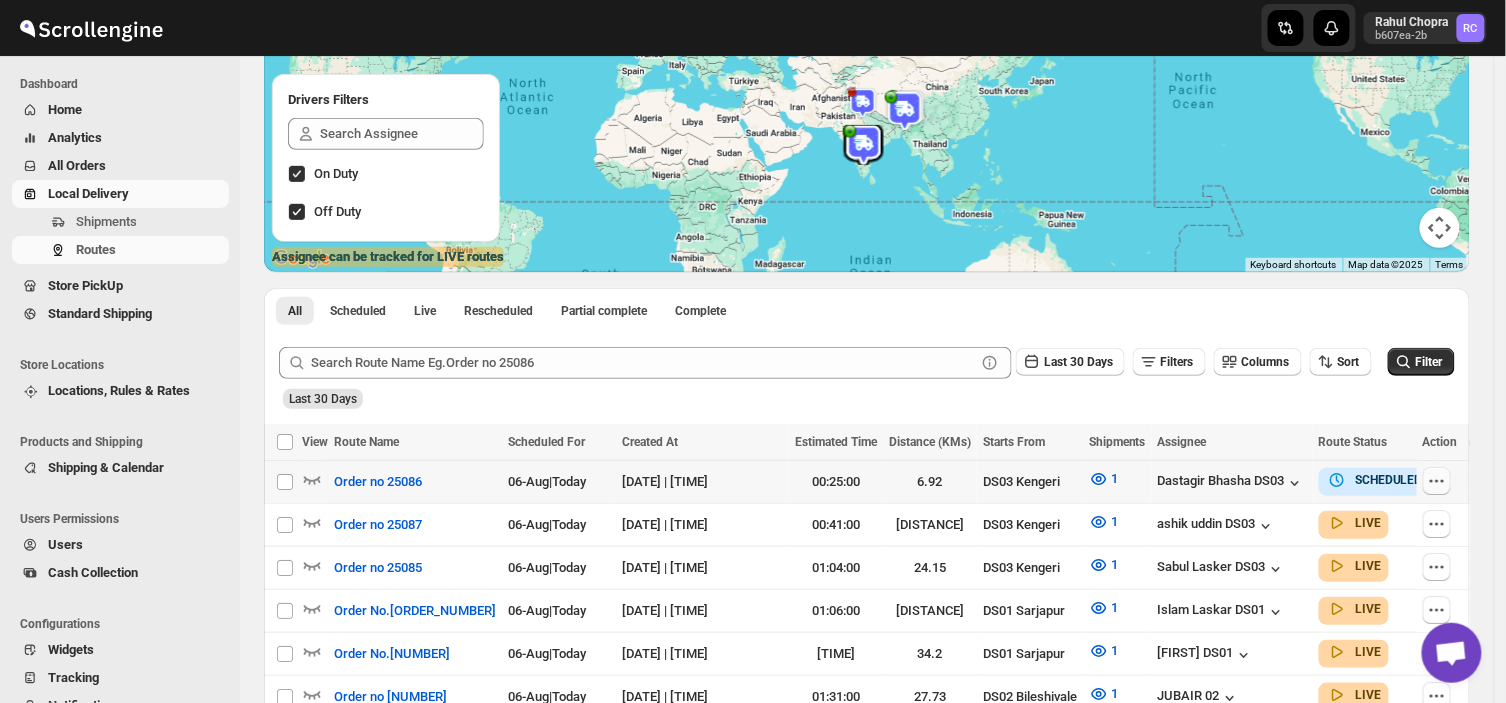 click 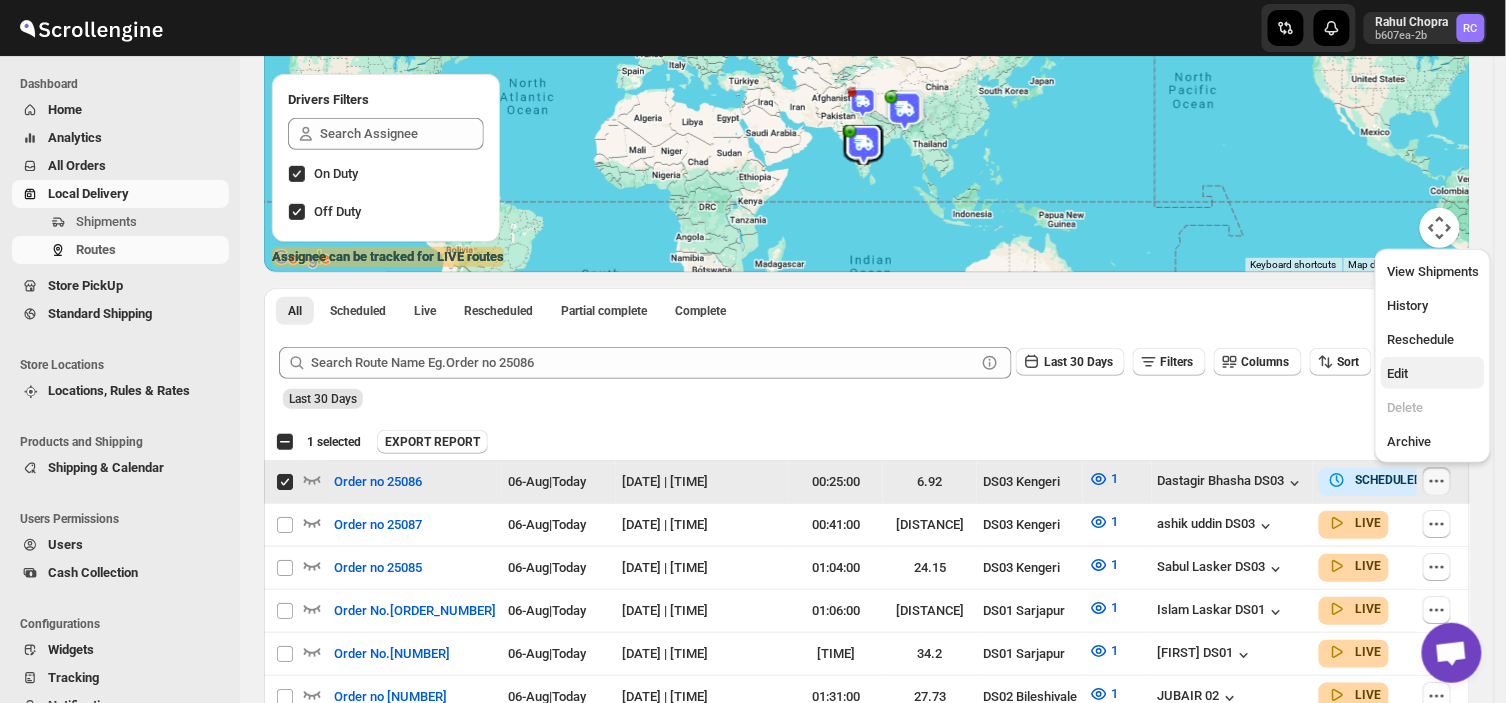 click on "Edit" at bounding box center (1397, 373) 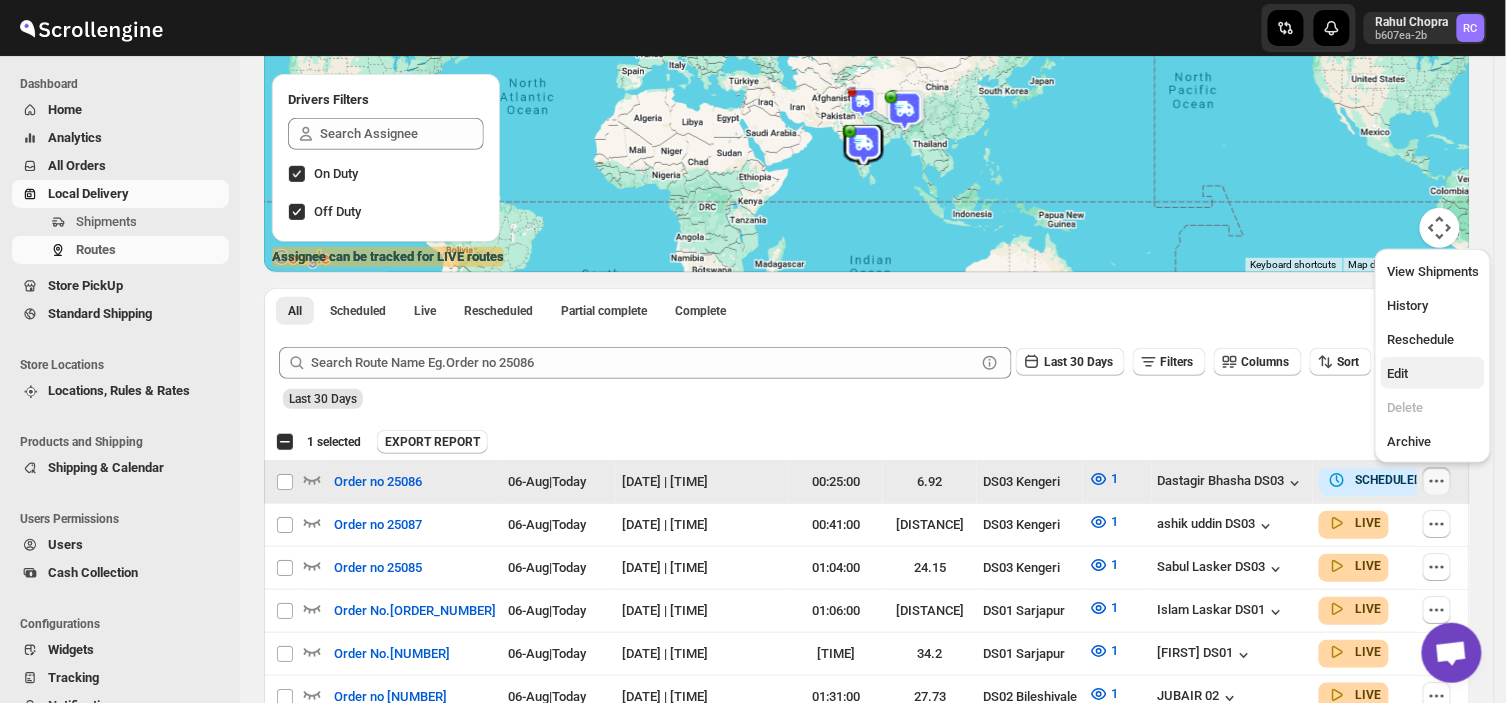 checkbox on "false" 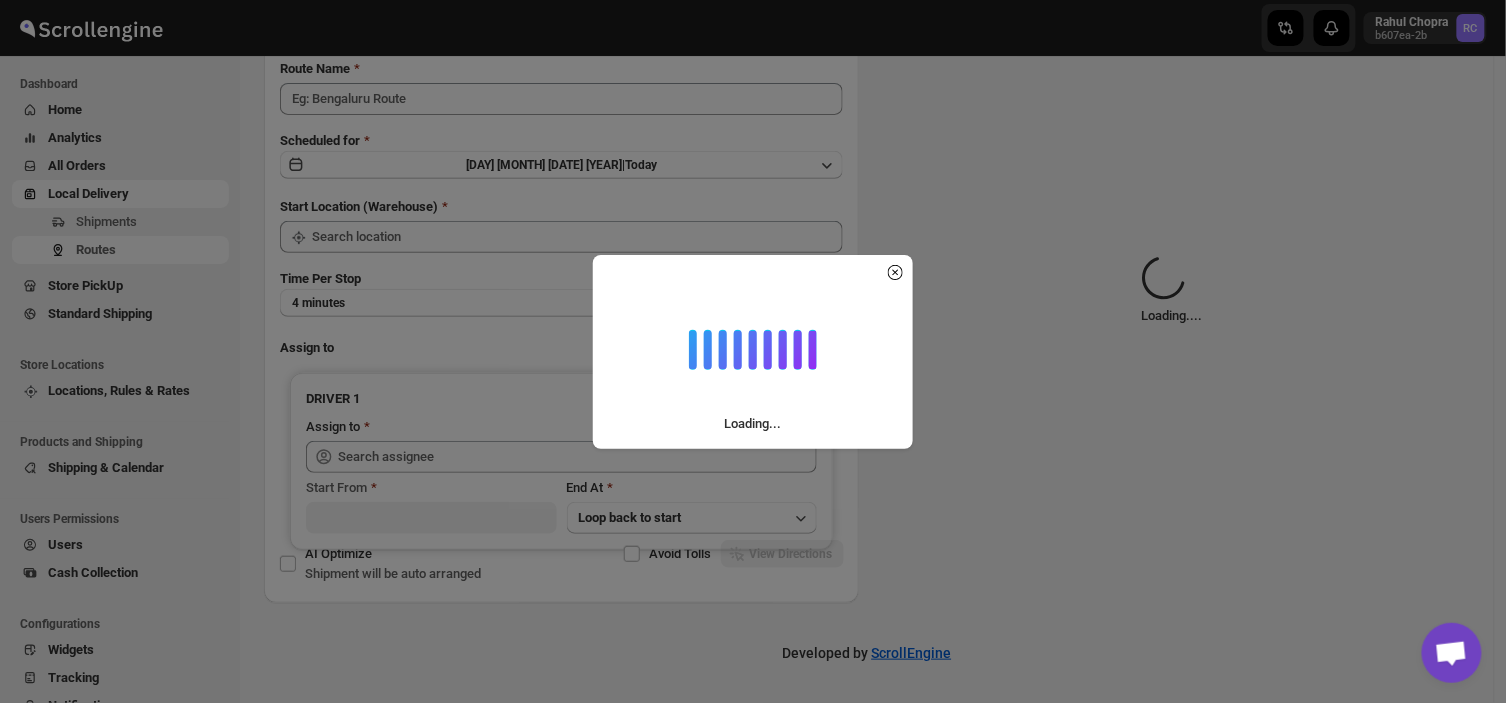 scroll, scrollTop: 0, scrollLeft: 0, axis: both 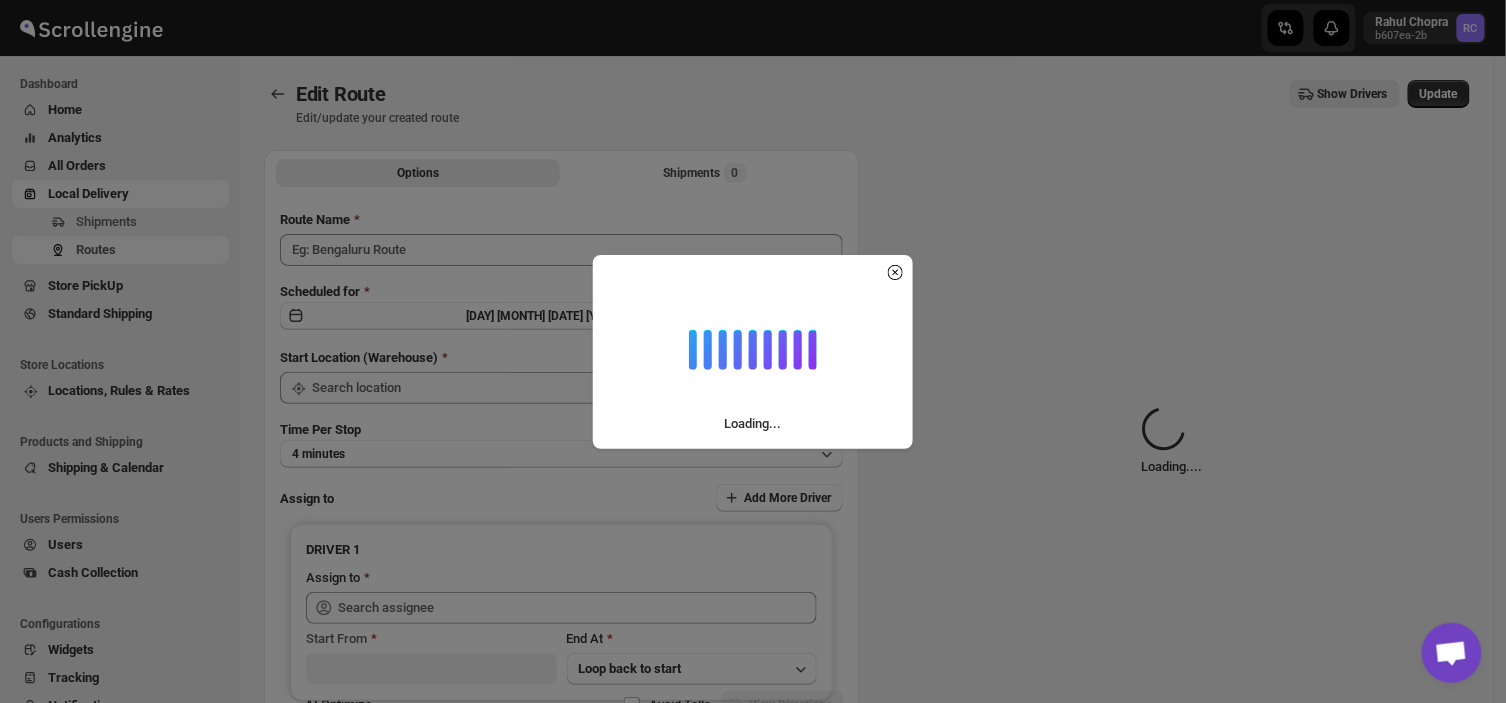 type on "Order no 25086" 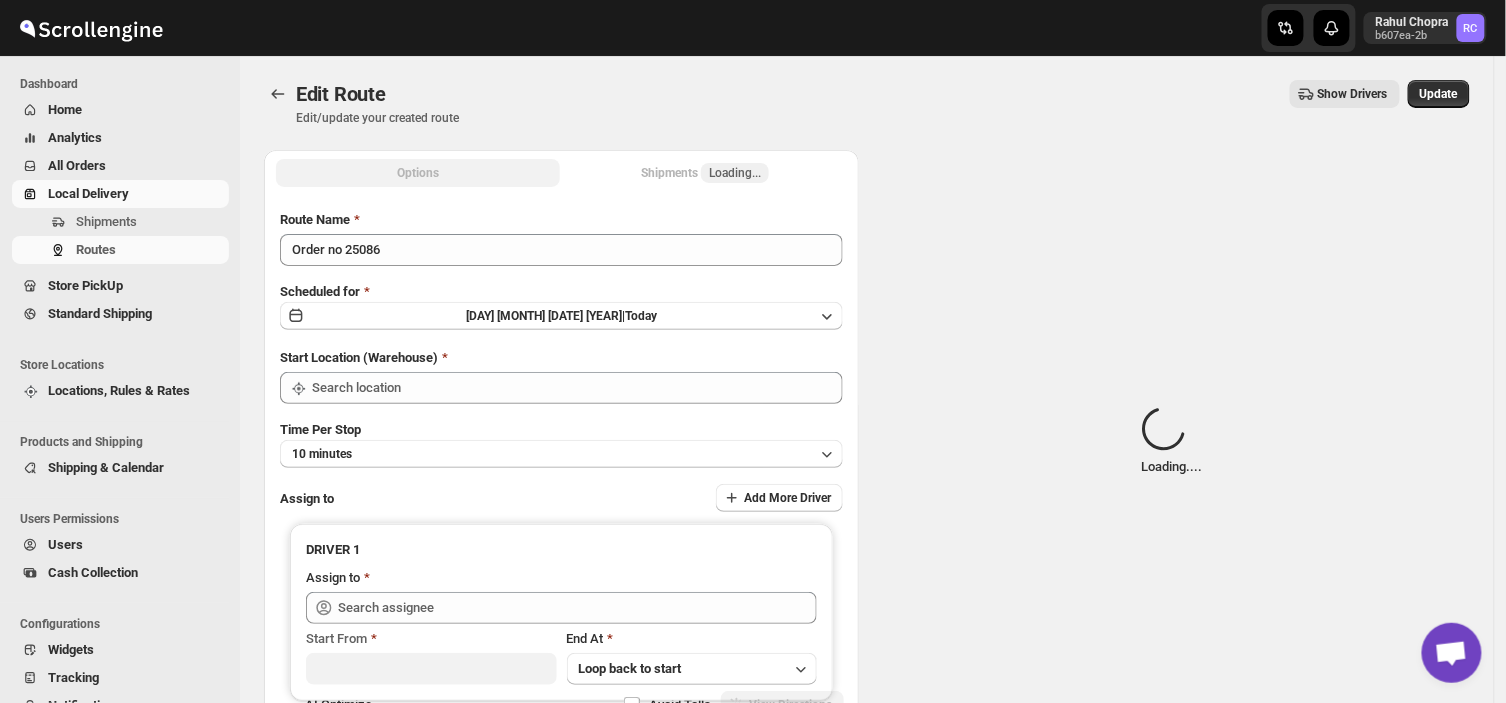 type on "DS03 Kengeri" 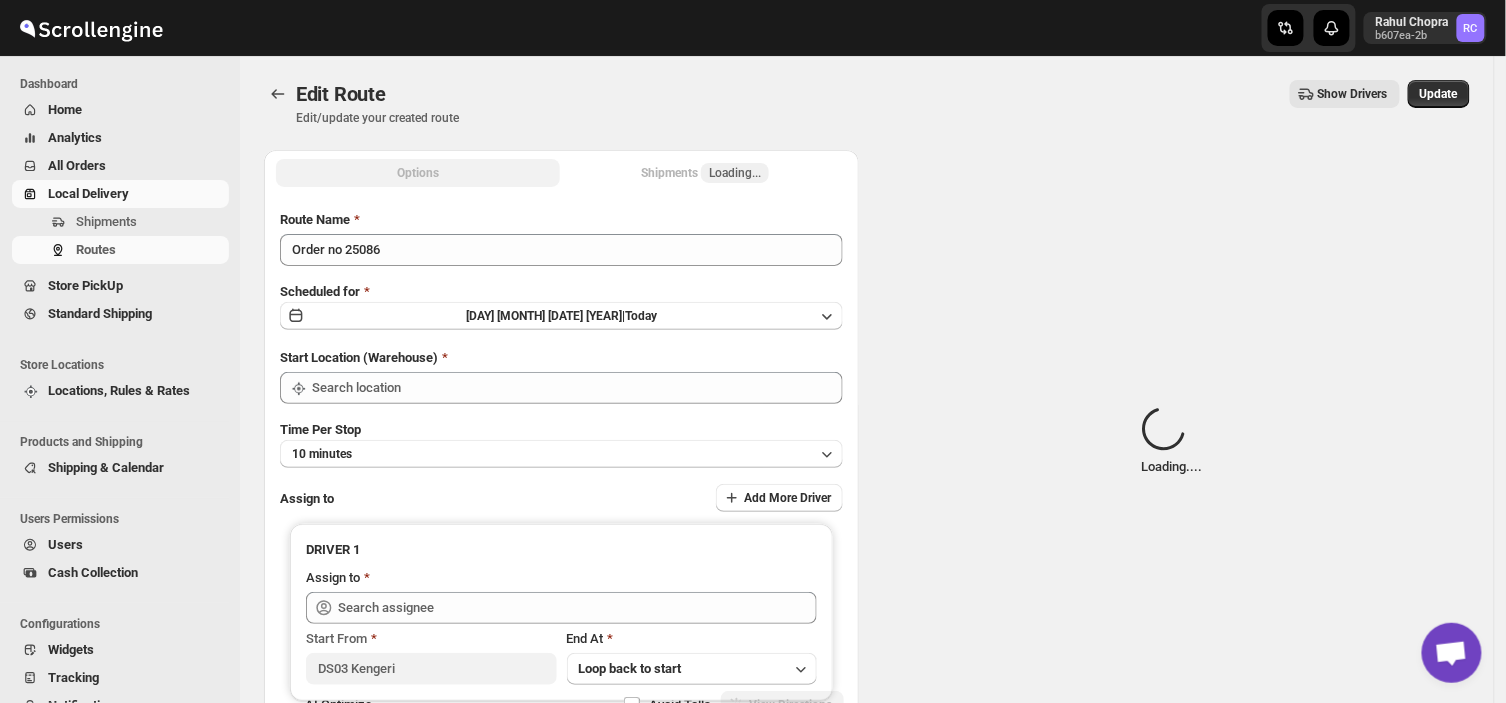type on "DS03 Kengeri" 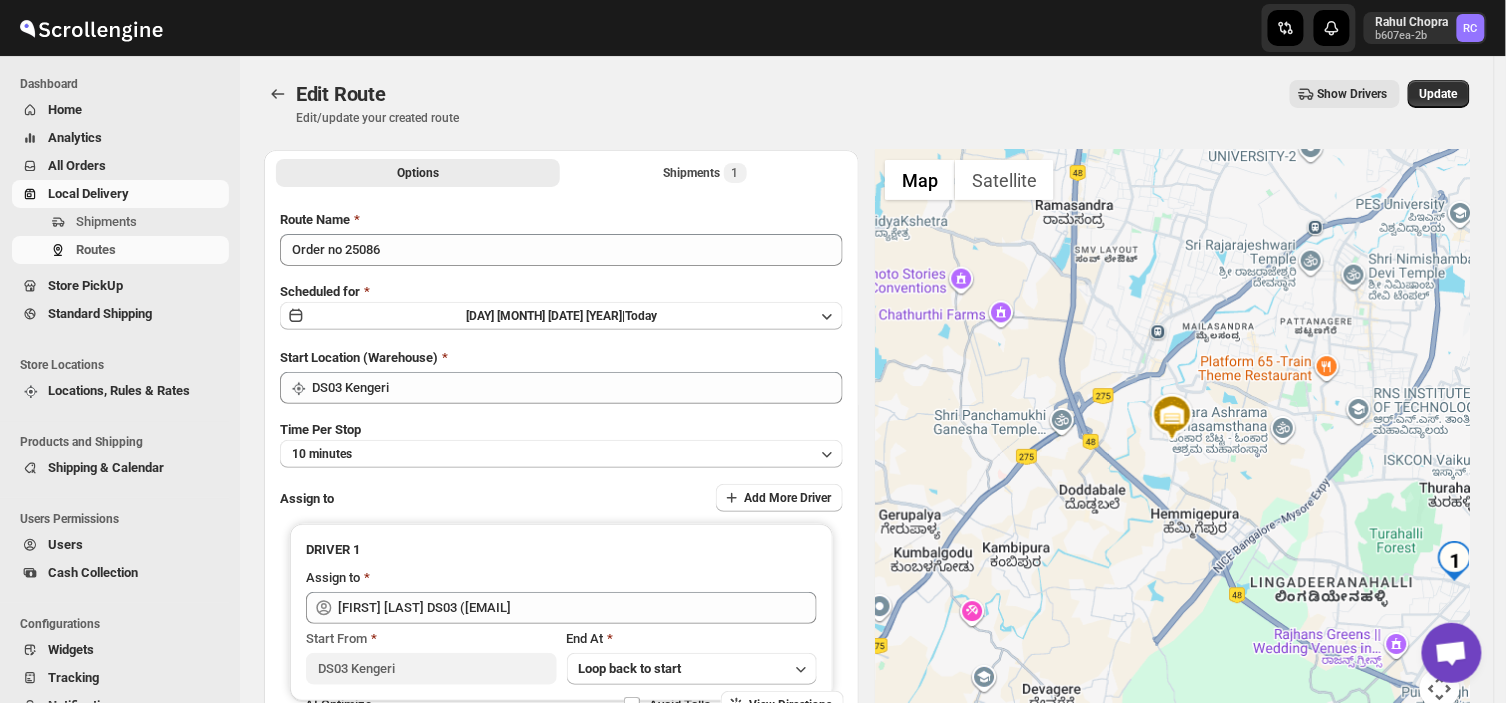 scroll, scrollTop: 12, scrollLeft: 0, axis: vertical 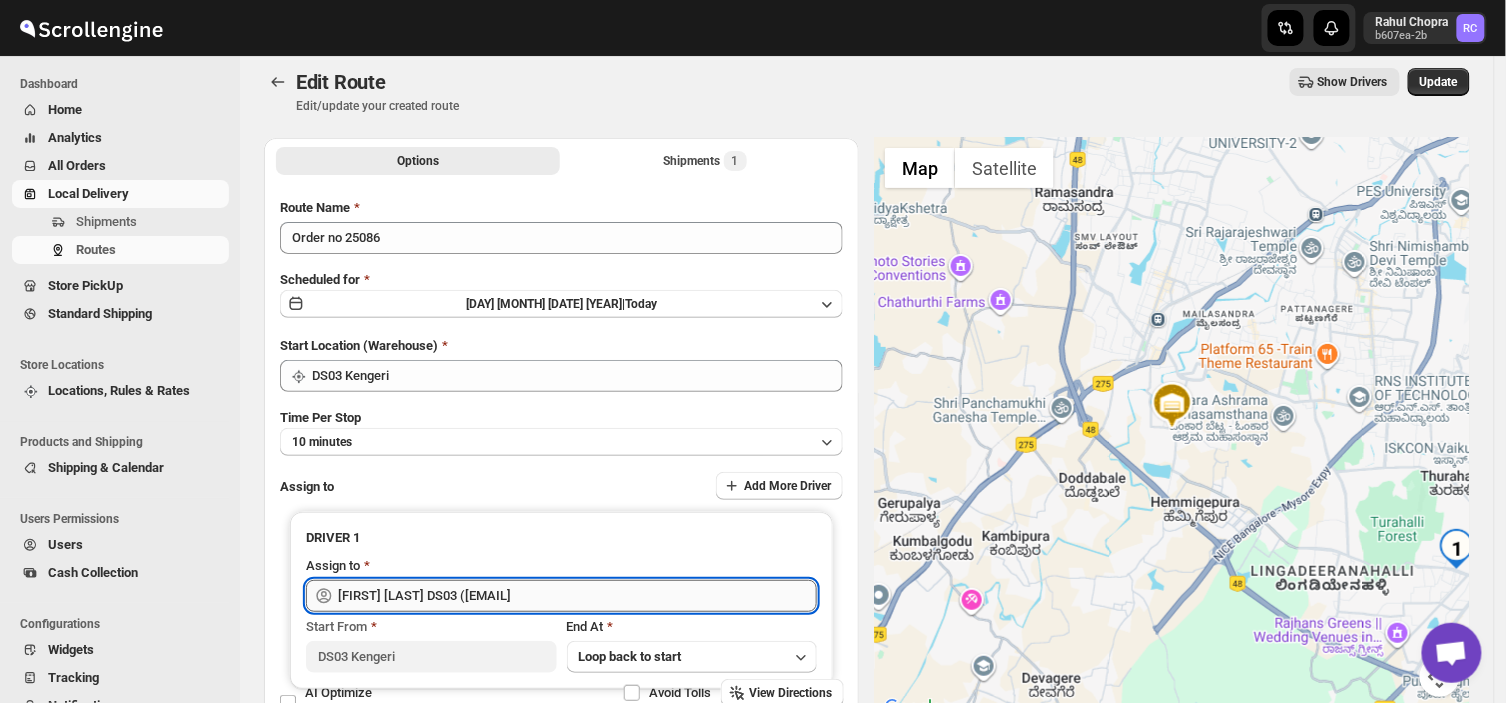 click on "[FIRST] [LAST] DS03 ([EMAIL]" at bounding box center [577, 596] 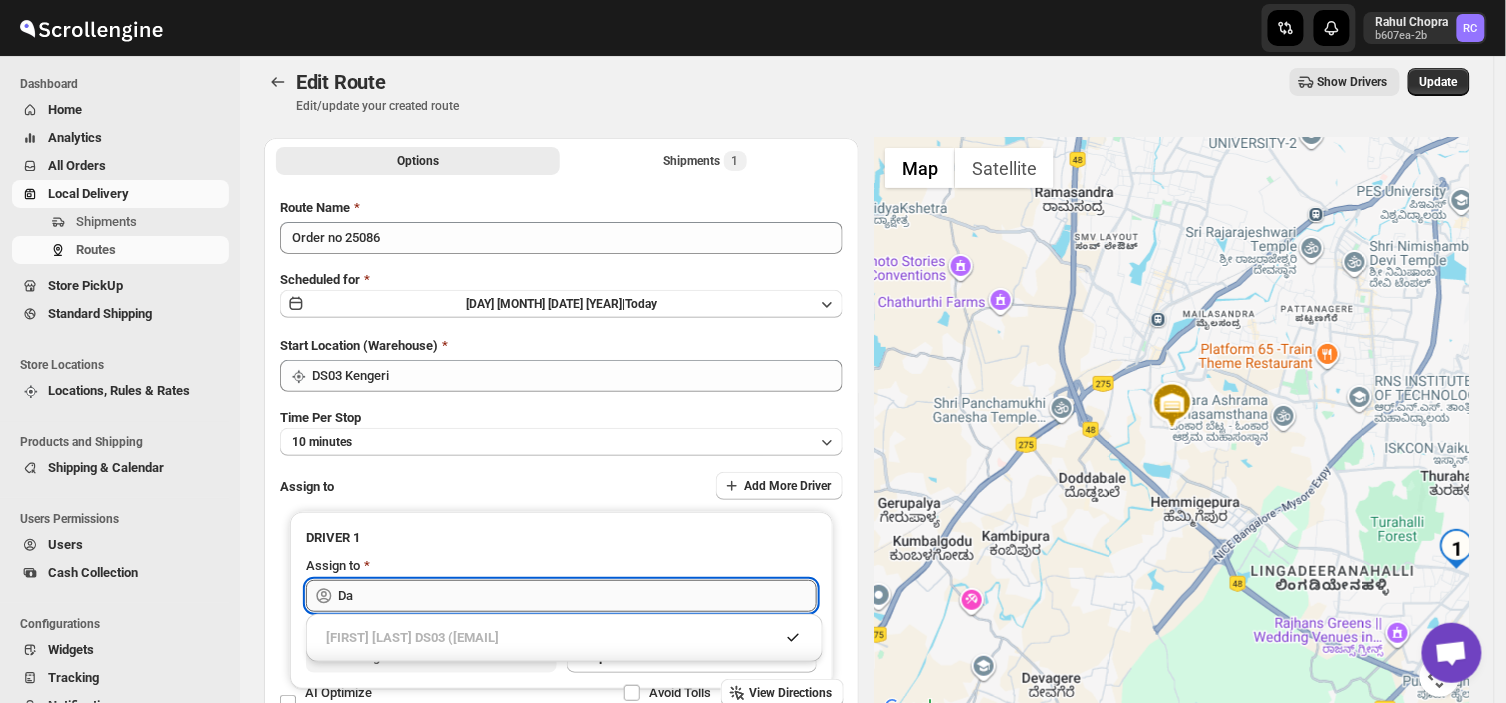 type on "D" 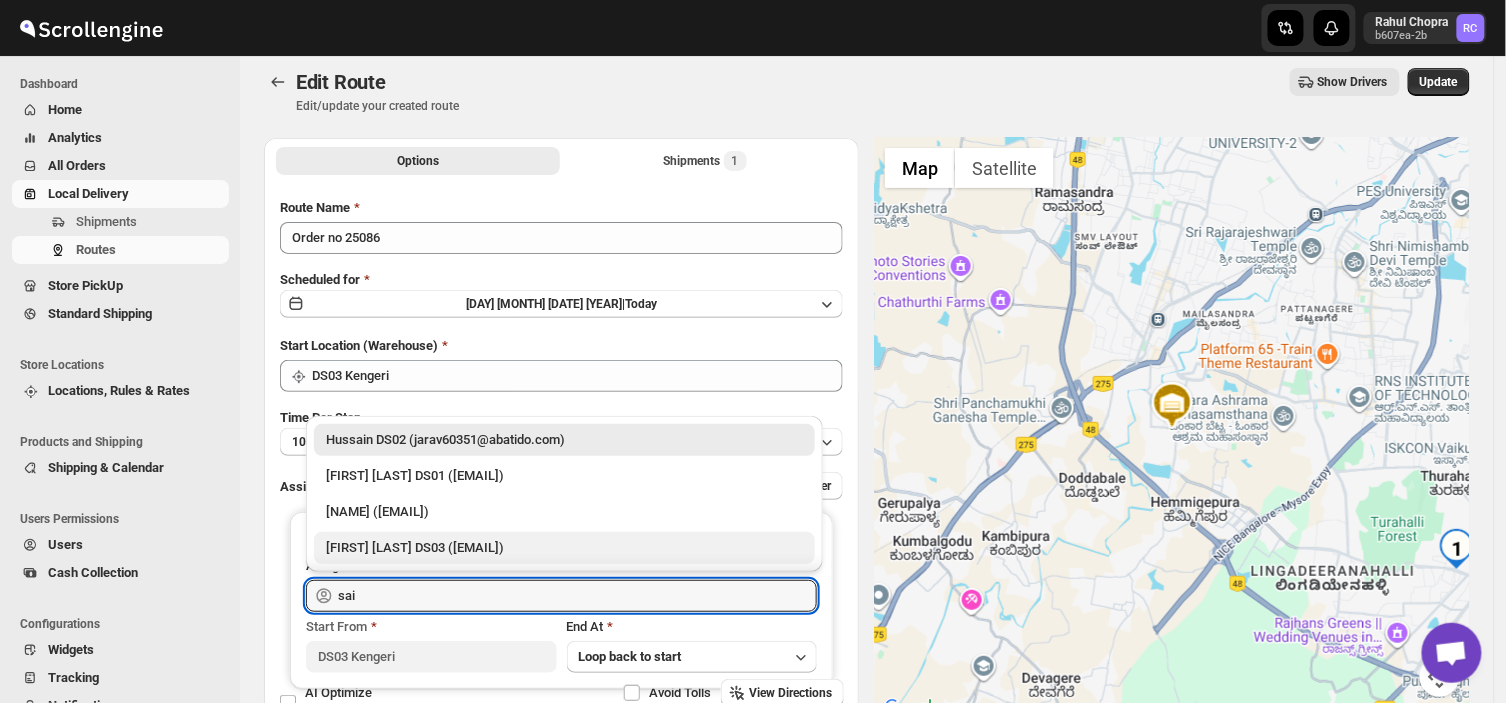 click on "[FIRST] [LAST] DS03 ([EMAIL])" at bounding box center (564, 548) 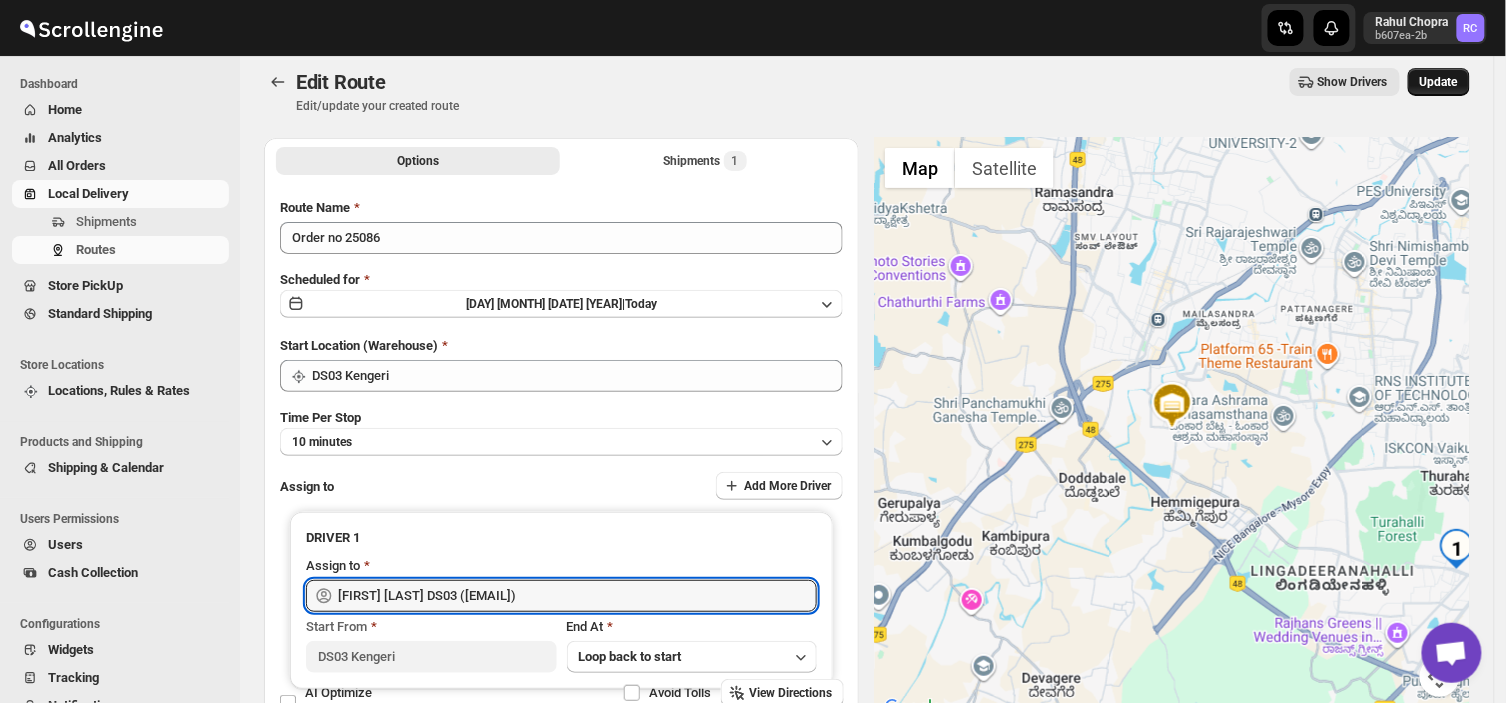type on "[FIRST] [LAST] DS03 ([EMAIL])" 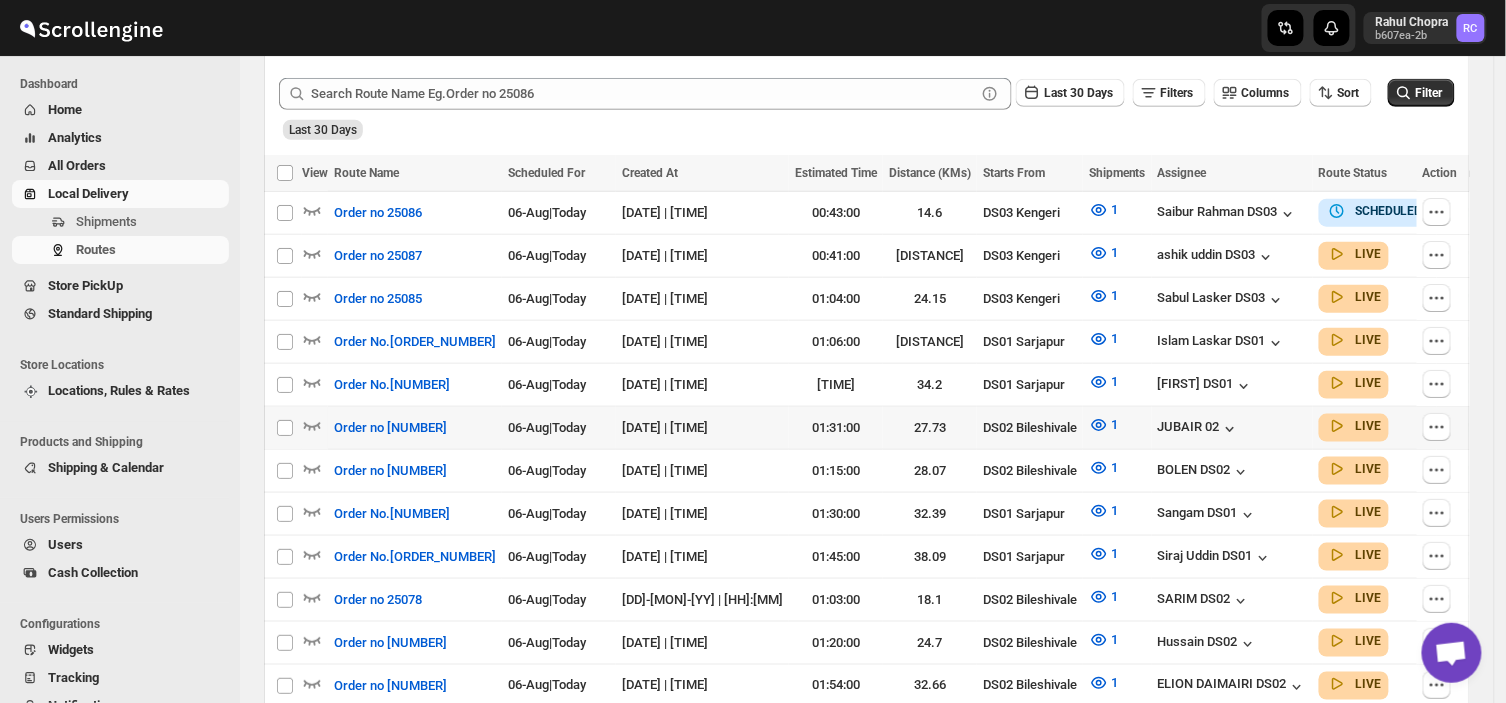 scroll, scrollTop: 472, scrollLeft: 0, axis: vertical 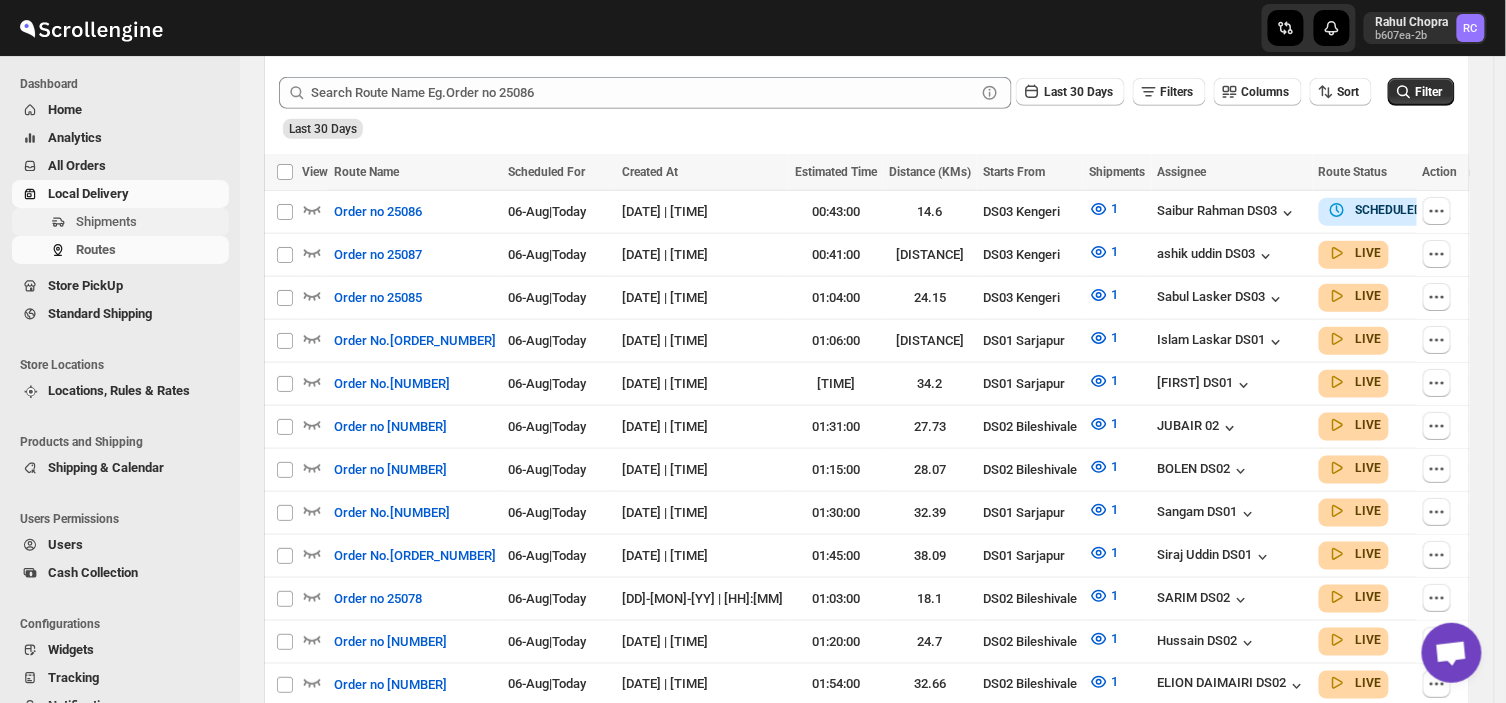 click on "Shipments" at bounding box center [150, 222] 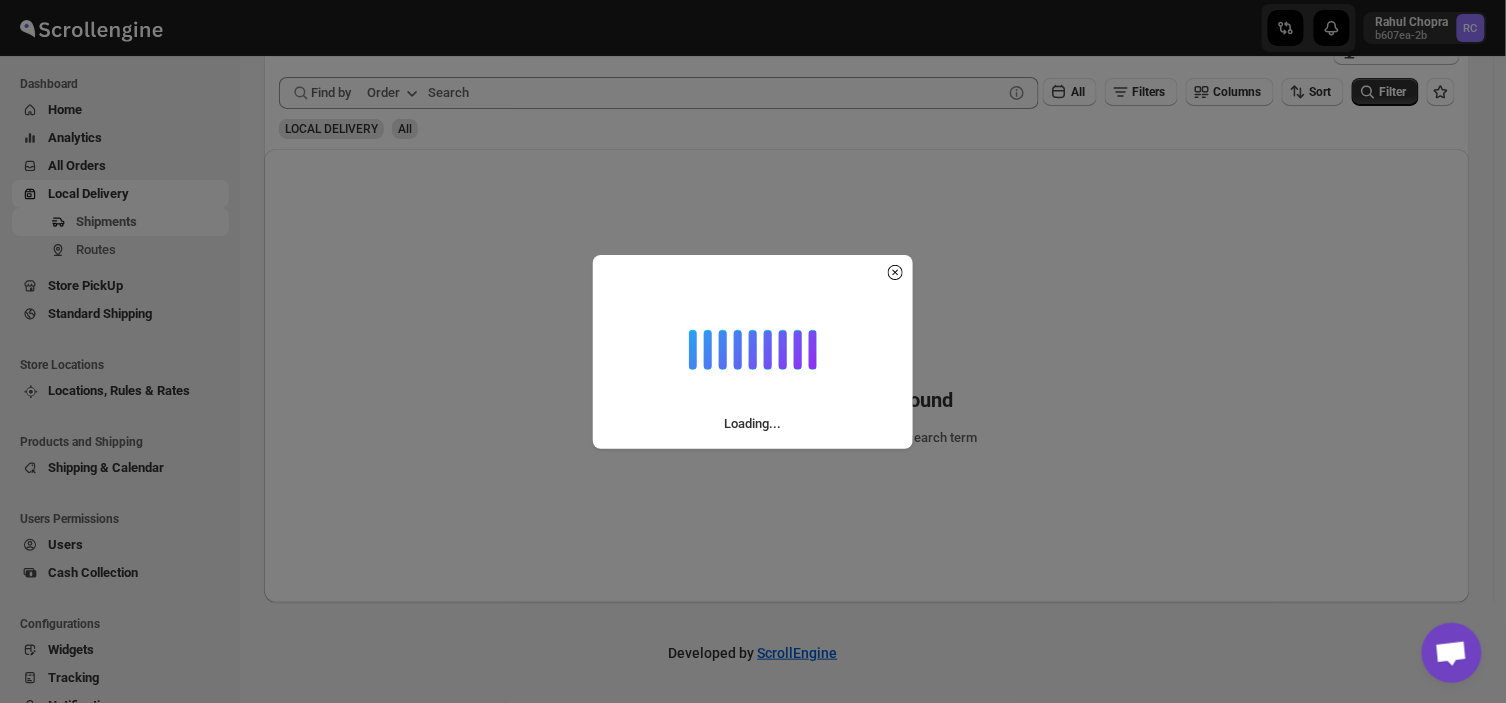 scroll, scrollTop: 0, scrollLeft: 0, axis: both 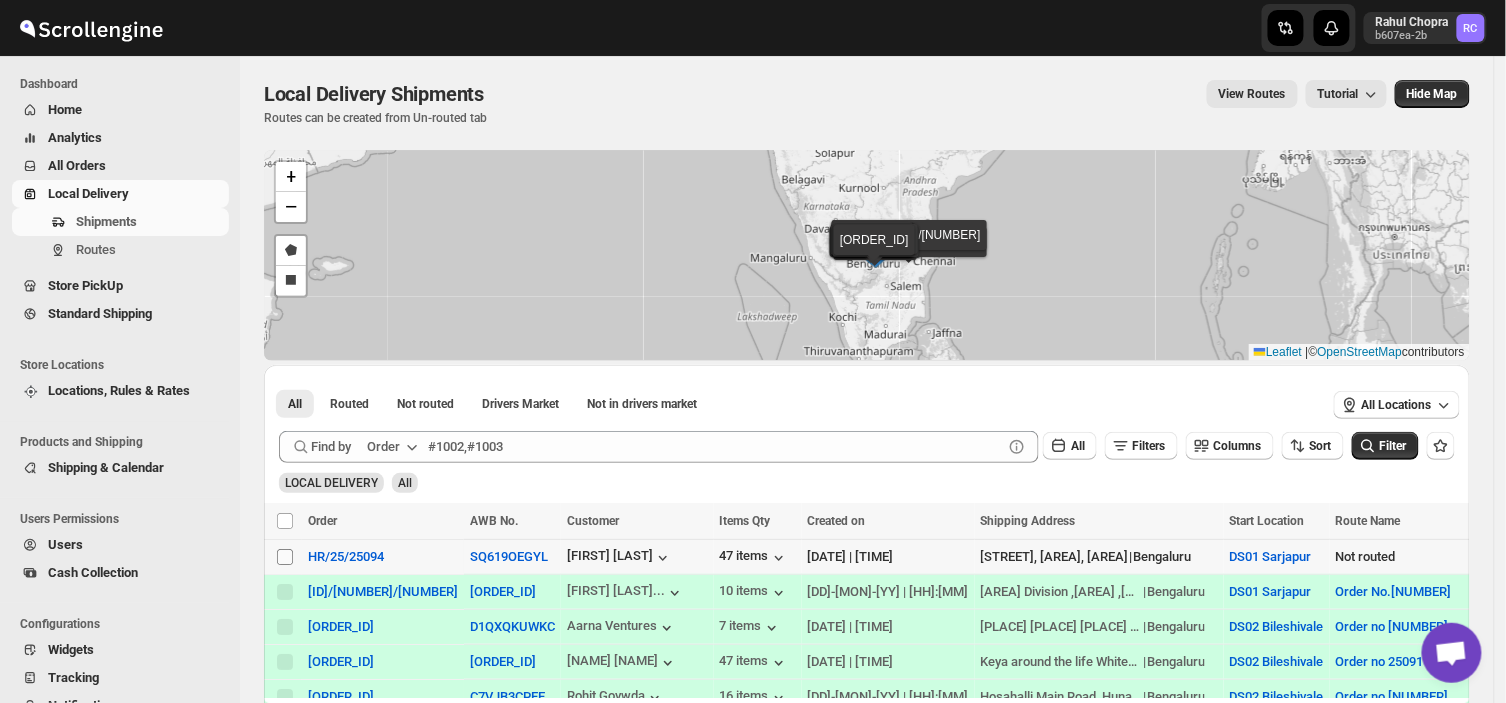 click on "Select shipment" at bounding box center [285, 557] 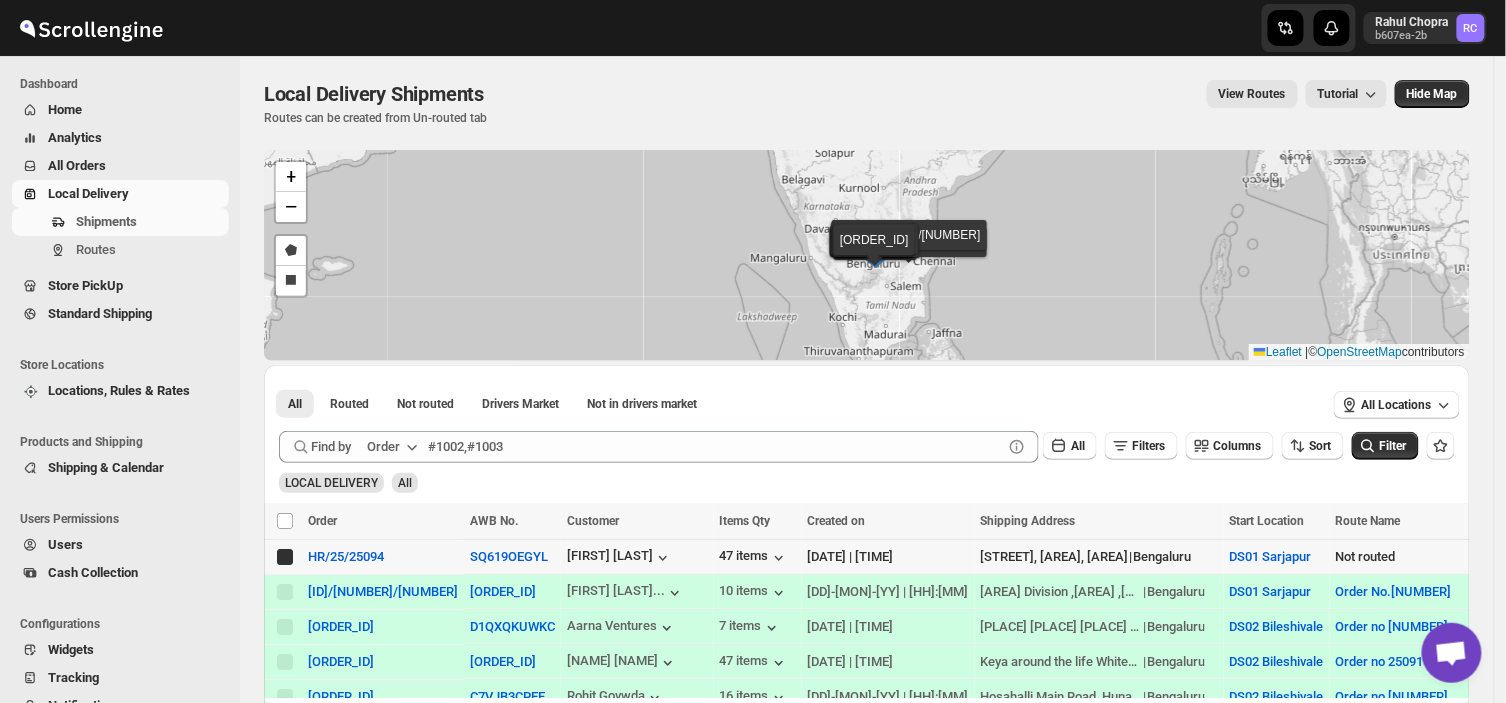 checkbox on "true" 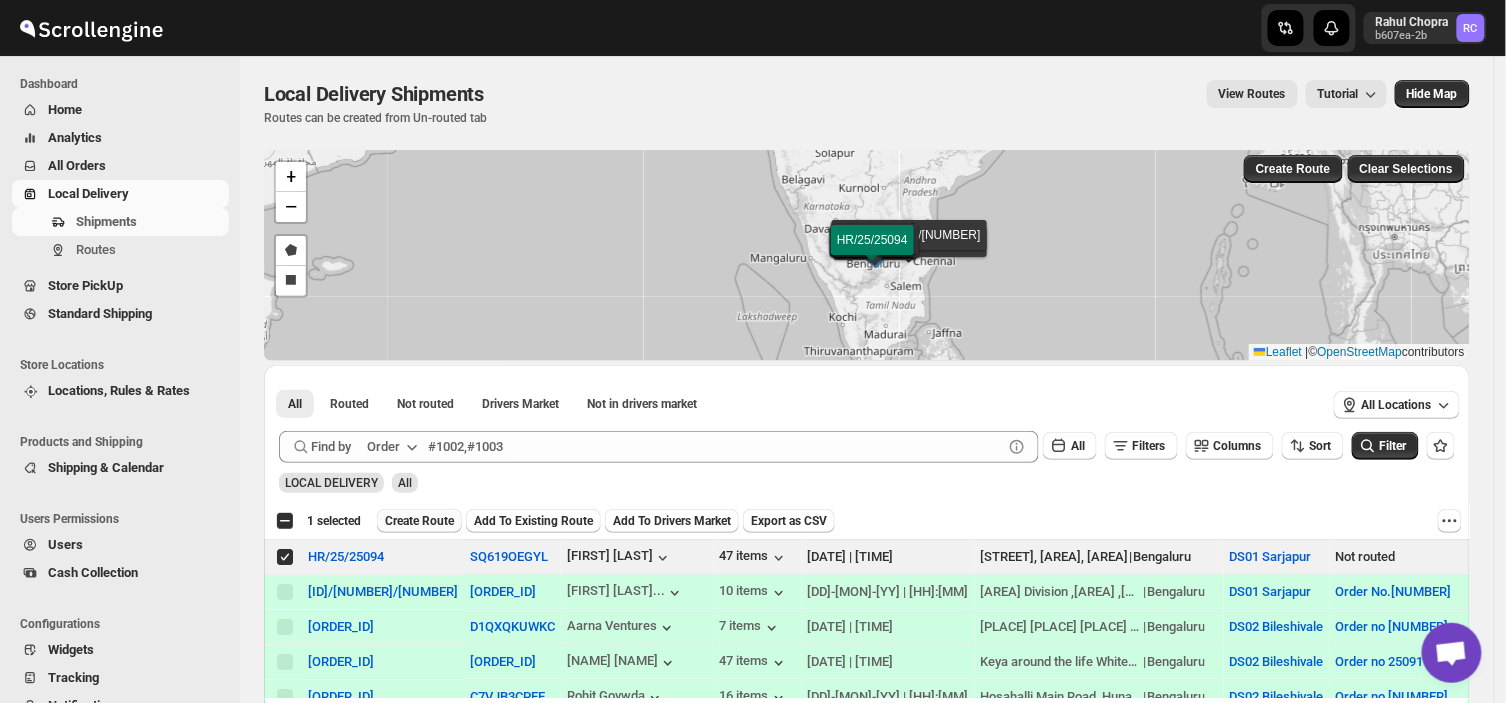click on "Create Route" at bounding box center (419, 521) 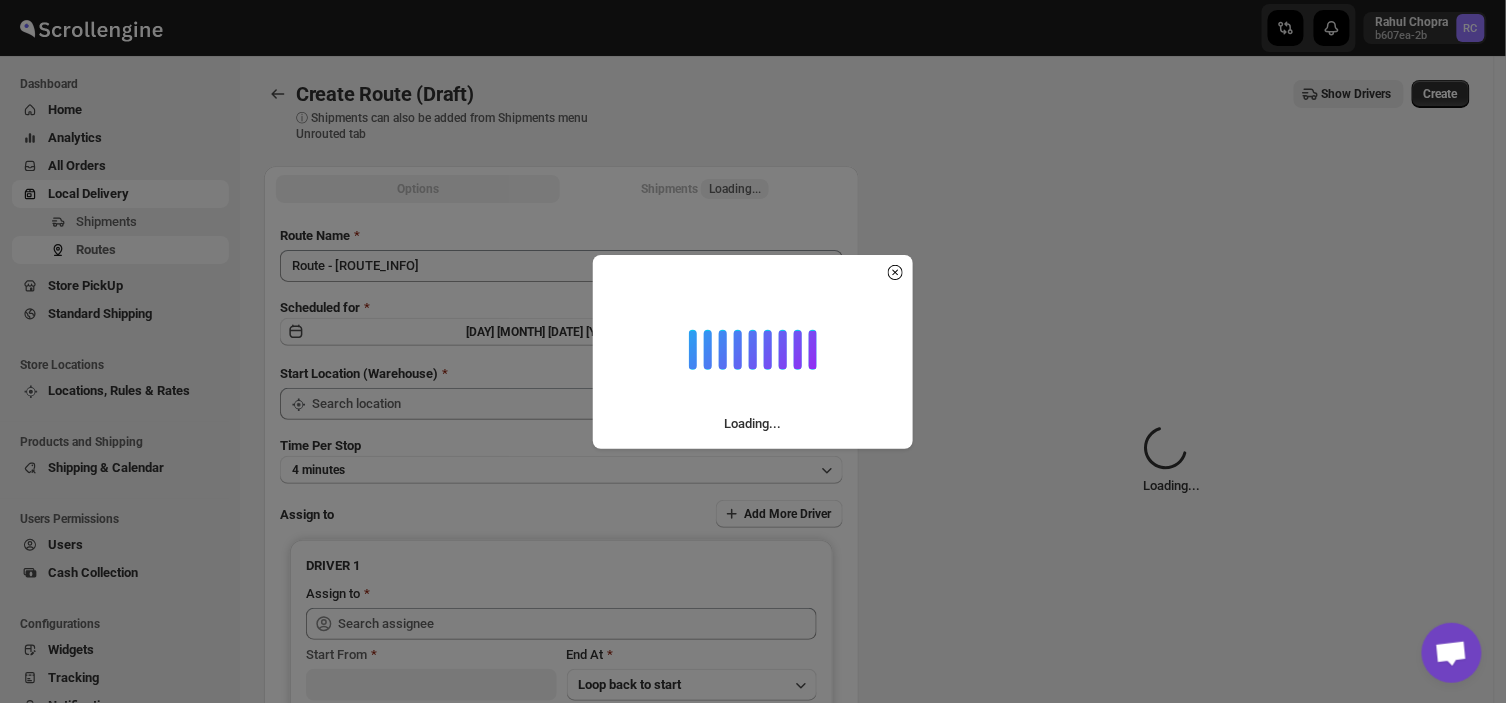 type on "DS01 Sarjapur" 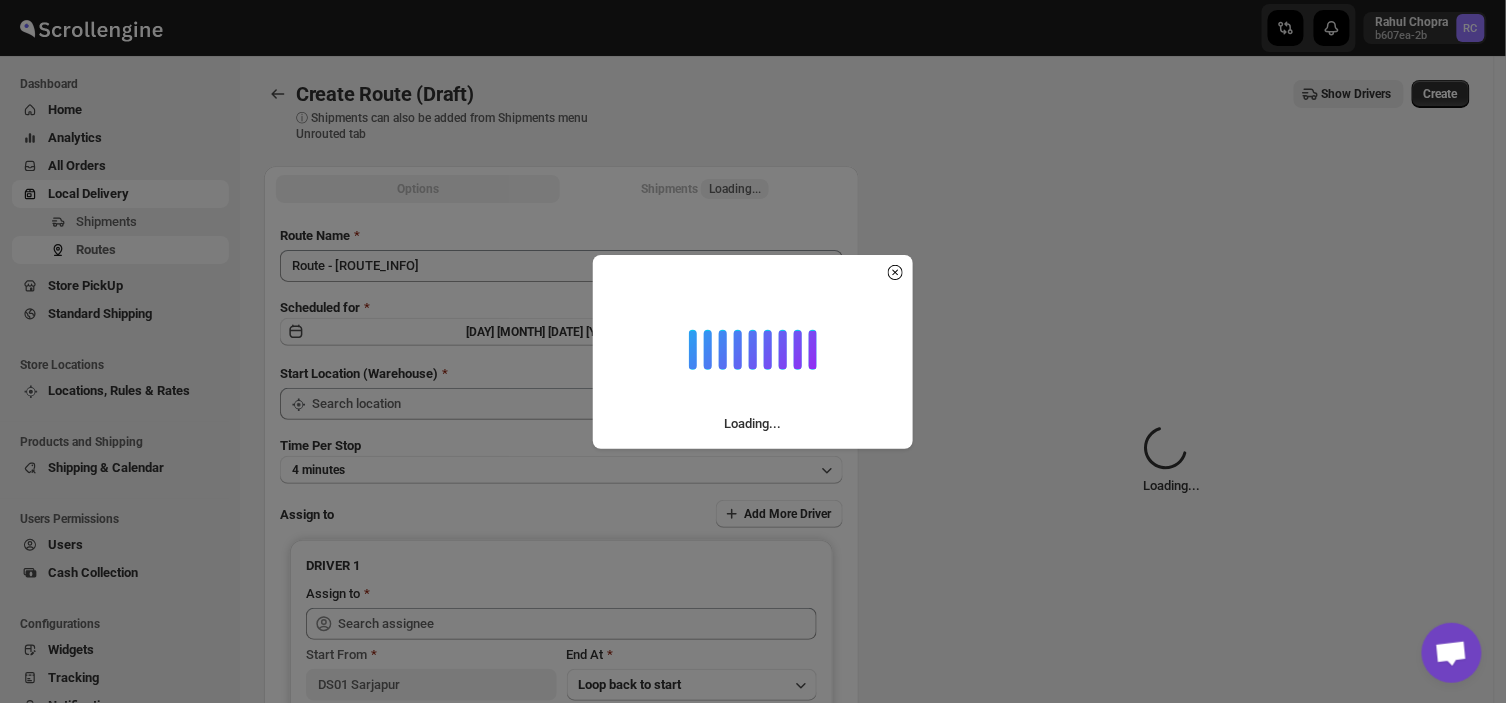 type on "DS01 Sarjapur" 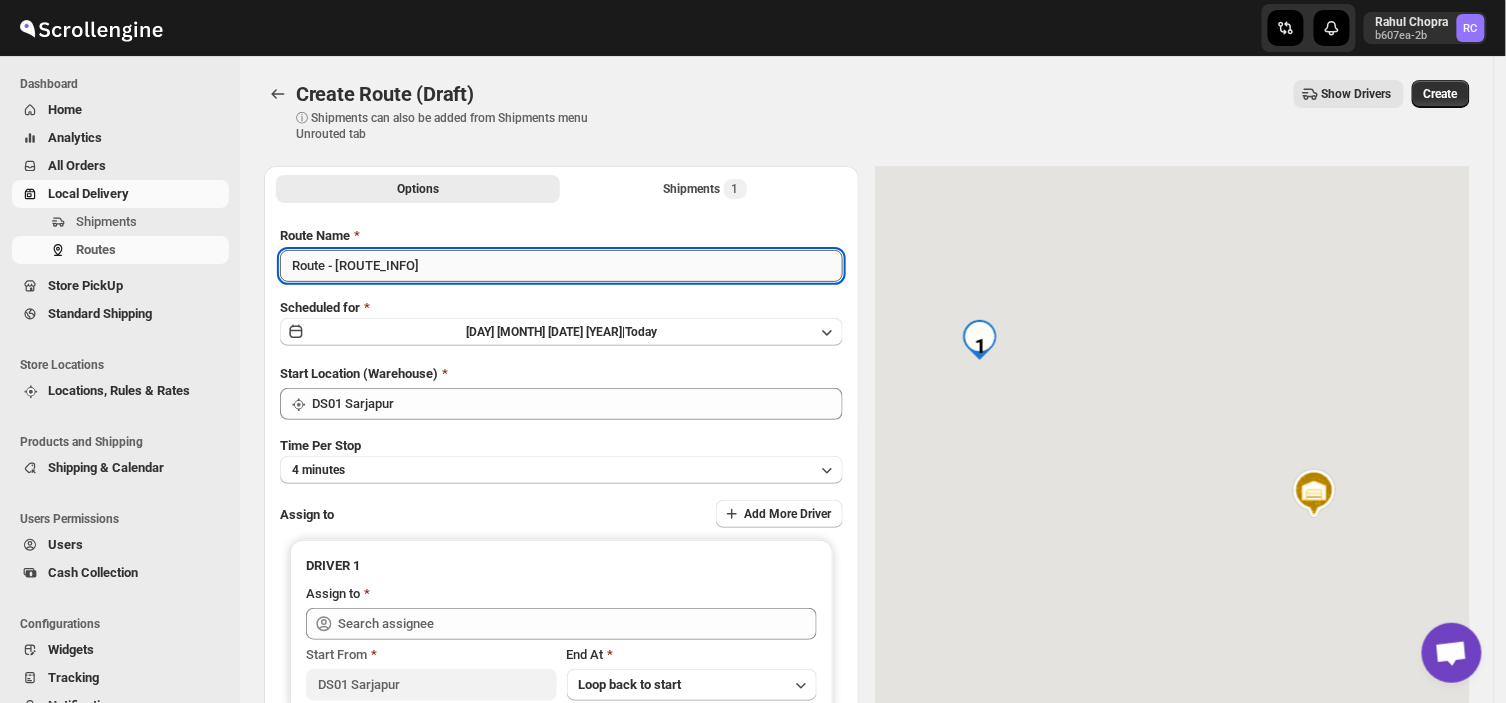 click on "Route - [ROUTE_INFO]" at bounding box center (561, 266) 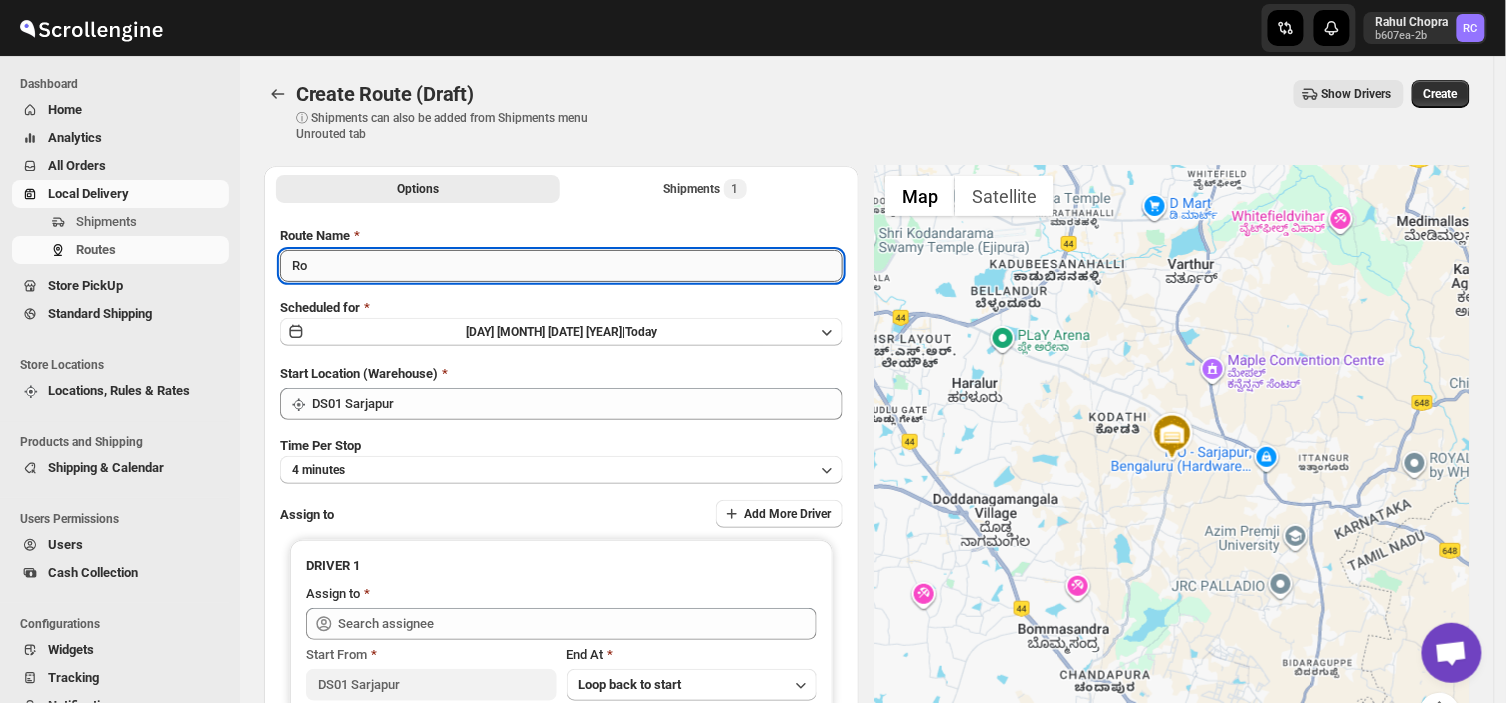 type on "R" 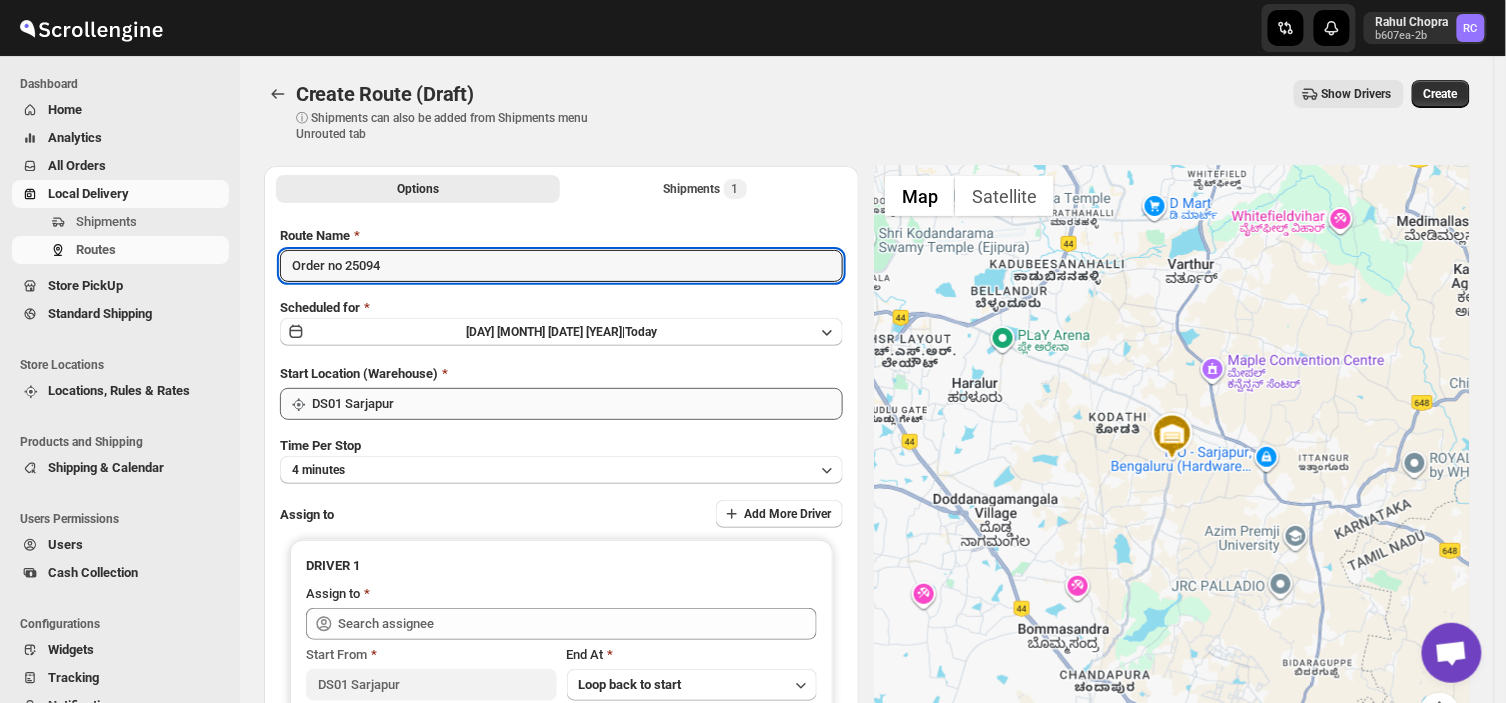 type on "Order no 25094" 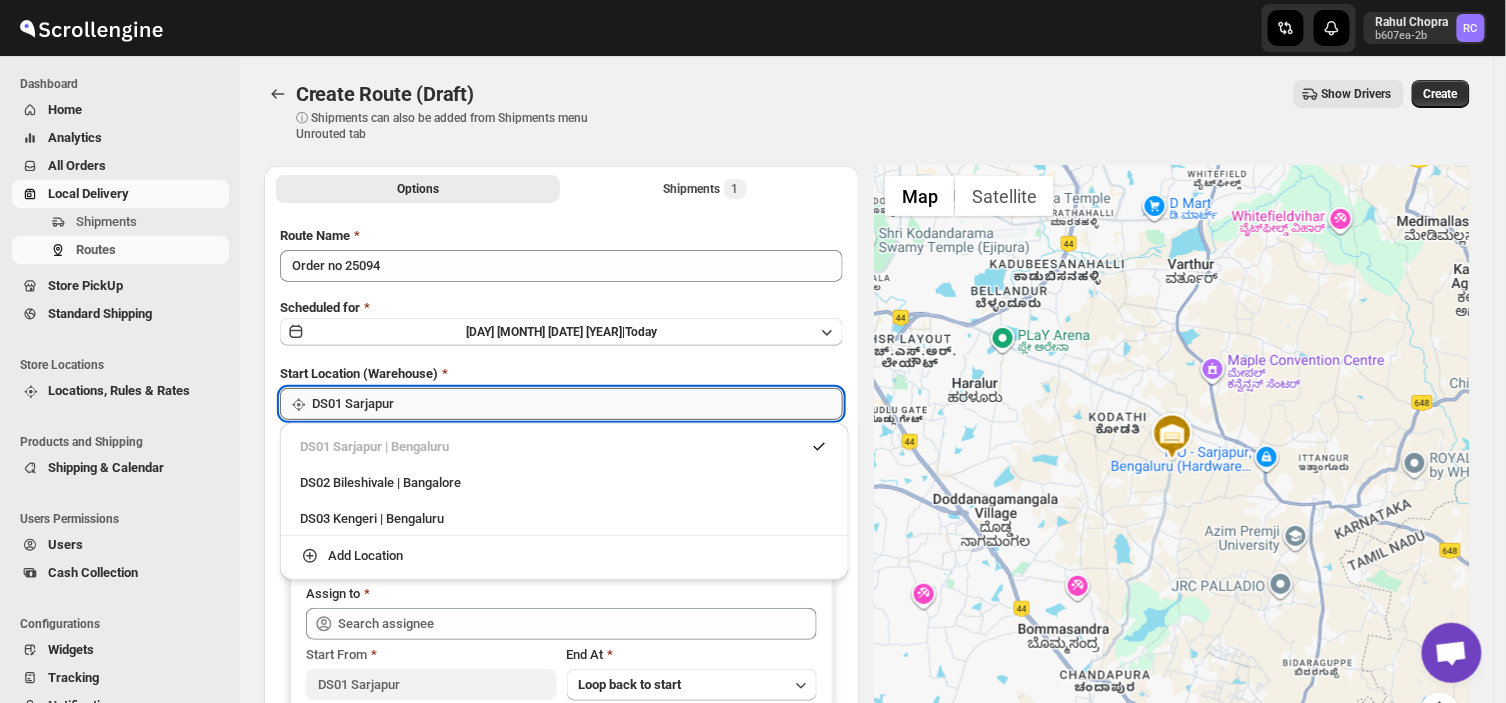 click on "DS01 Sarjapur" at bounding box center [577, 404] 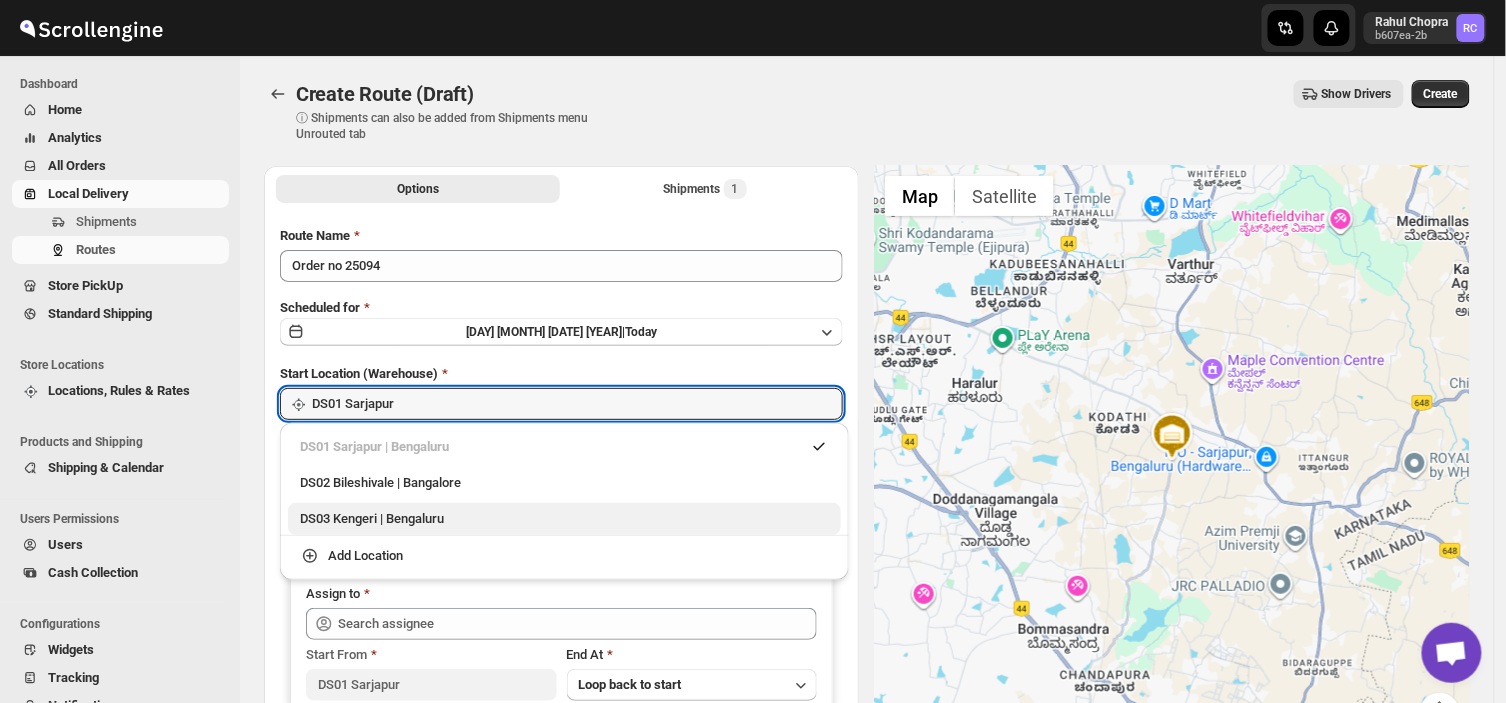 click on "DS03 Kengeri | Bengaluru" at bounding box center [564, 519] 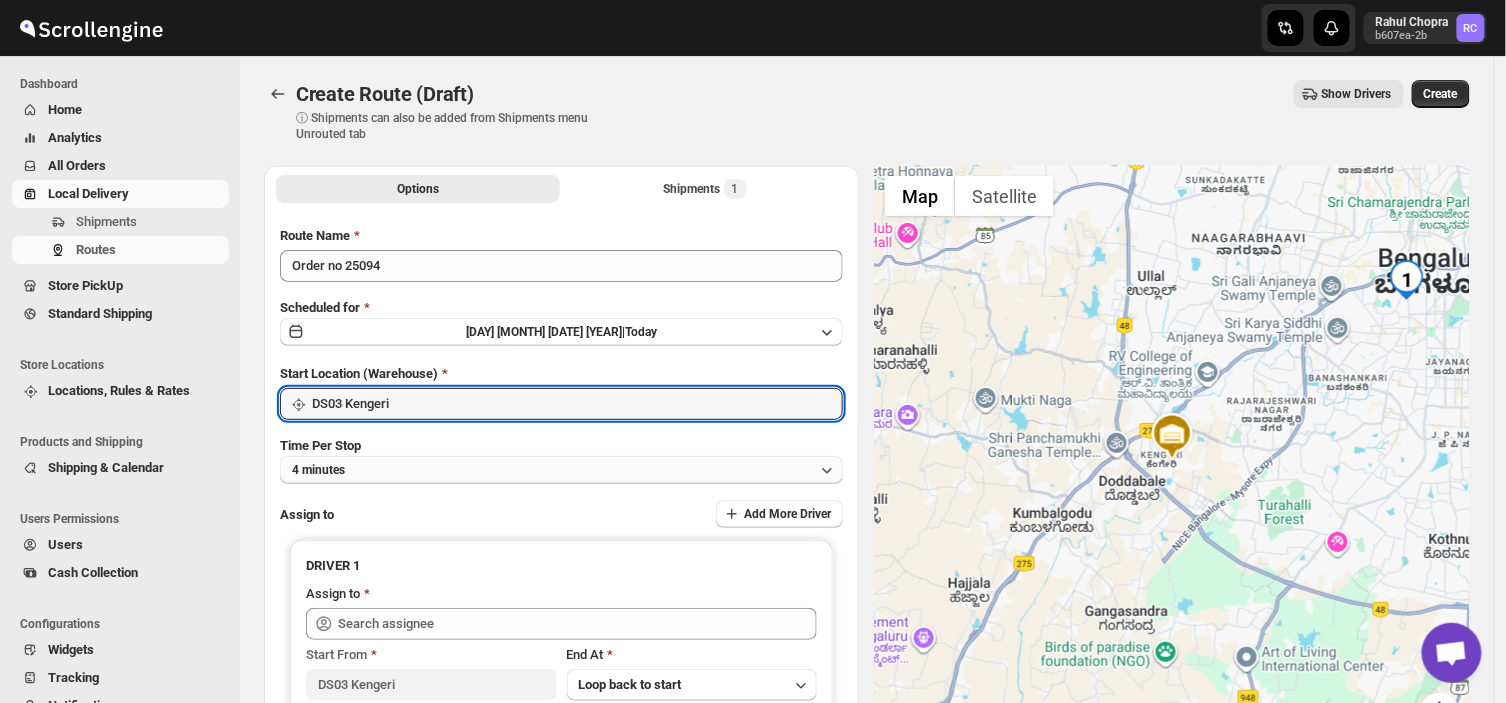 click on "4 minutes" at bounding box center (561, 470) 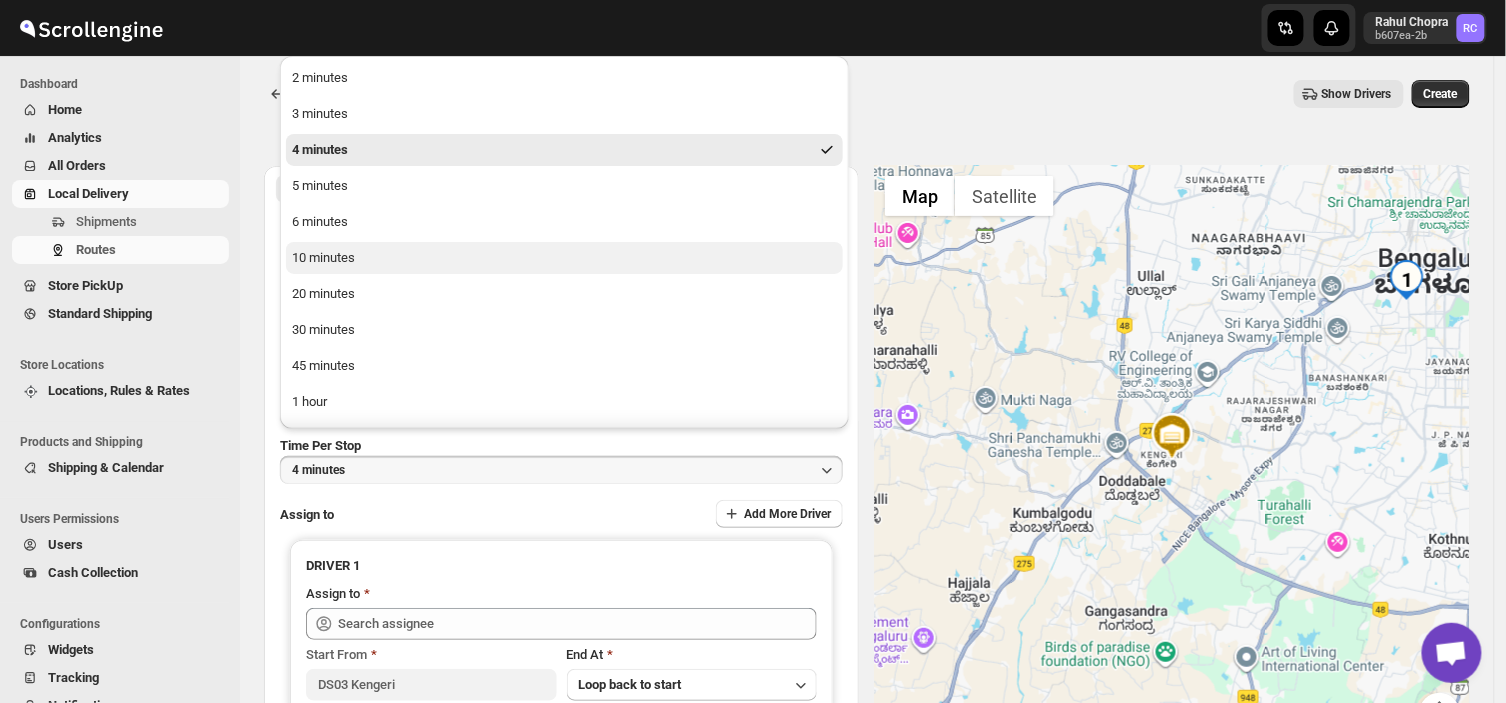 click on "10 minutes" at bounding box center (323, 258) 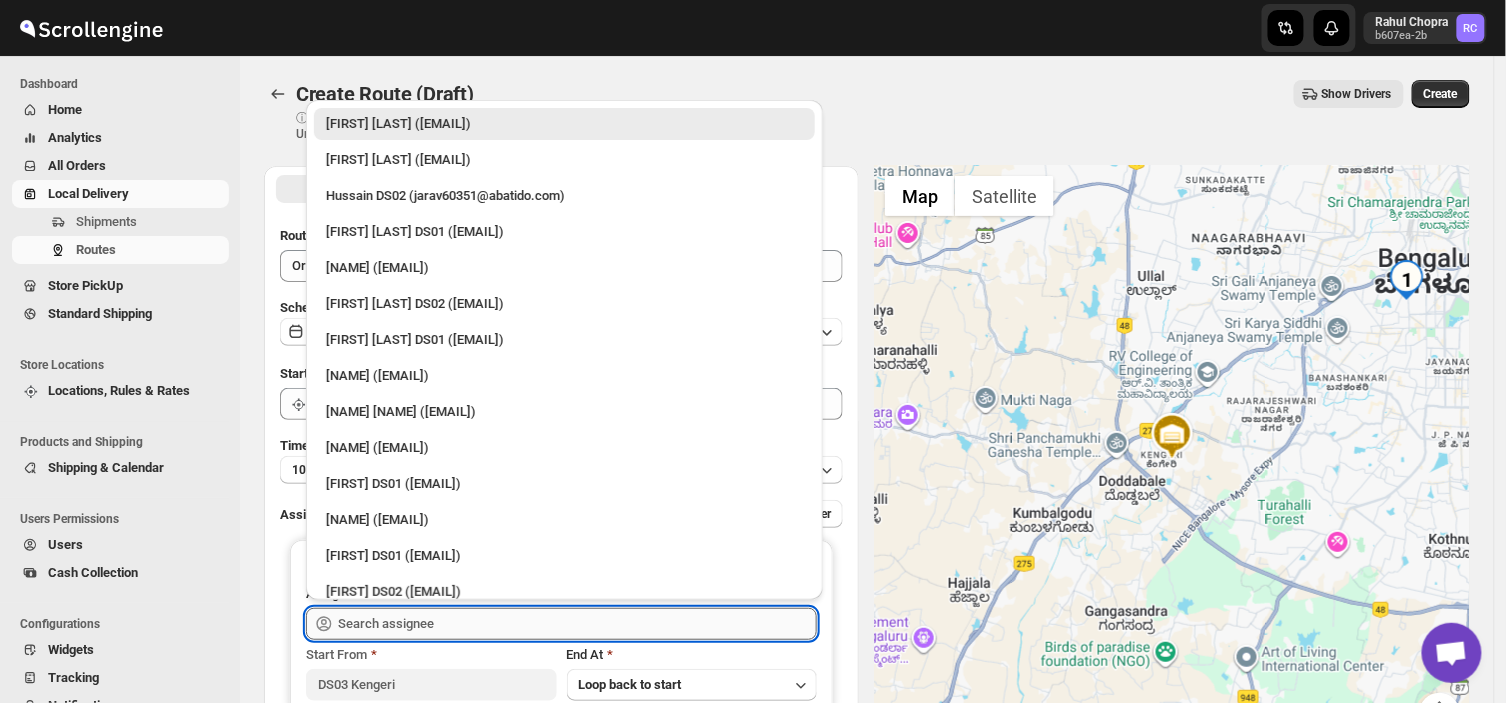 click at bounding box center [577, 624] 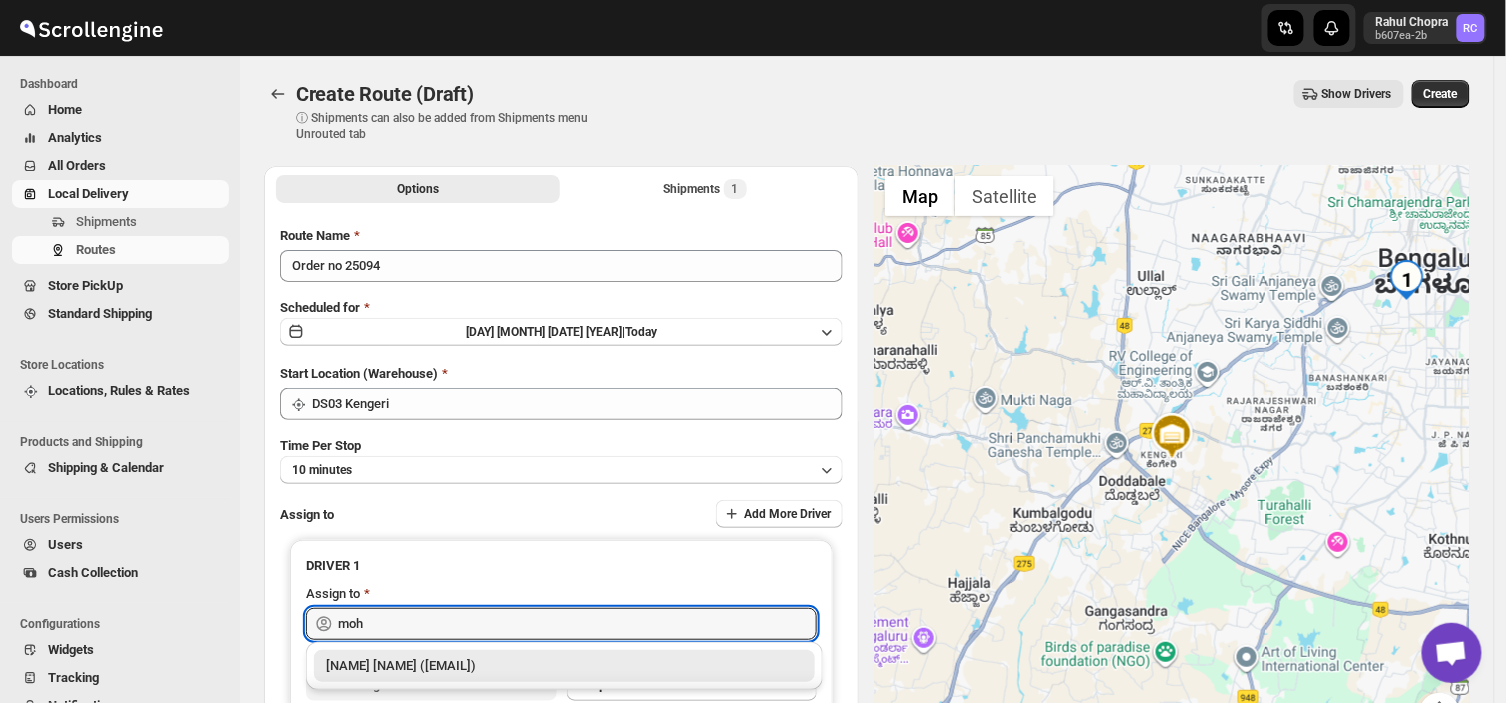 click on "[NAME] [NAME] ([EMAIL])" at bounding box center (564, 666) 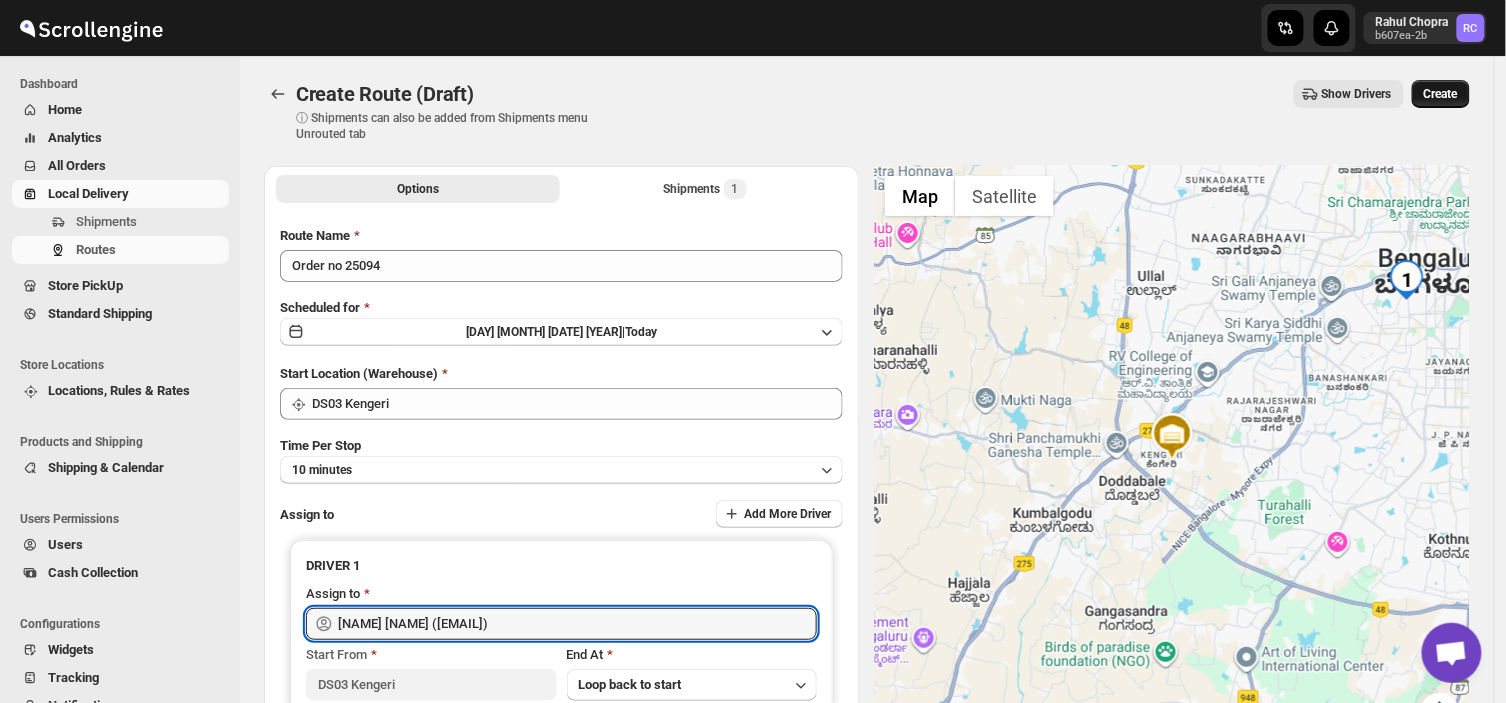 type on "[NAME] [NAME] ([EMAIL])" 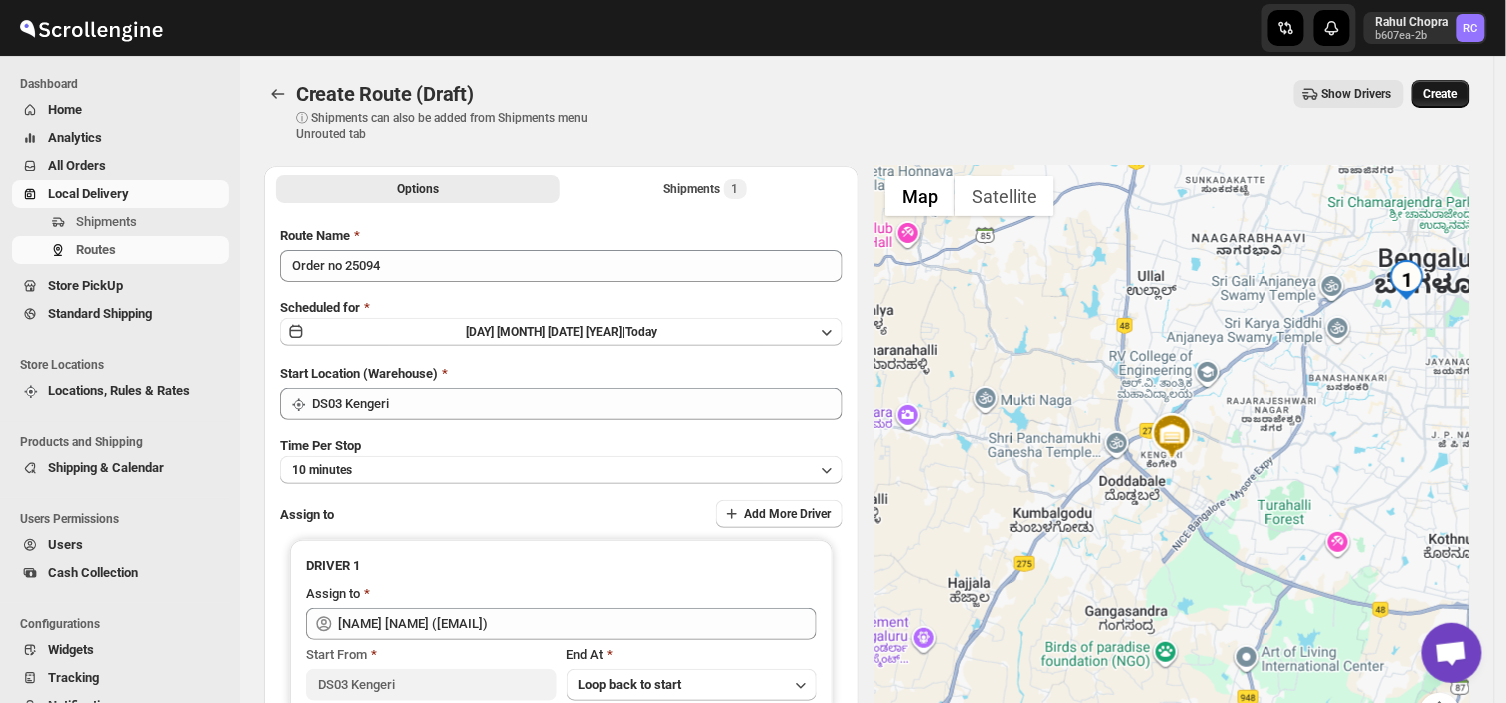 click on "Create" at bounding box center [1441, 94] 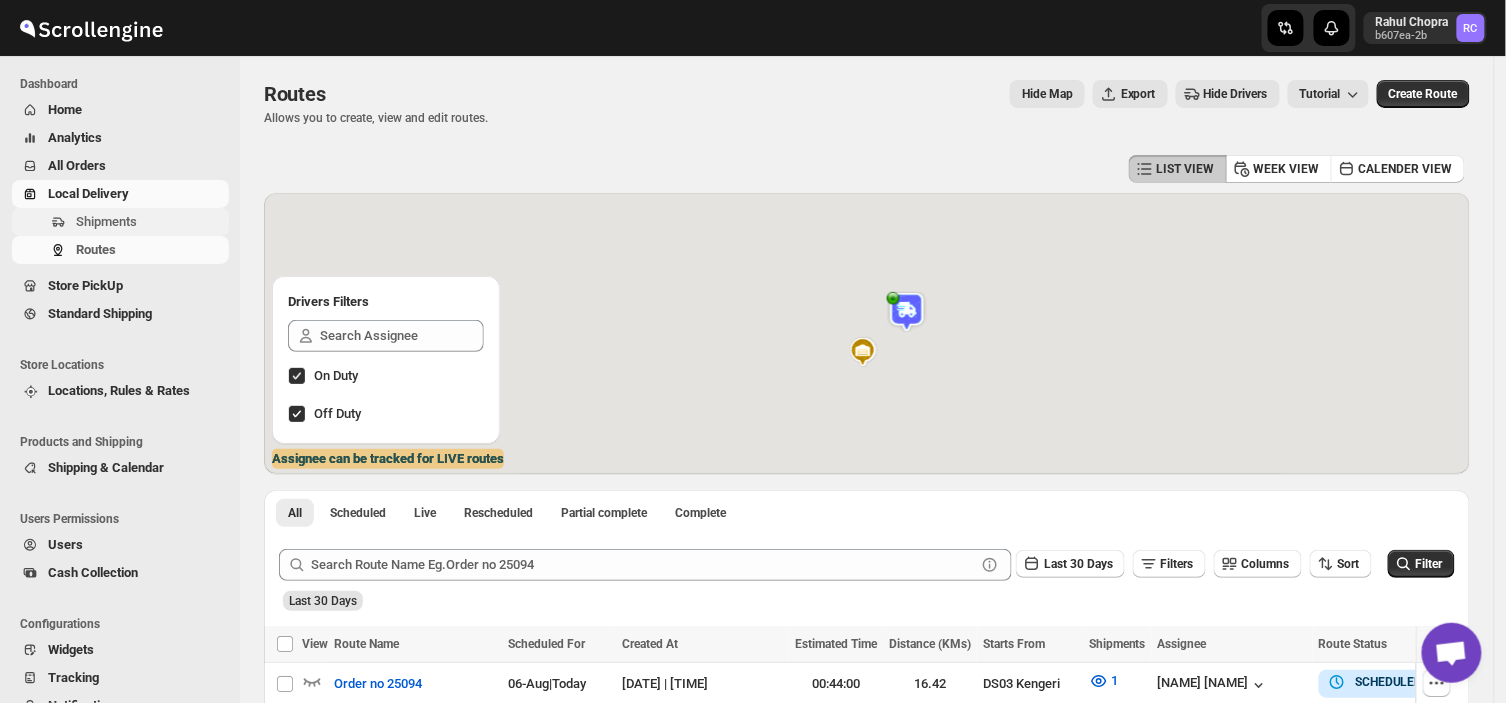 click on "Shipments" at bounding box center [106, 221] 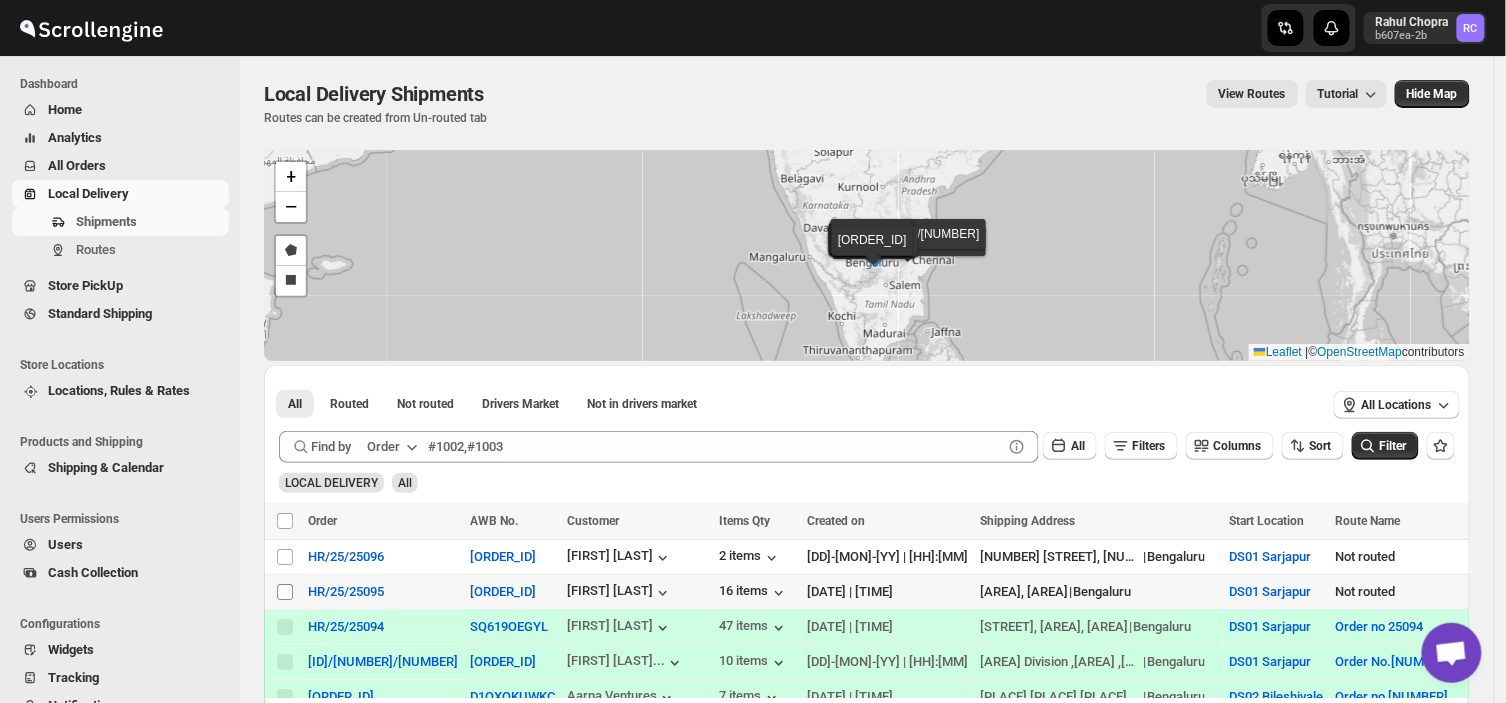 click on "Select shipment" at bounding box center [285, 592] 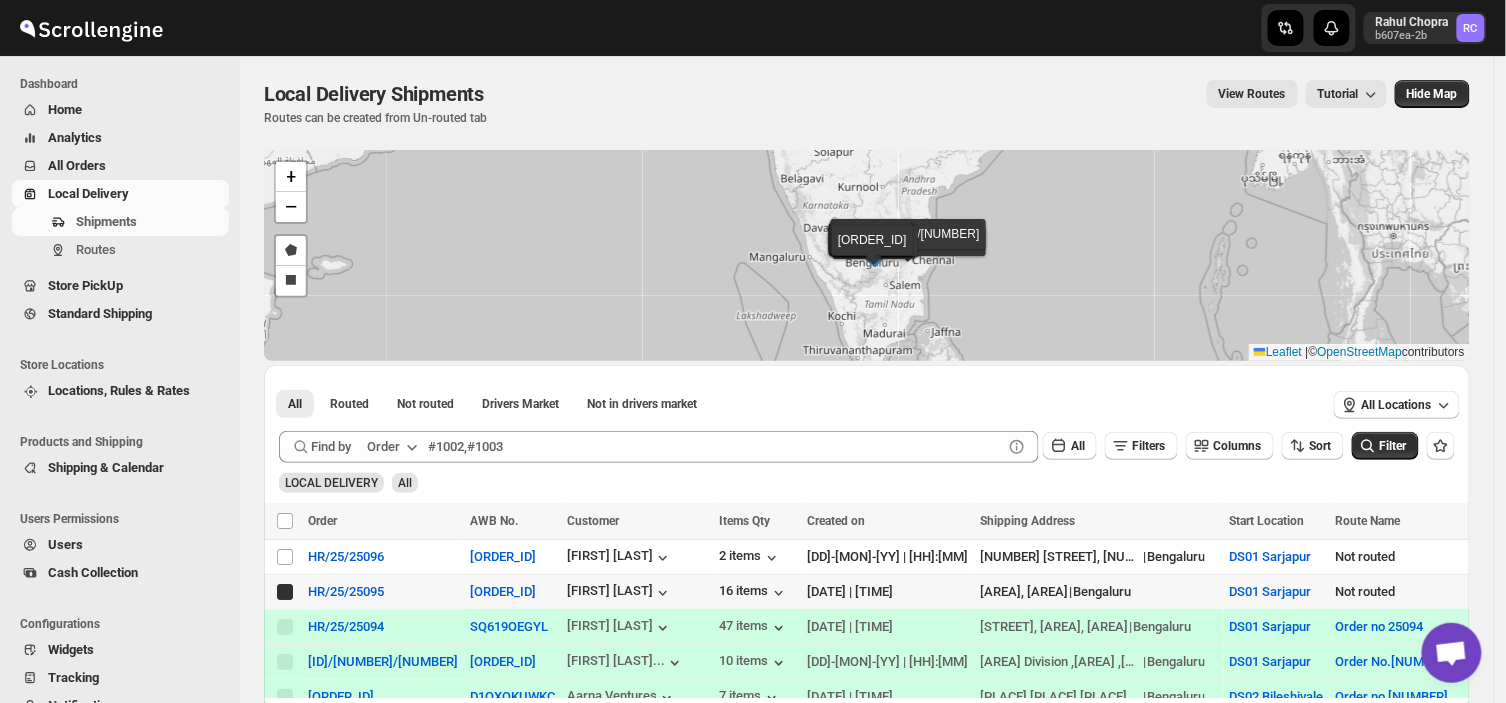 checkbox on "true" 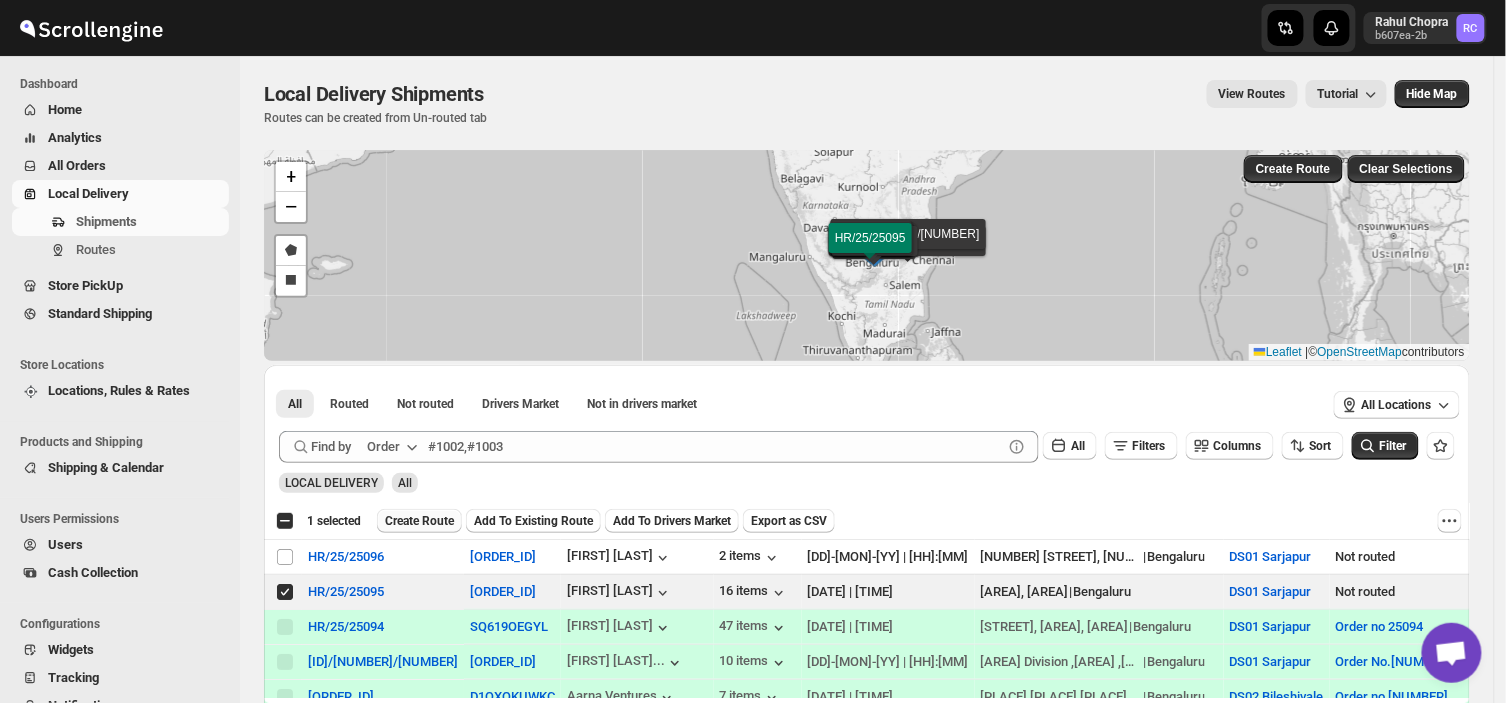 click on "Create Route" at bounding box center [419, 521] 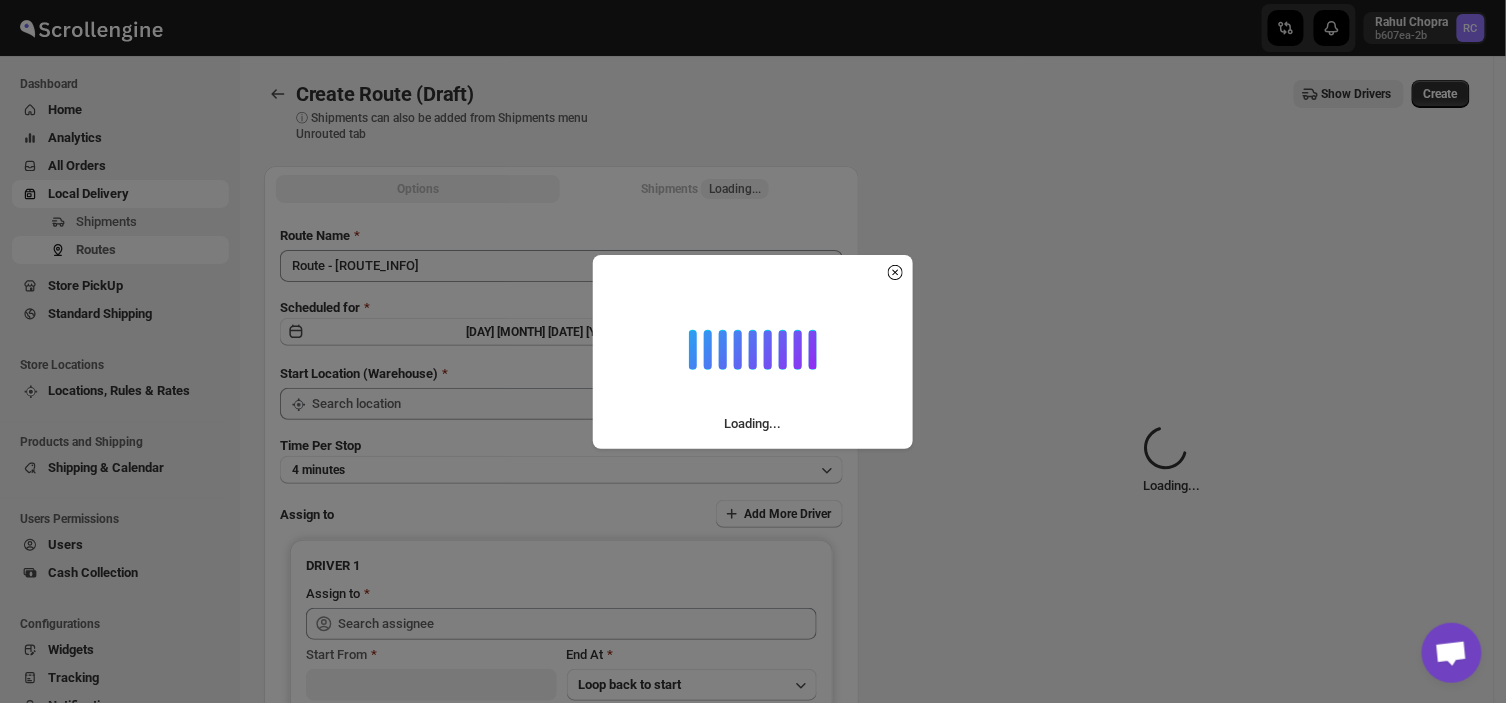 type on "DS01 Sarjapur" 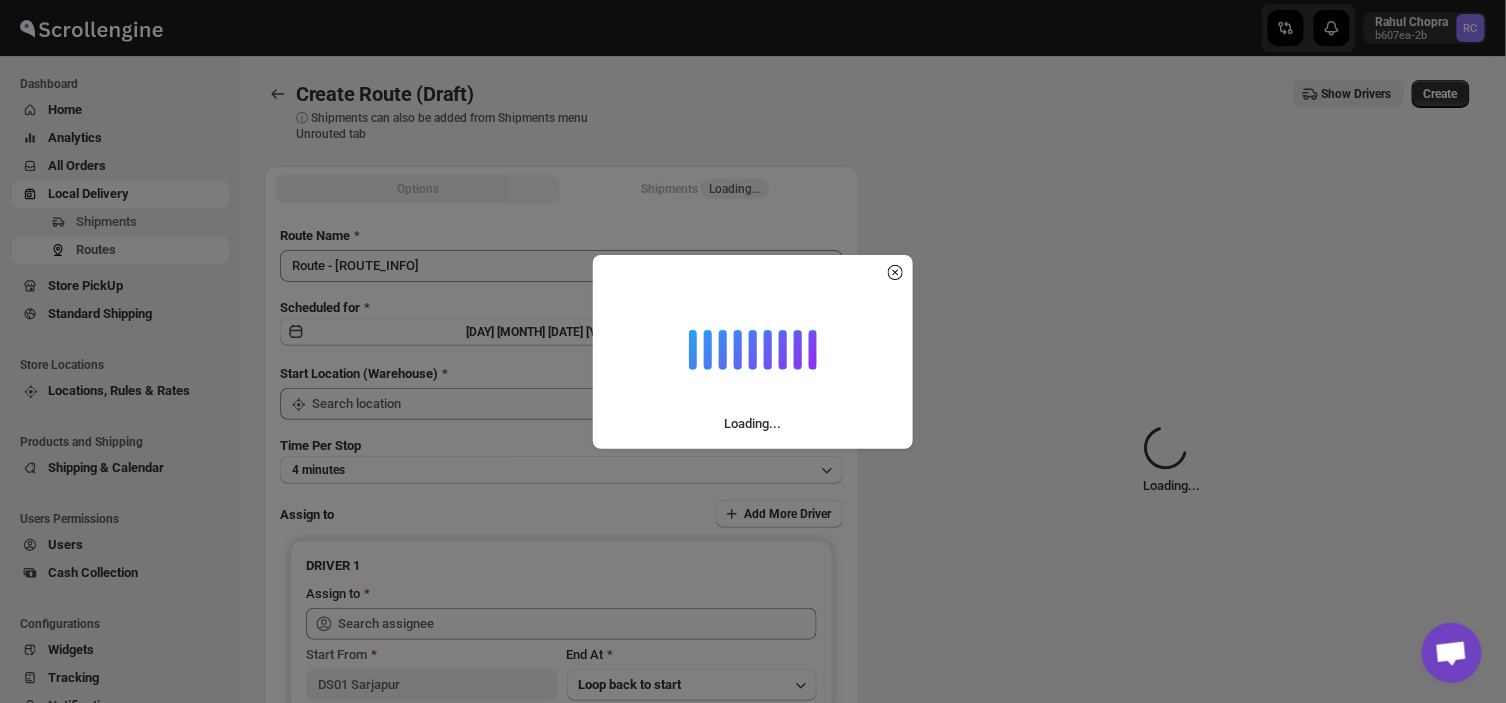 type on "DS01 Sarjapur" 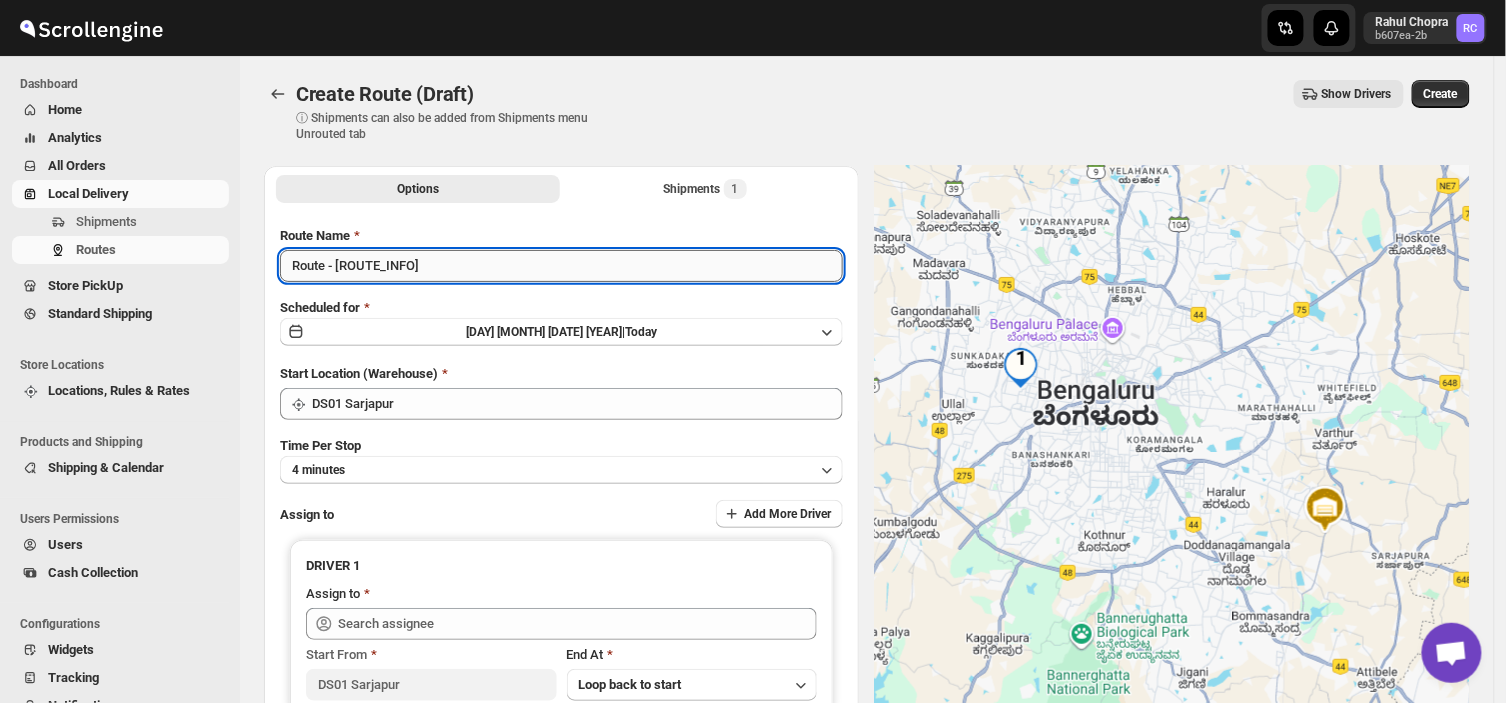 click on "Route - [ROUTE_INFO]" at bounding box center (561, 266) 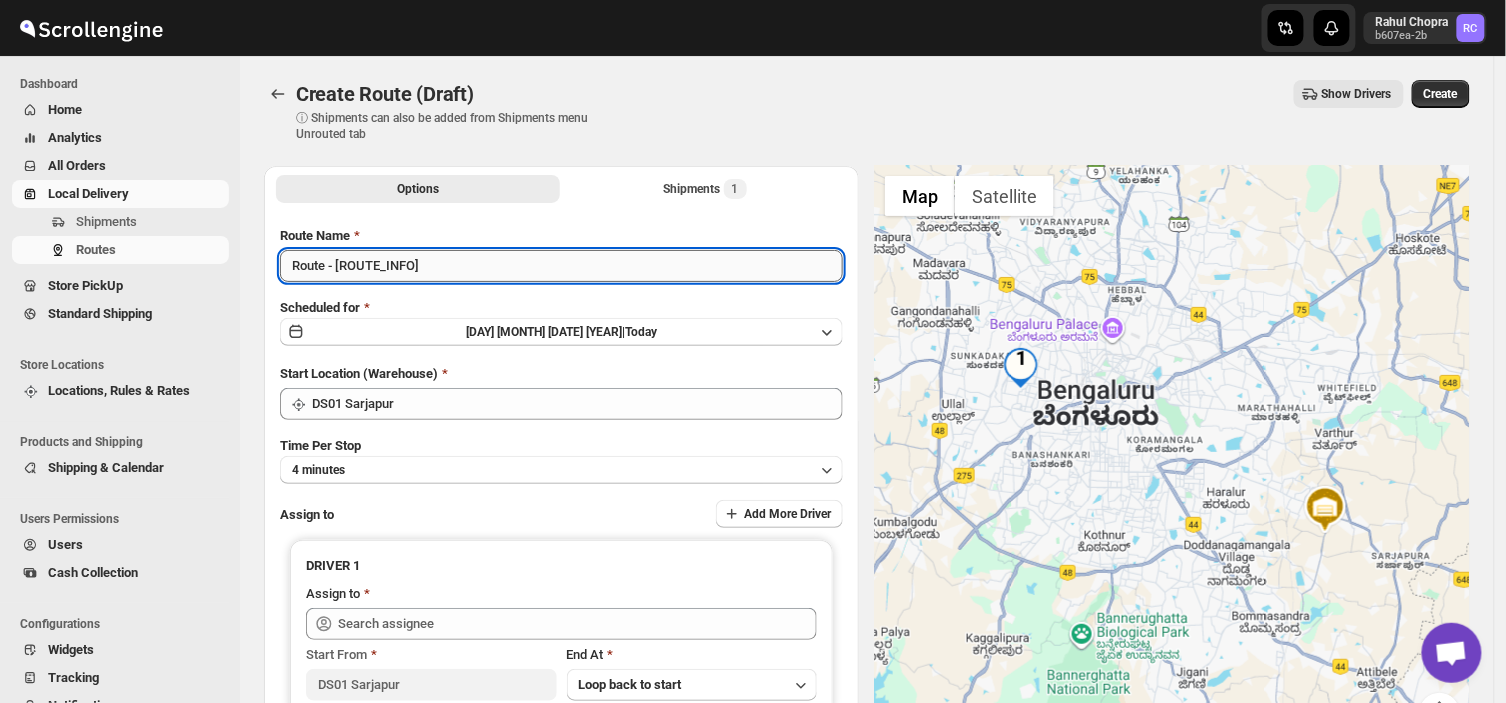 click on "Route - [ROUTE_INFO]" at bounding box center [561, 266] 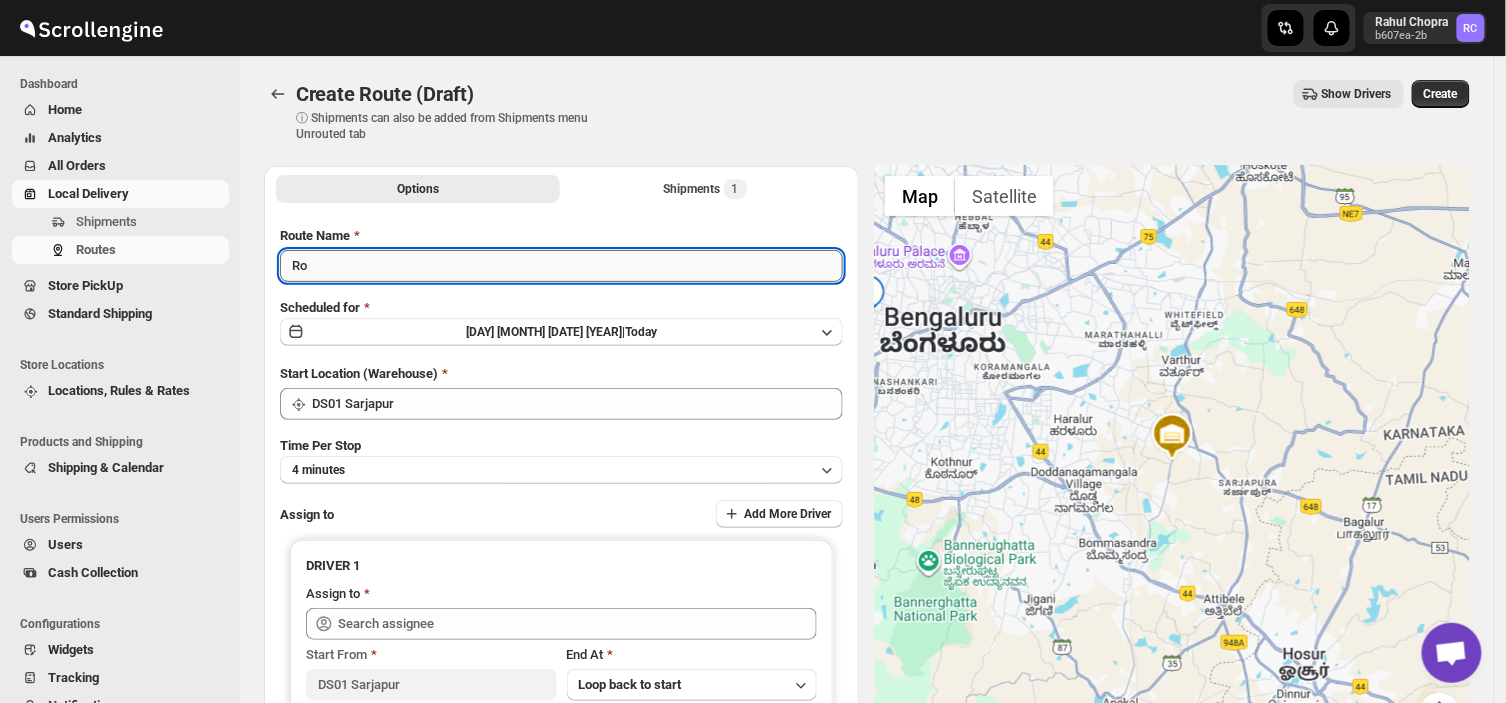 type on "R" 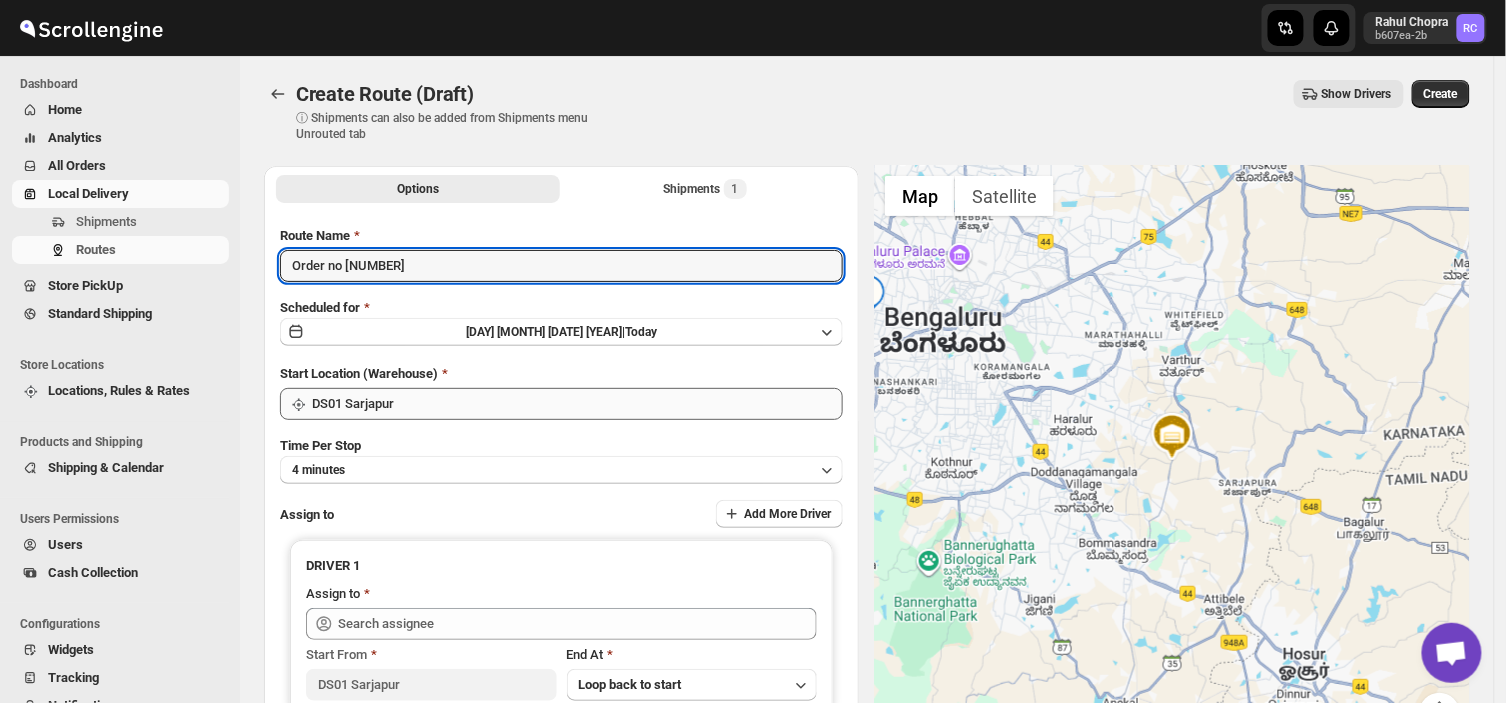 type on "Order no [NUMBER]" 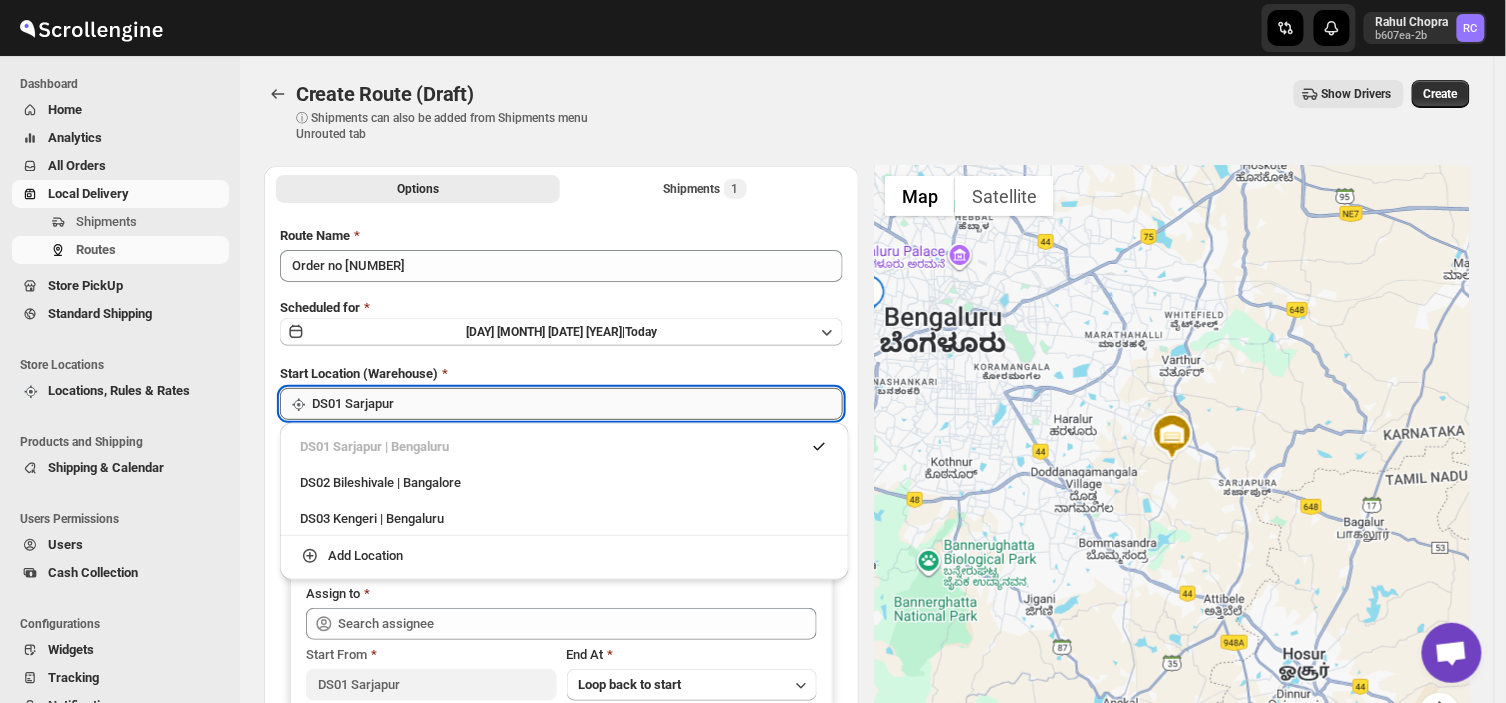 click on "DS01 Sarjapur" at bounding box center [577, 404] 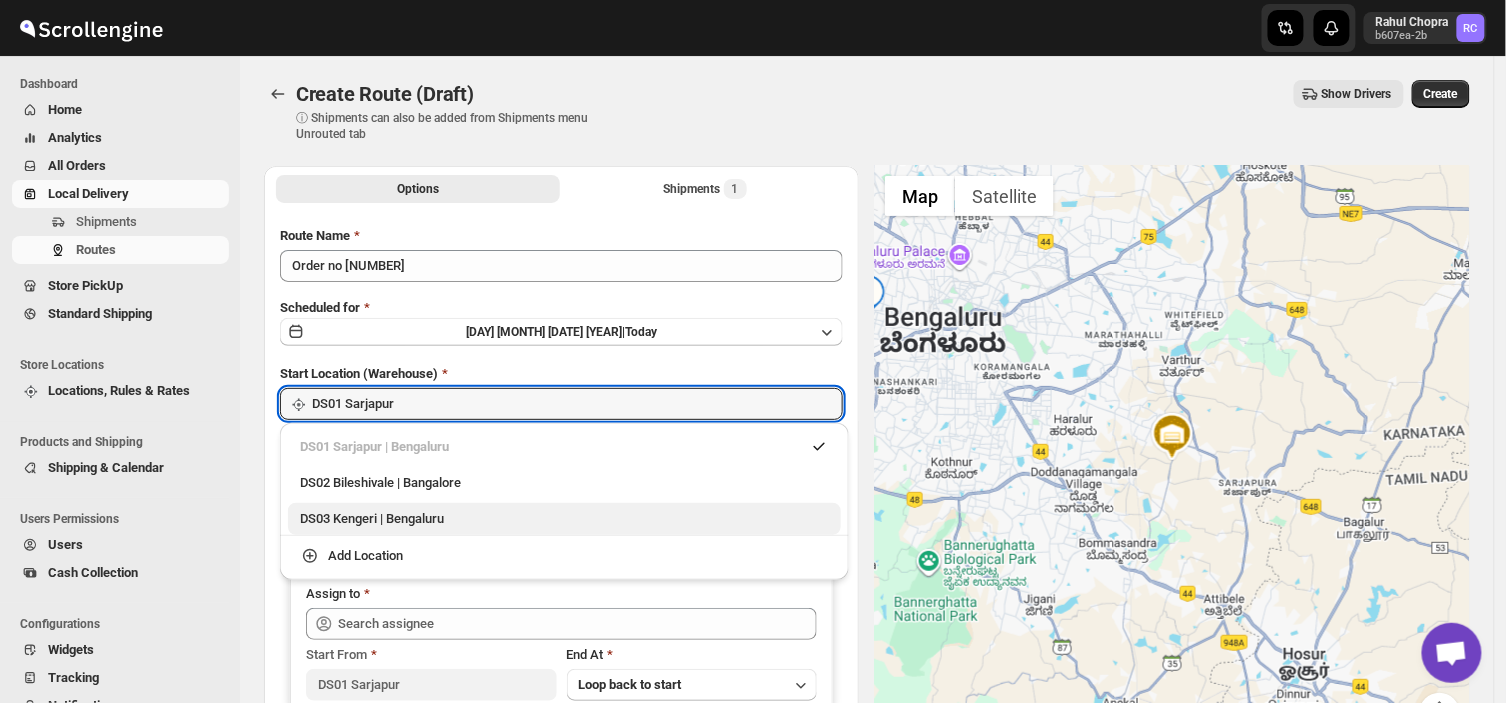 click on "DS03 Kengeri | Bengaluru" at bounding box center (564, 519) 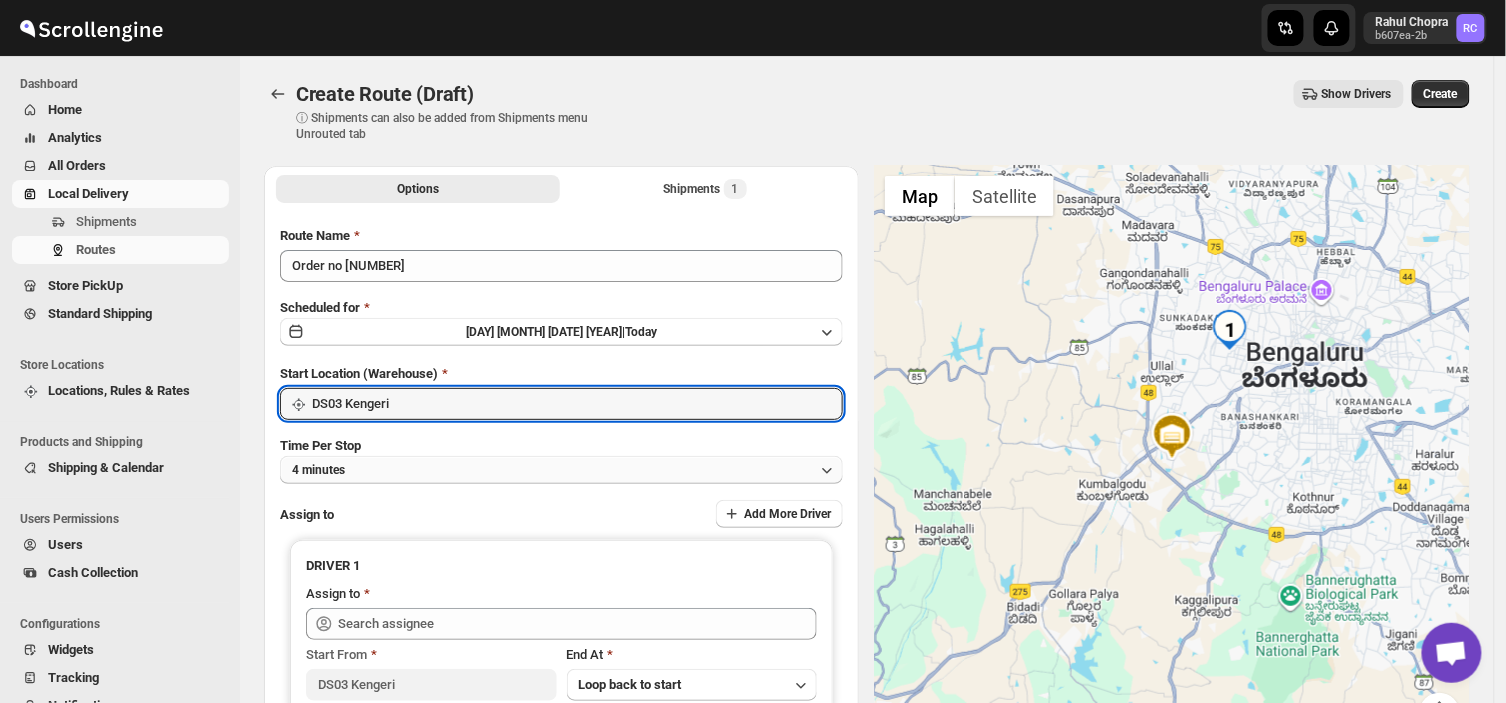 click on "4 minutes" at bounding box center [561, 470] 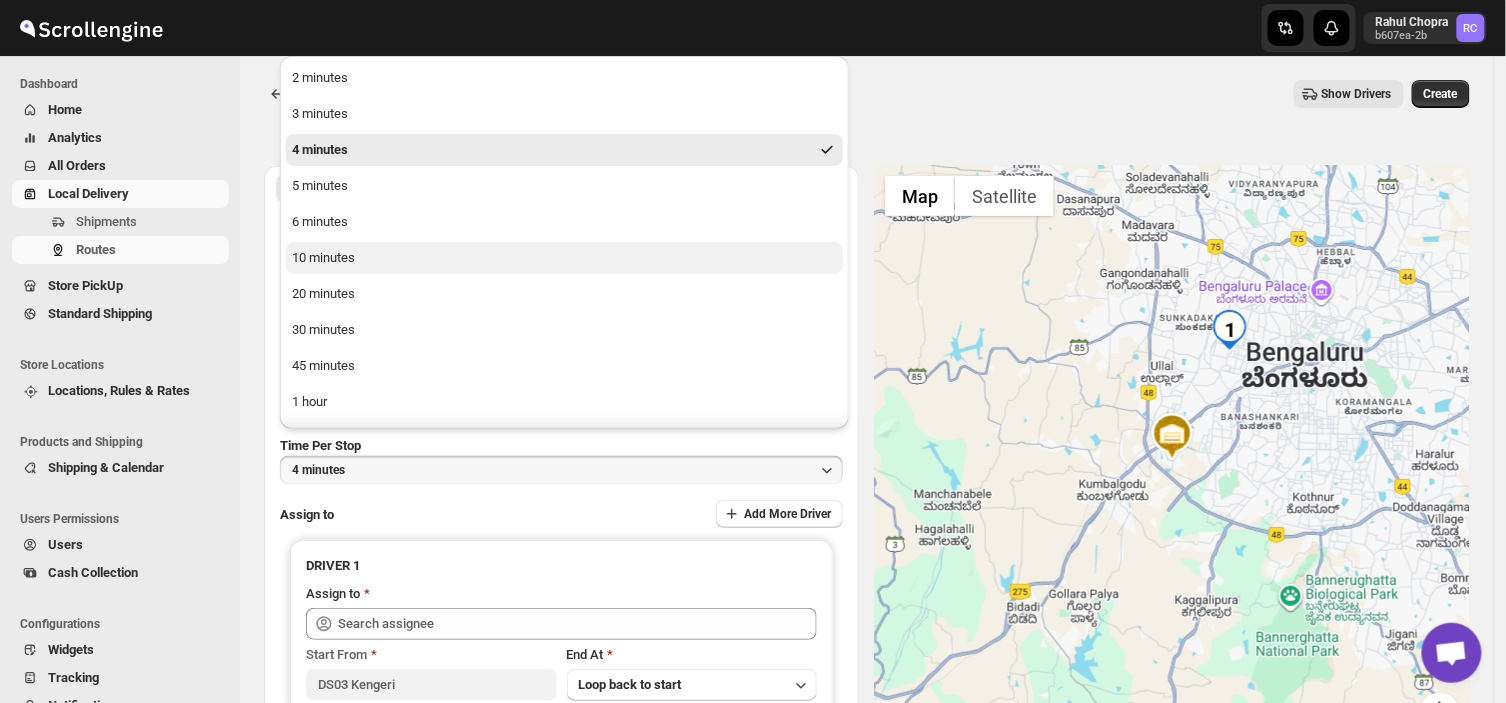 click on "10 minutes" at bounding box center (564, 258) 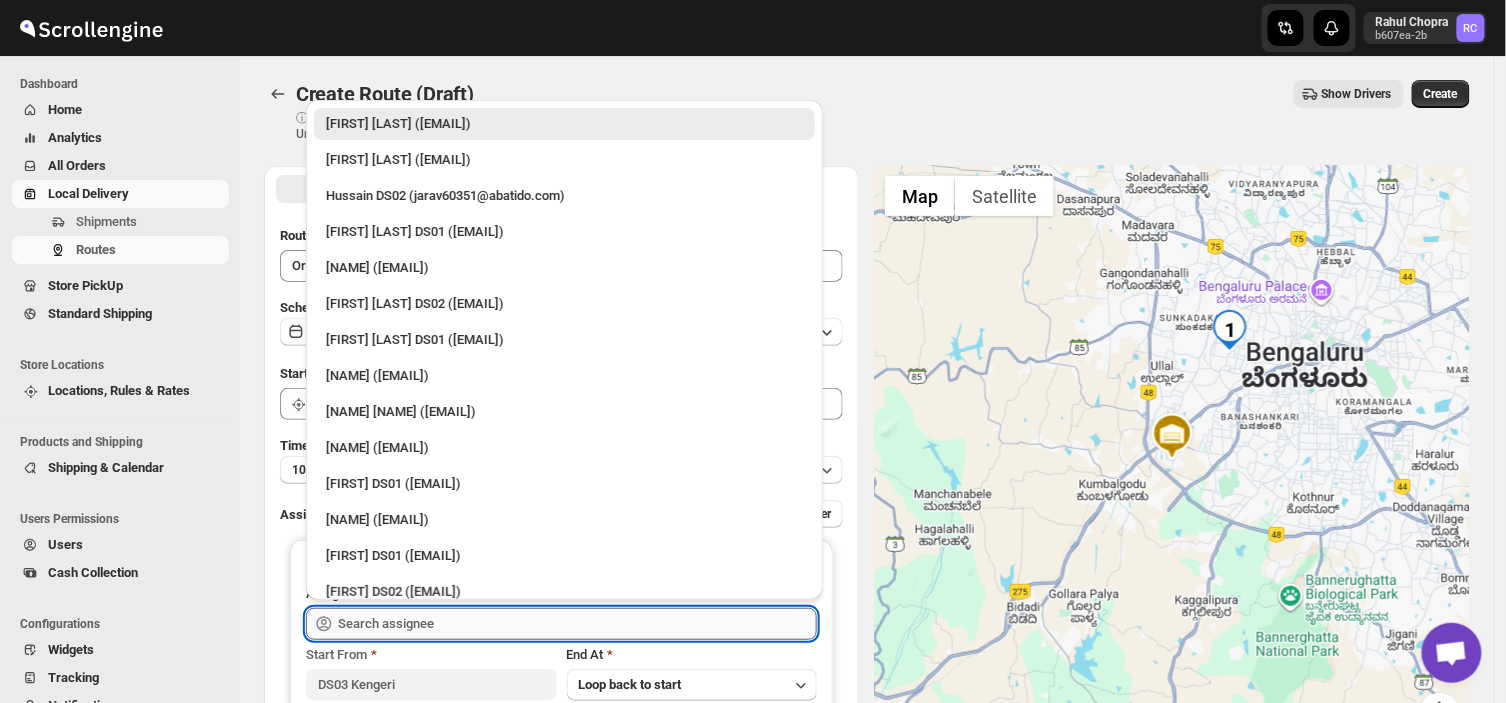 click at bounding box center [577, 624] 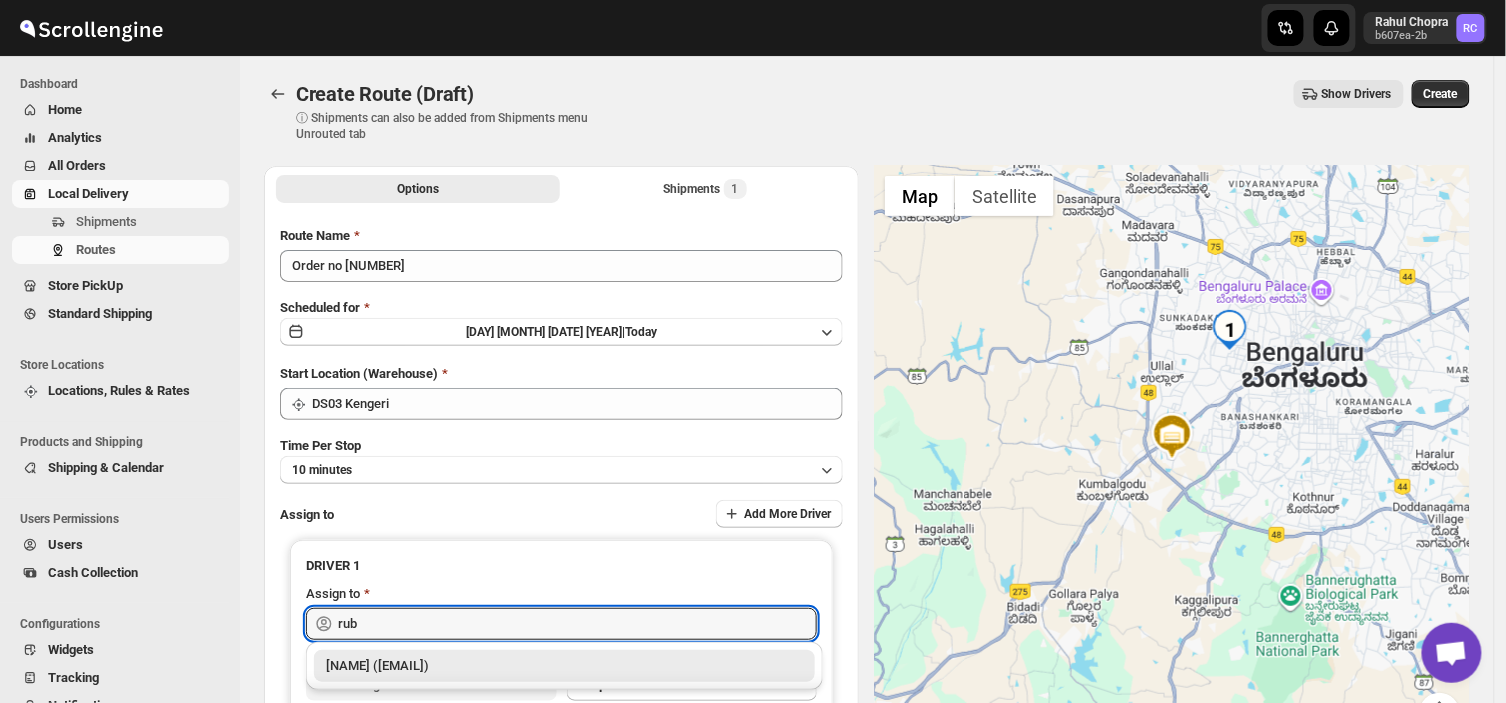 click on "[NAME] ([EMAIL])" at bounding box center [564, 666] 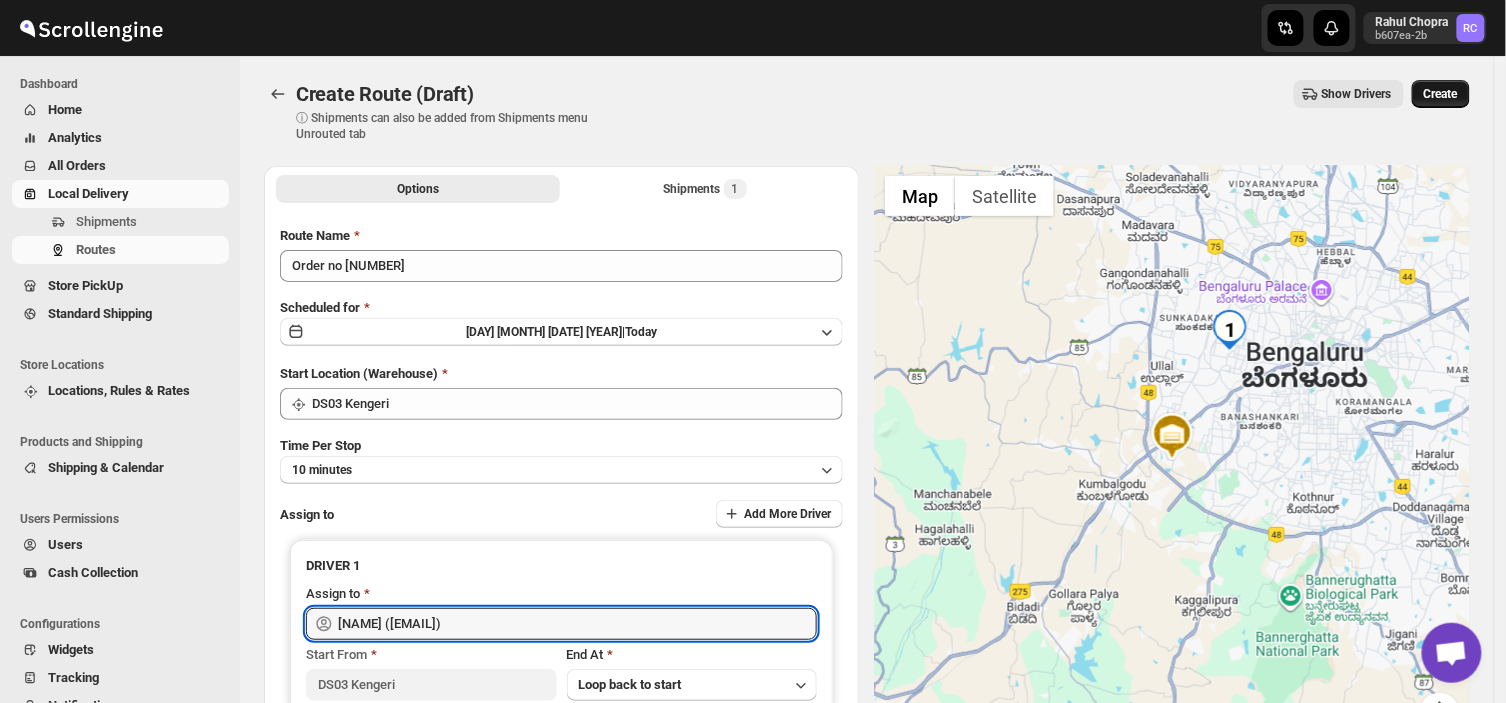 type on "[NAME] ([EMAIL])" 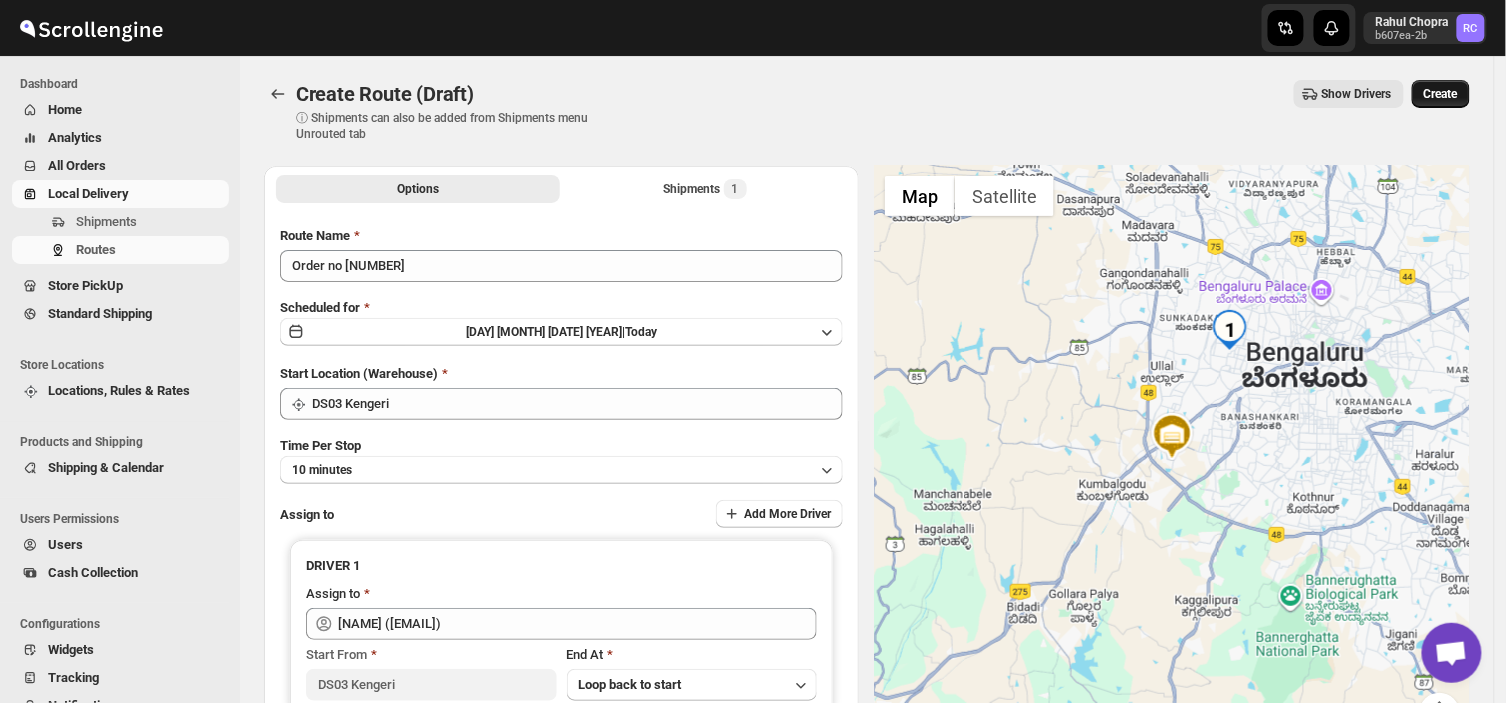 click on "Create" at bounding box center [1441, 94] 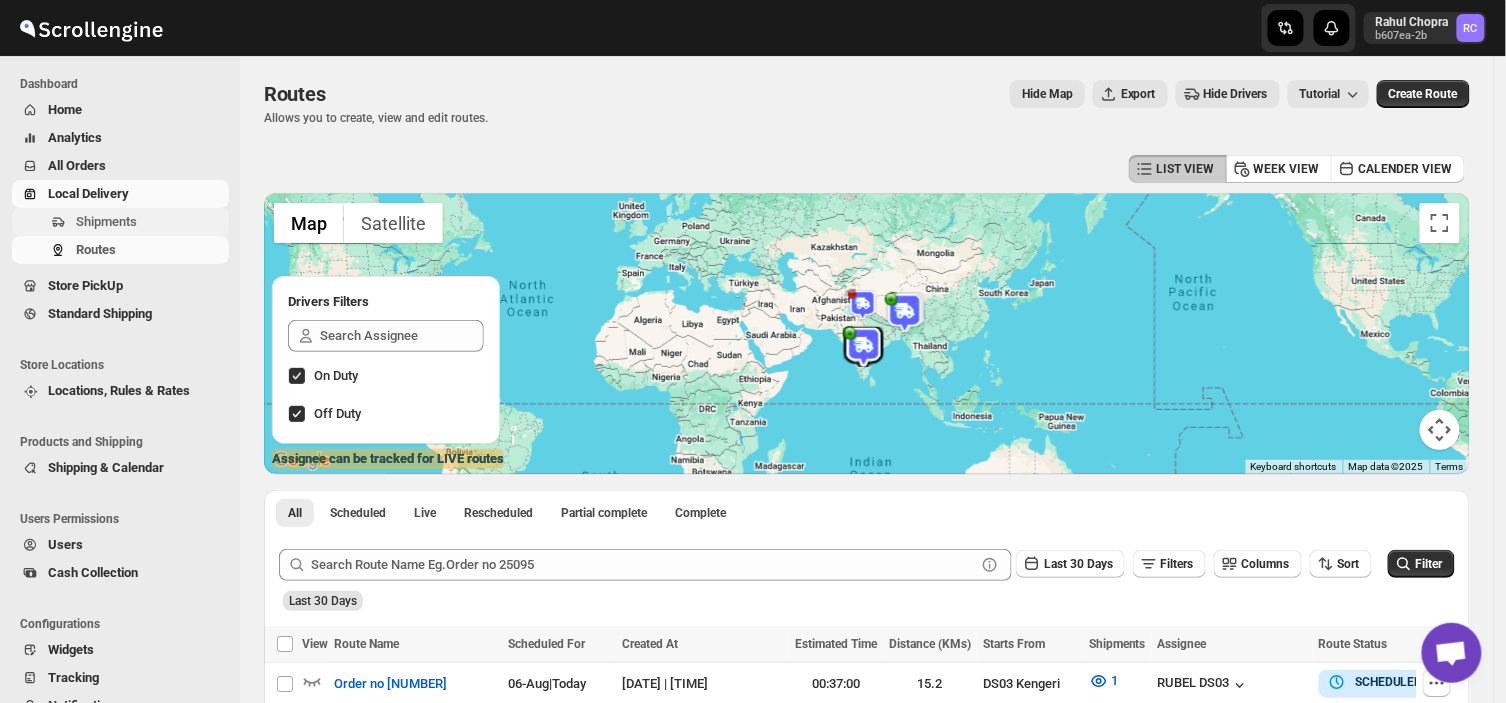 click on "Shipments" at bounding box center [106, 221] 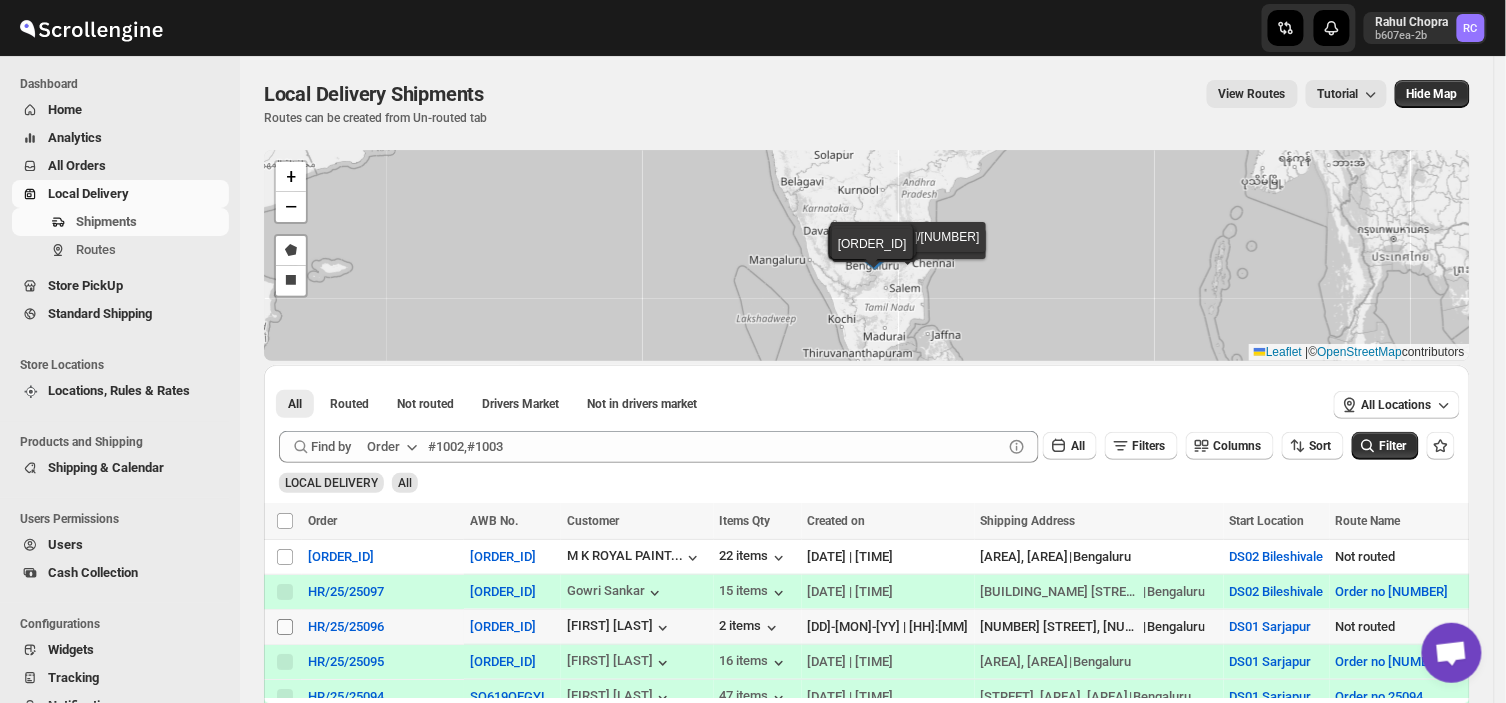 click on "Select shipment" at bounding box center [285, 627] 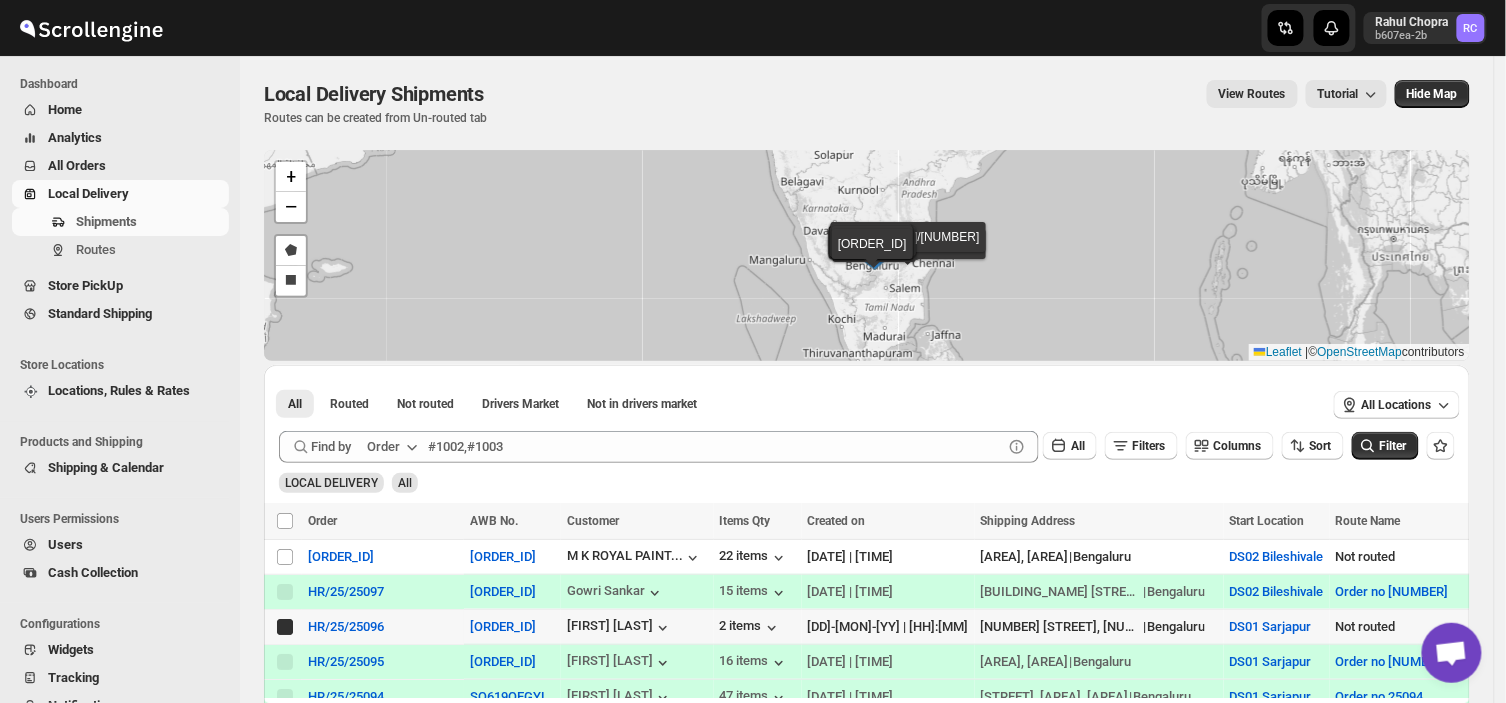 checkbox on "true" 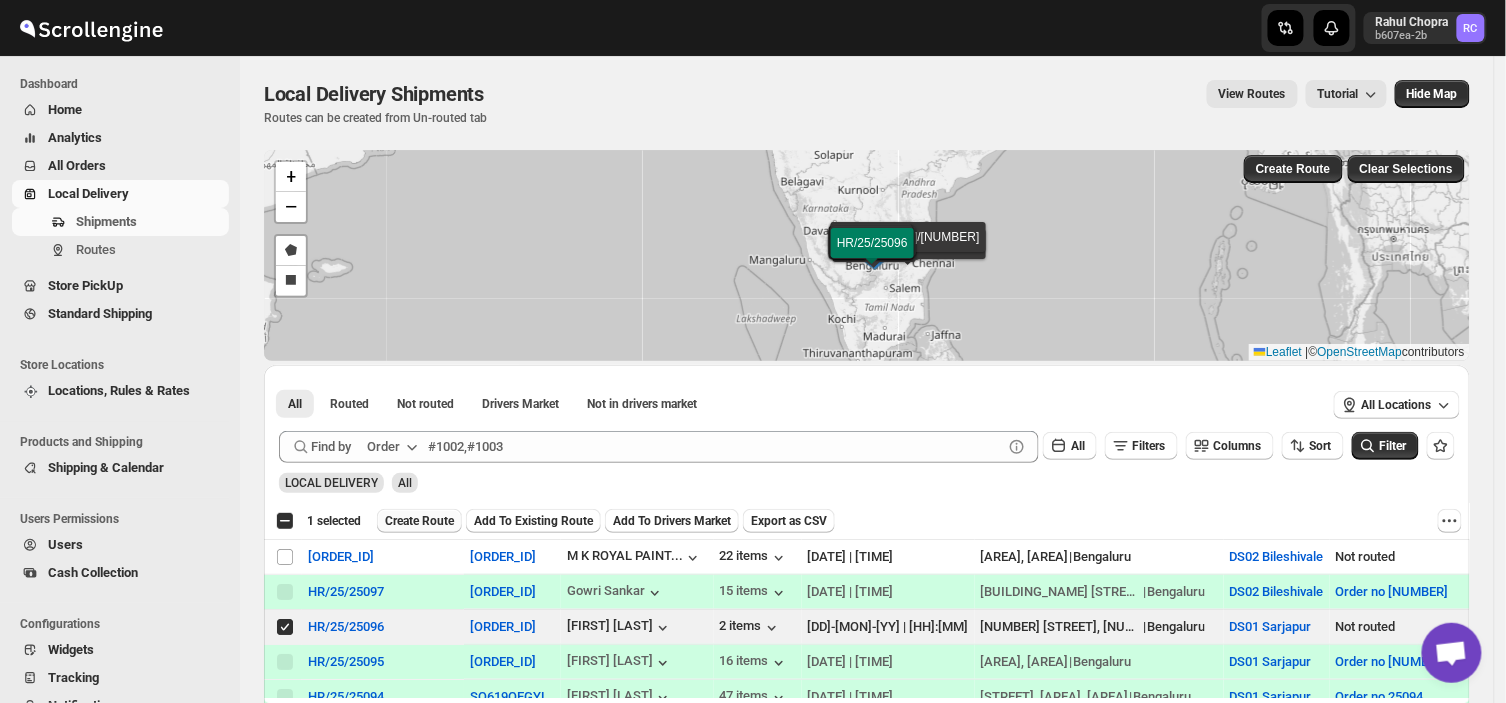 click on "Create Route" at bounding box center [419, 521] 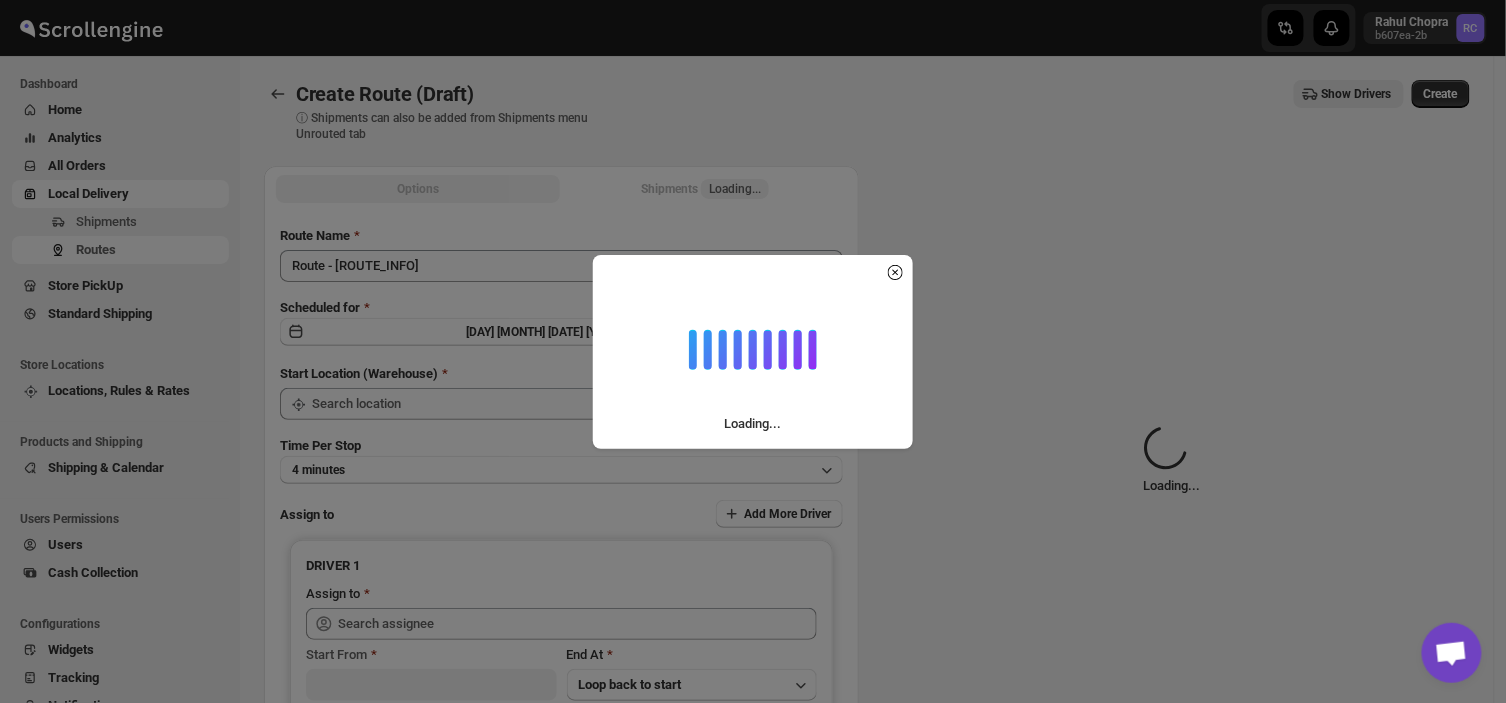 type on "DS01 Sarjapur" 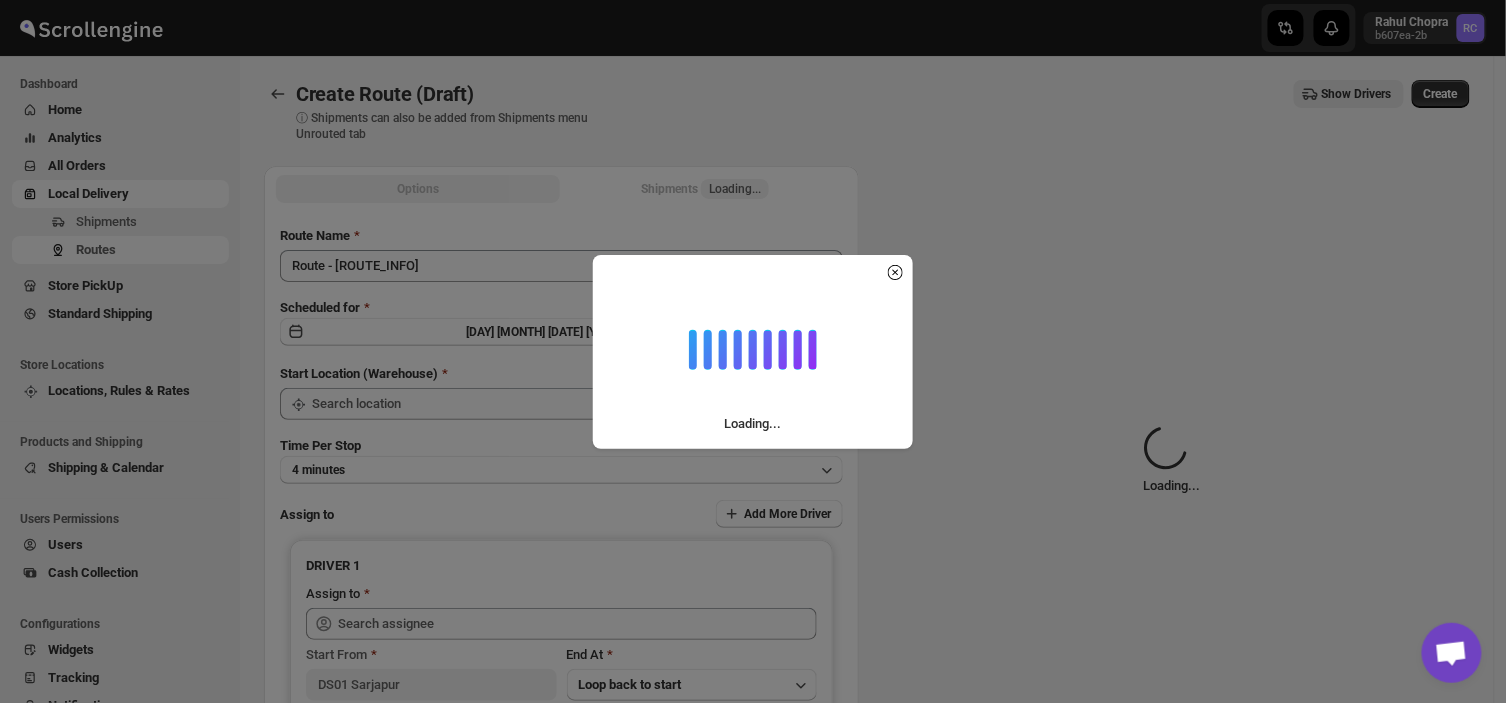 type on "DS01 Sarjapur" 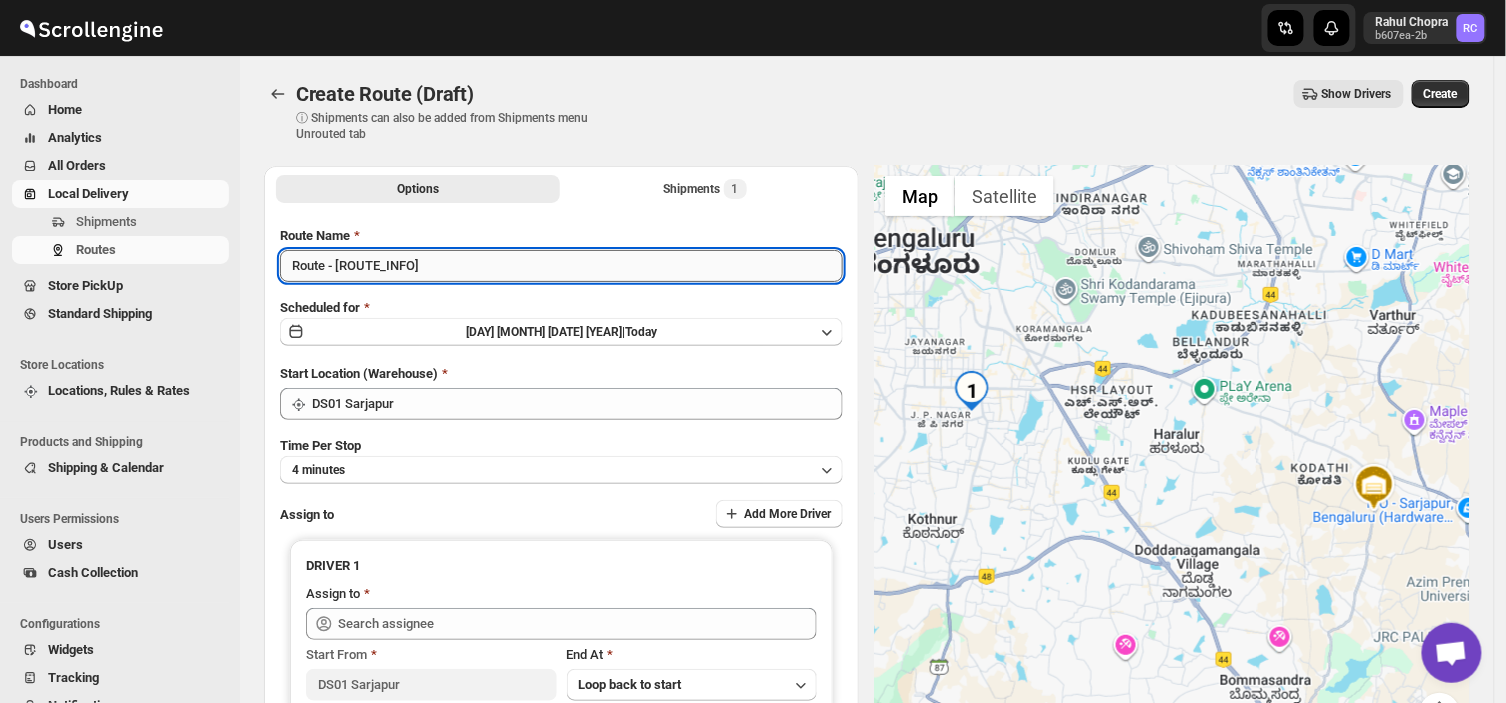 click on "Route - [ROUTE_INFO]" at bounding box center (561, 266) 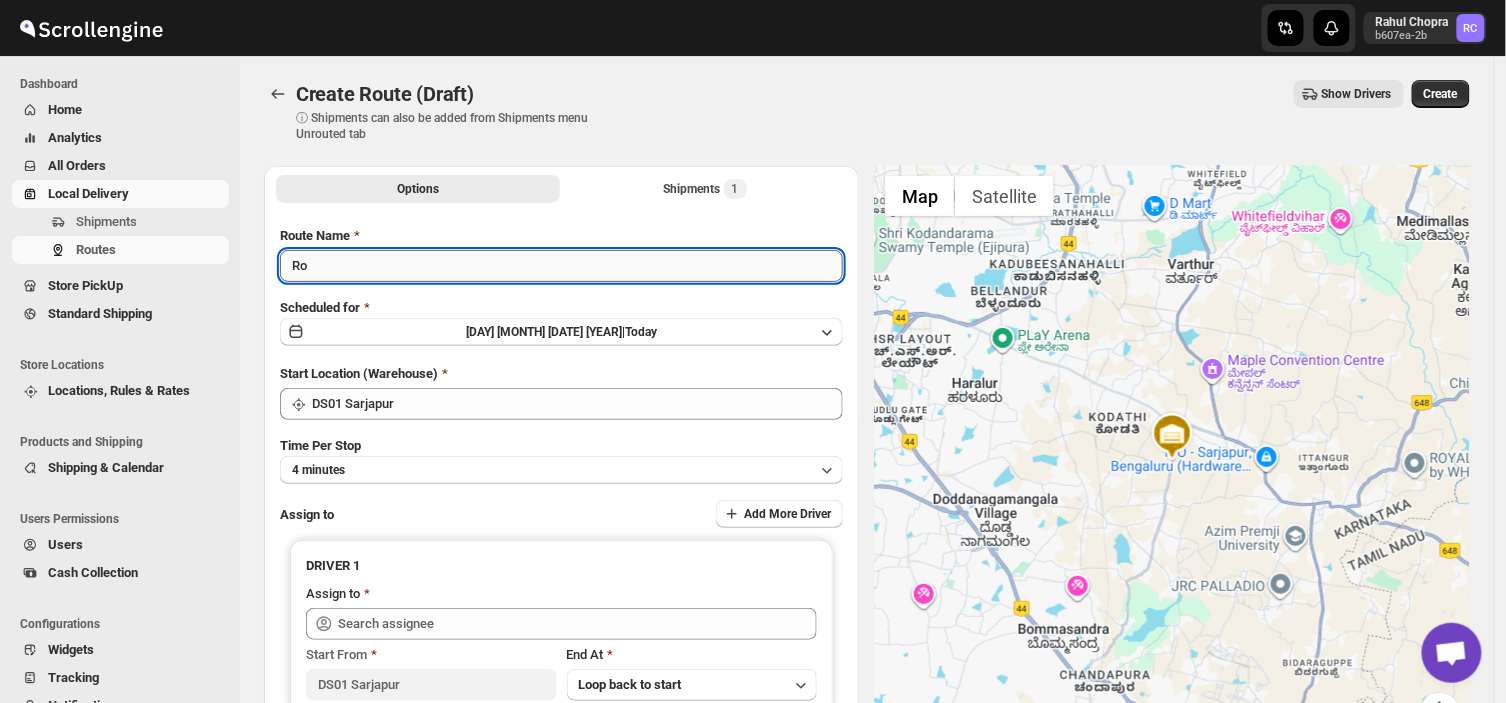 type on "R" 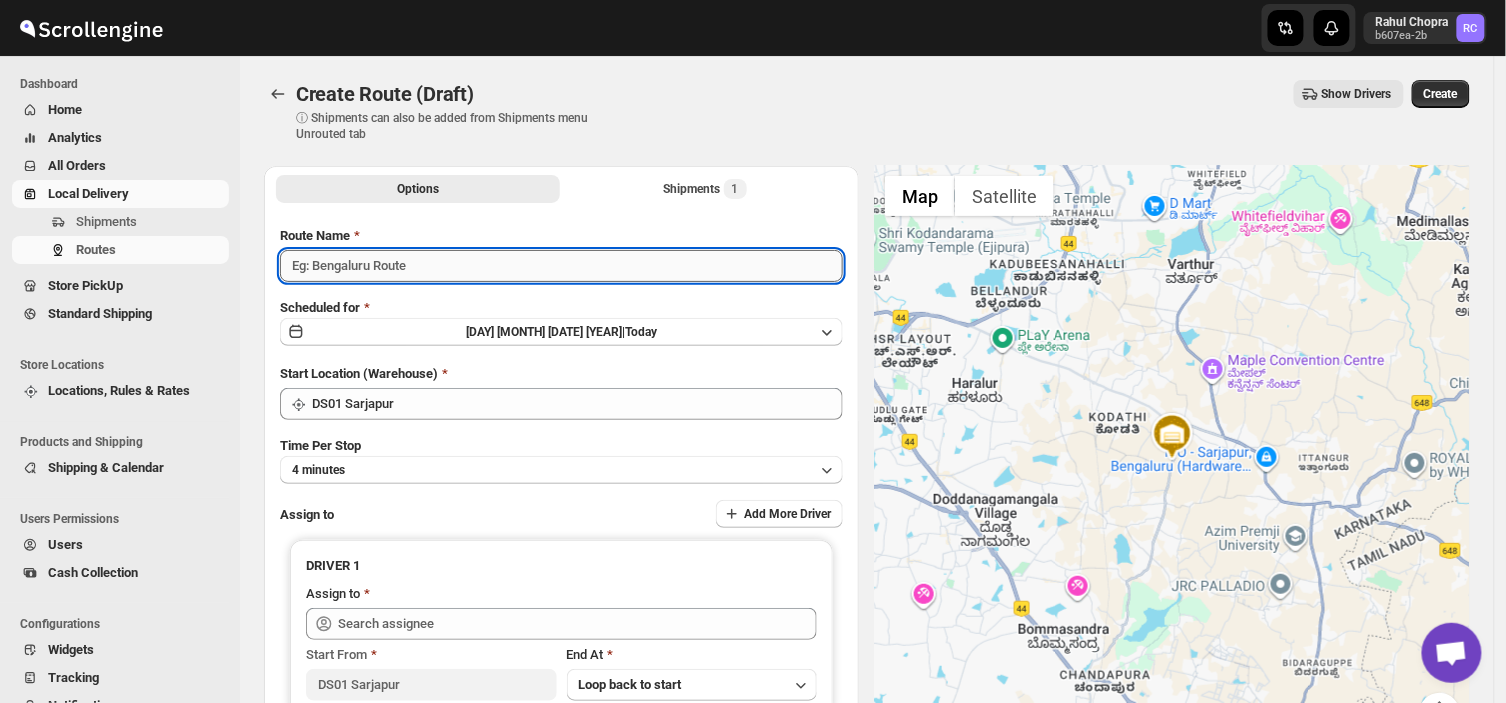 click on "Route Name" at bounding box center (561, 266) 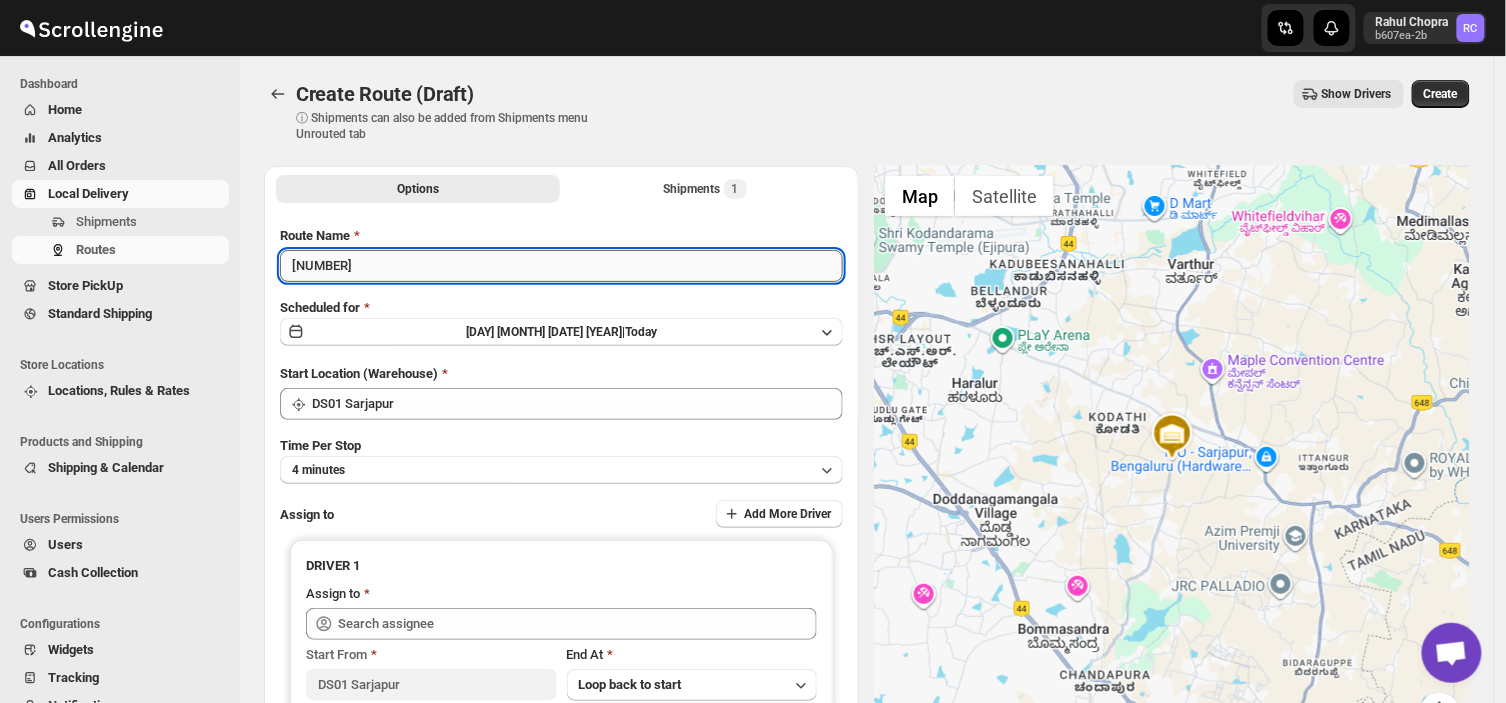 click on "[NUMBER]" at bounding box center (561, 266) 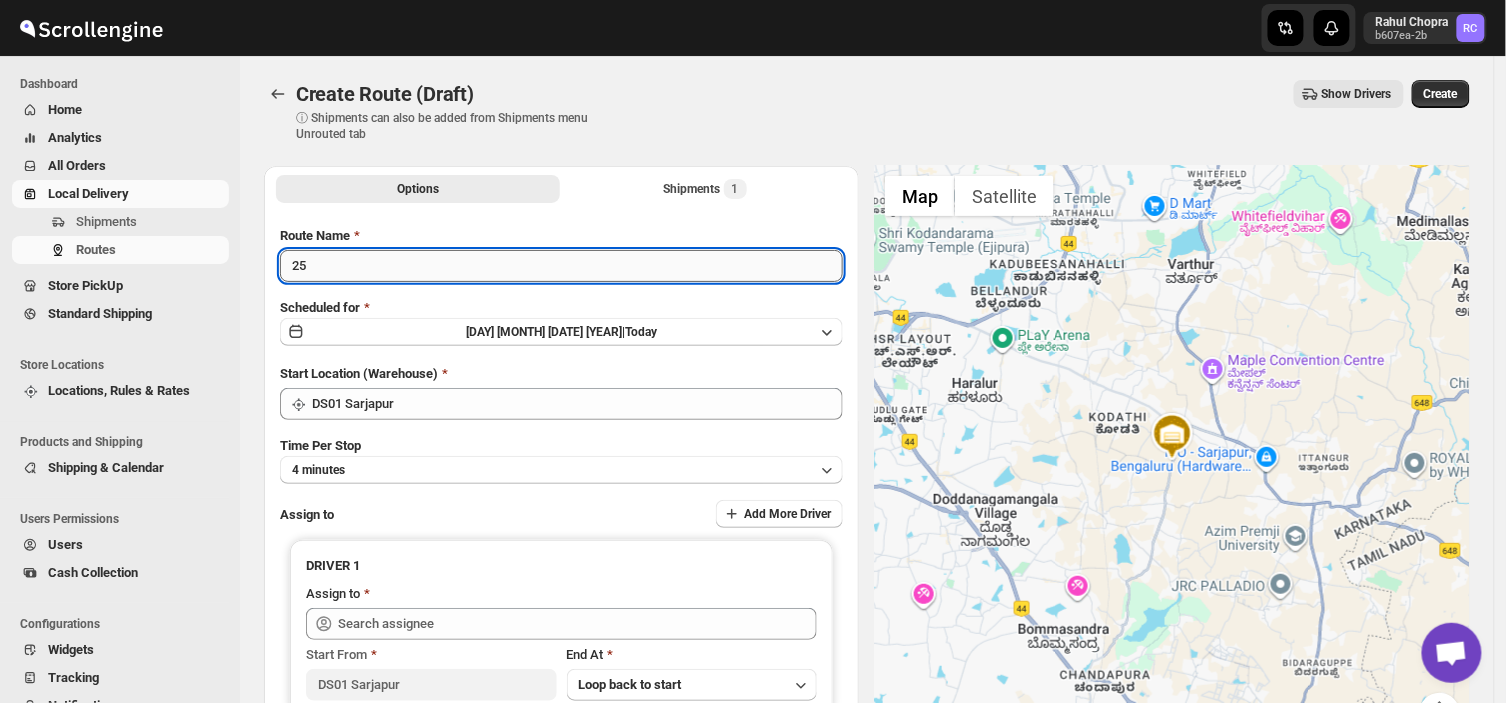 type on "2" 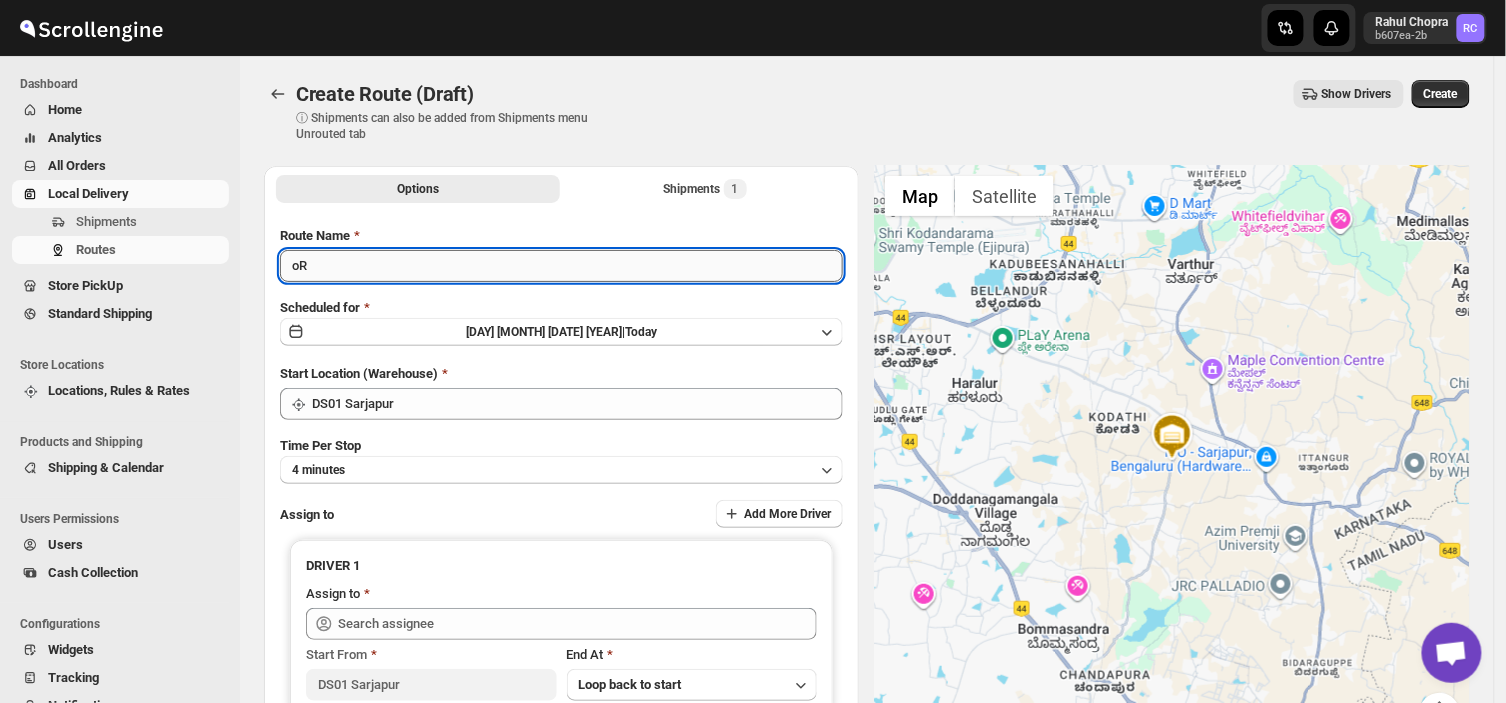 type on "o" 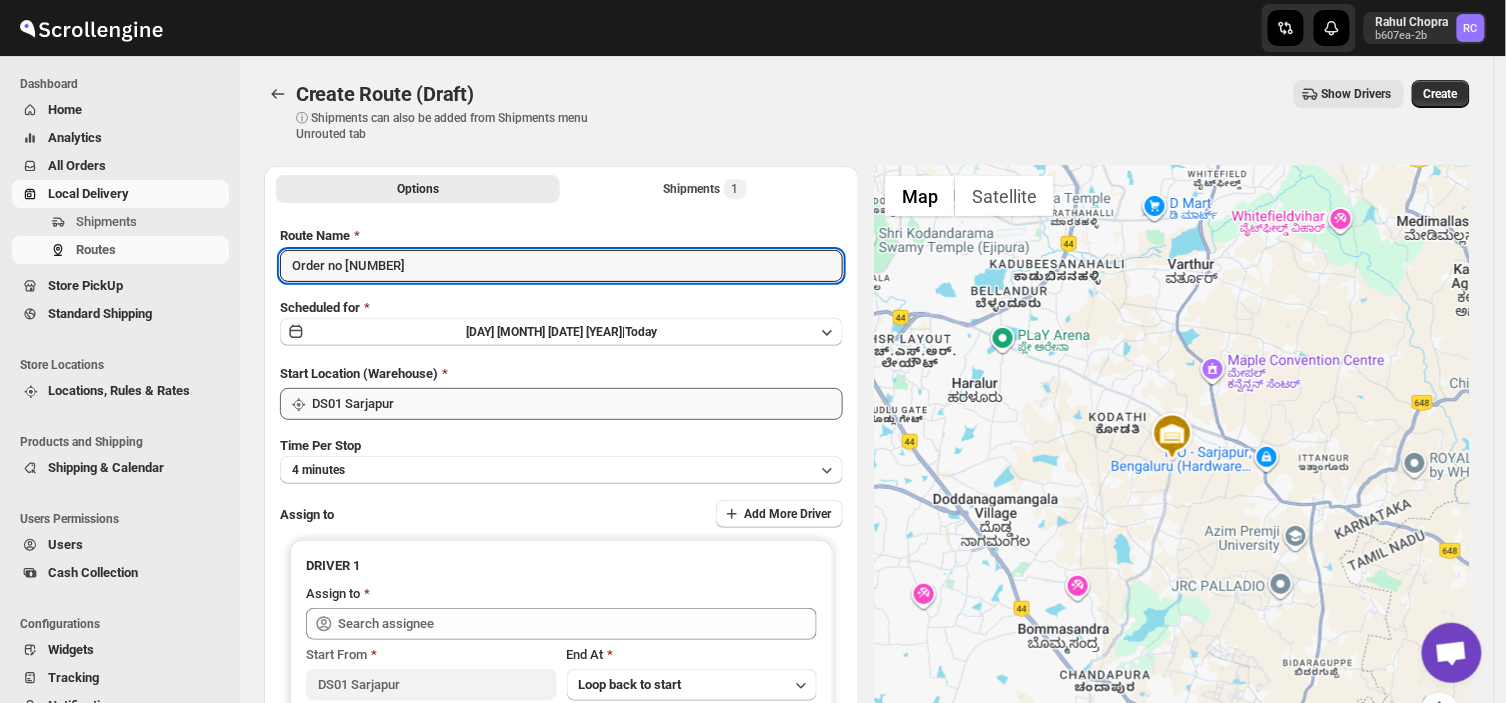 type on "Order no [NUMBER]" 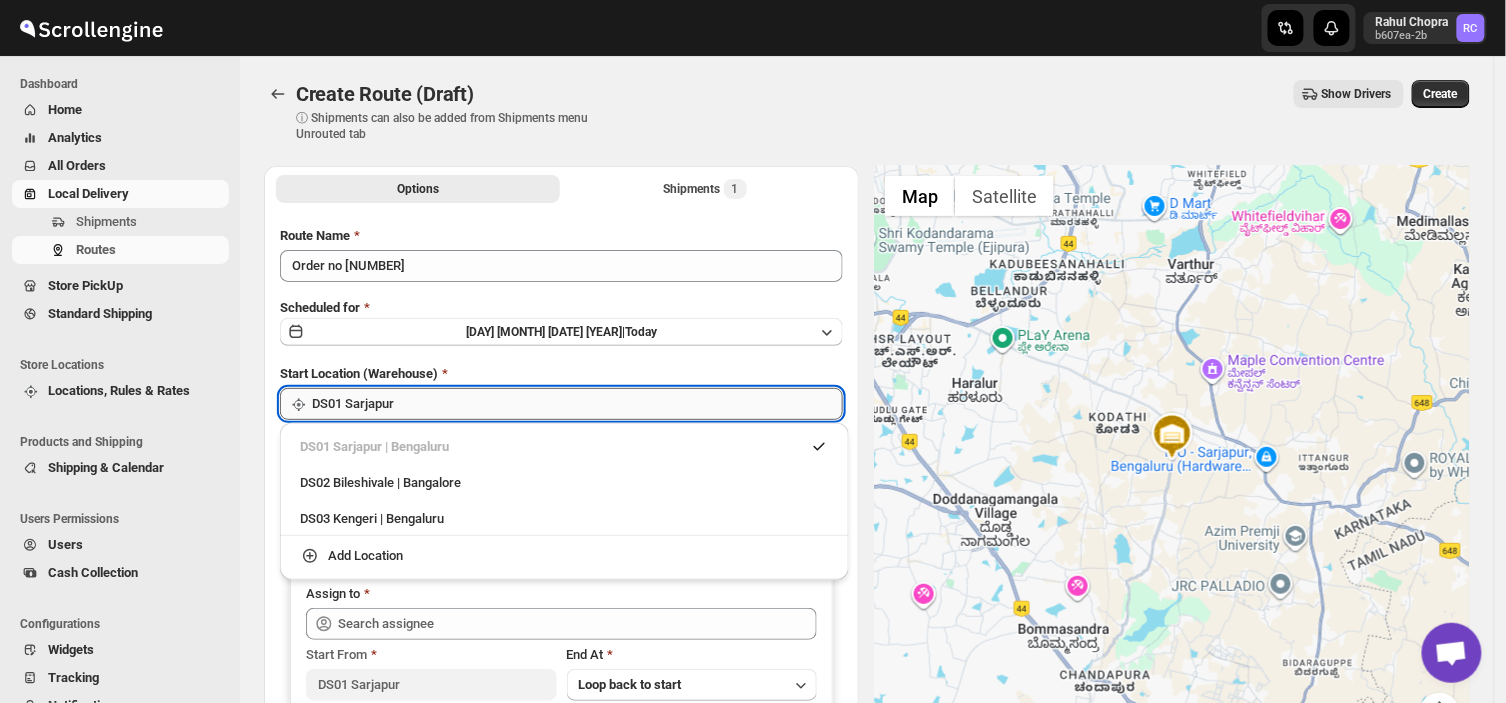 click on "DS01 Sarjapur" at bounding box center (577, 404) 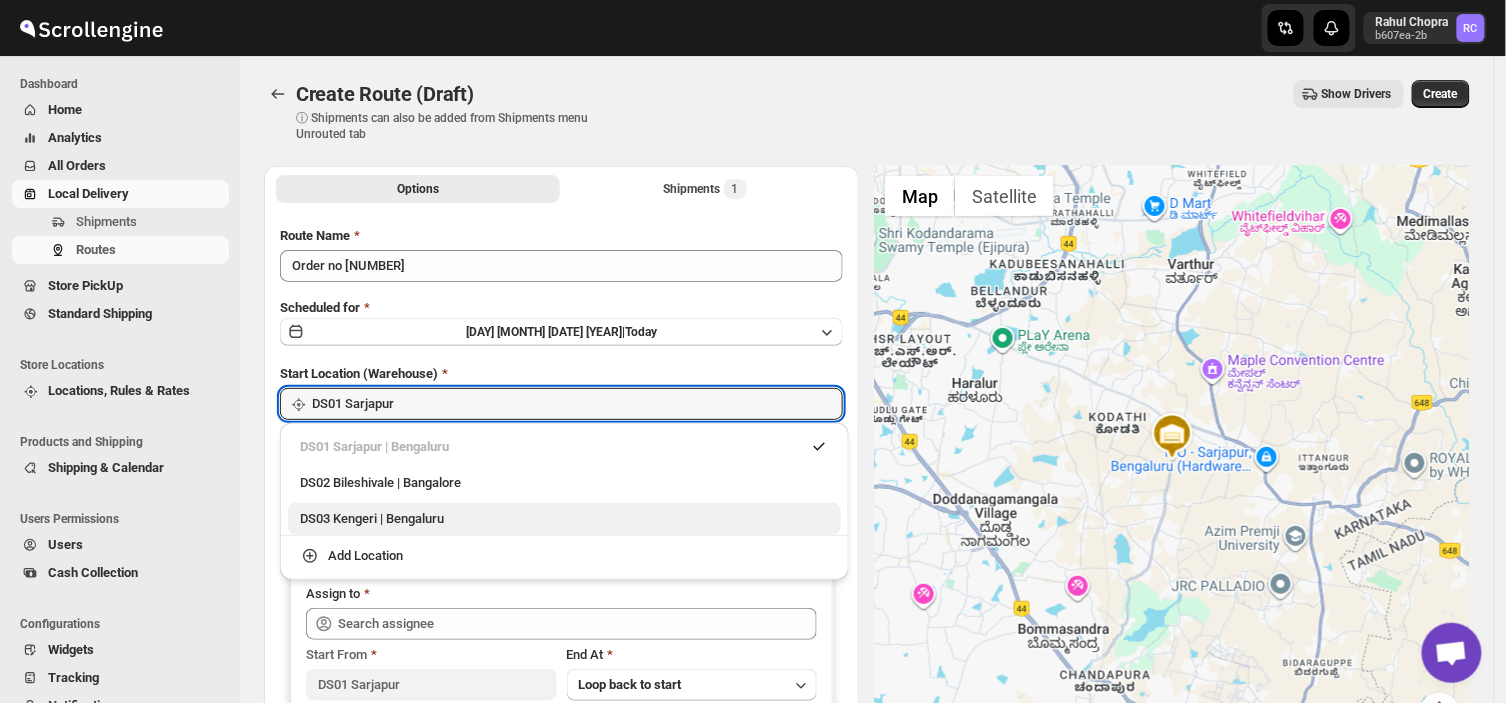 click on "DS03 Kengeri | Bengaluru" at bounding box center (564, 519) 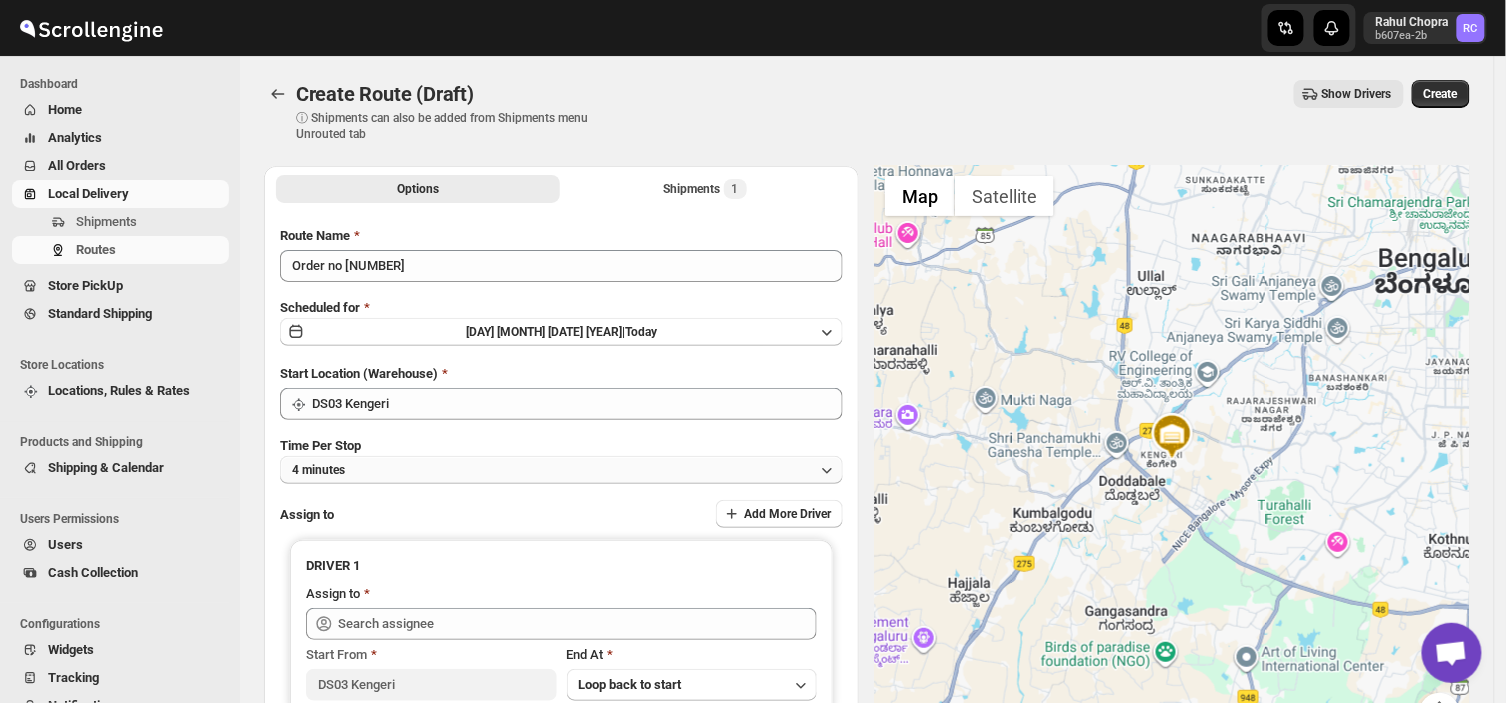click on "4 minutes" at bounding box center [561, 470] 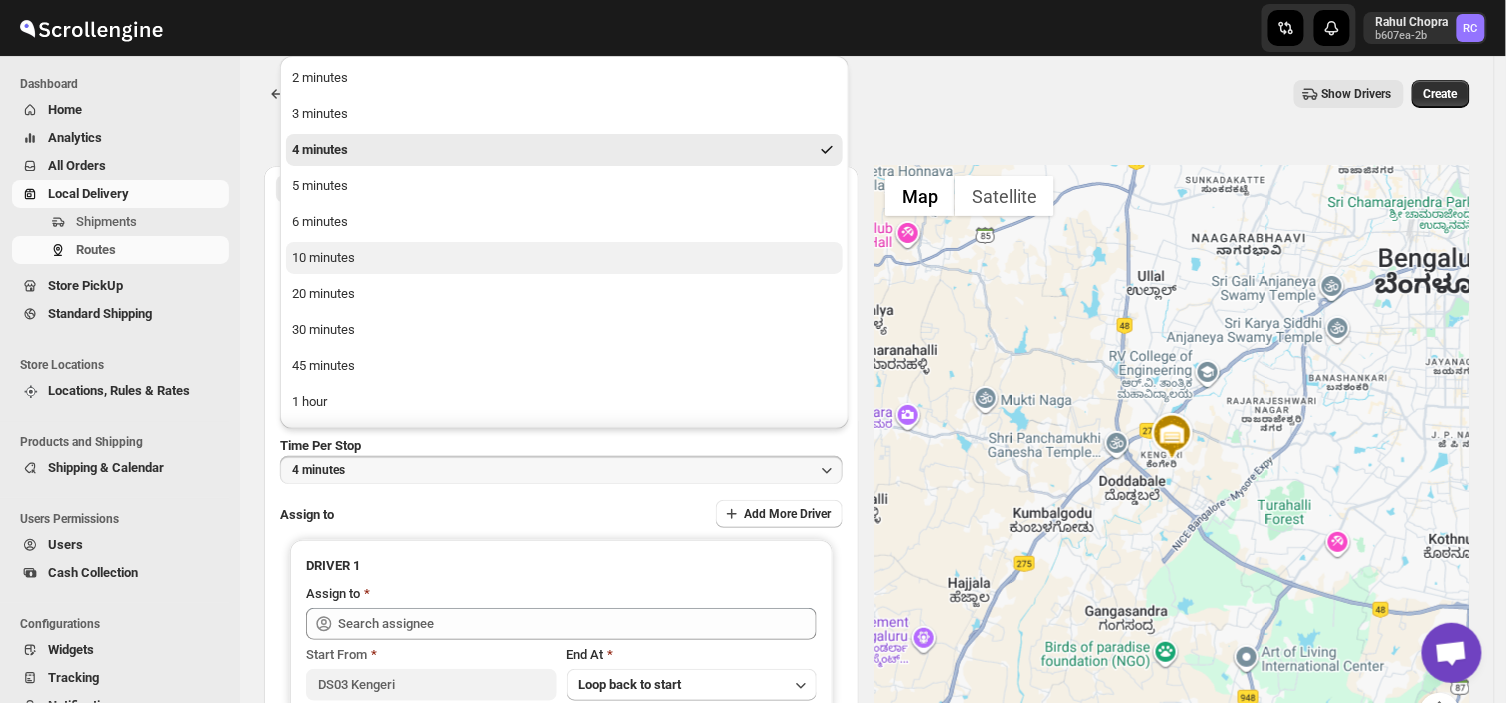 click on "10 minutes" at bounding box center (323, 258) 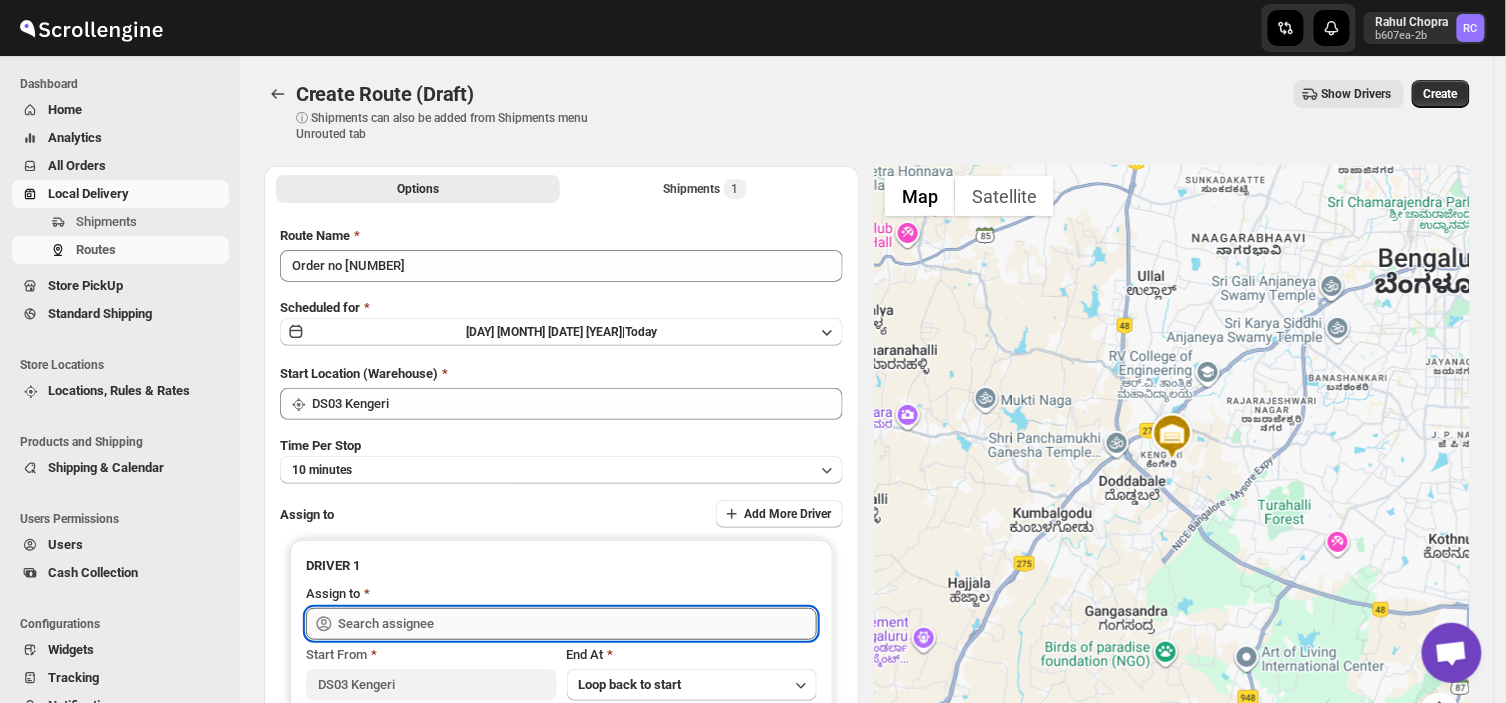 click at bounding box center [577, 624] 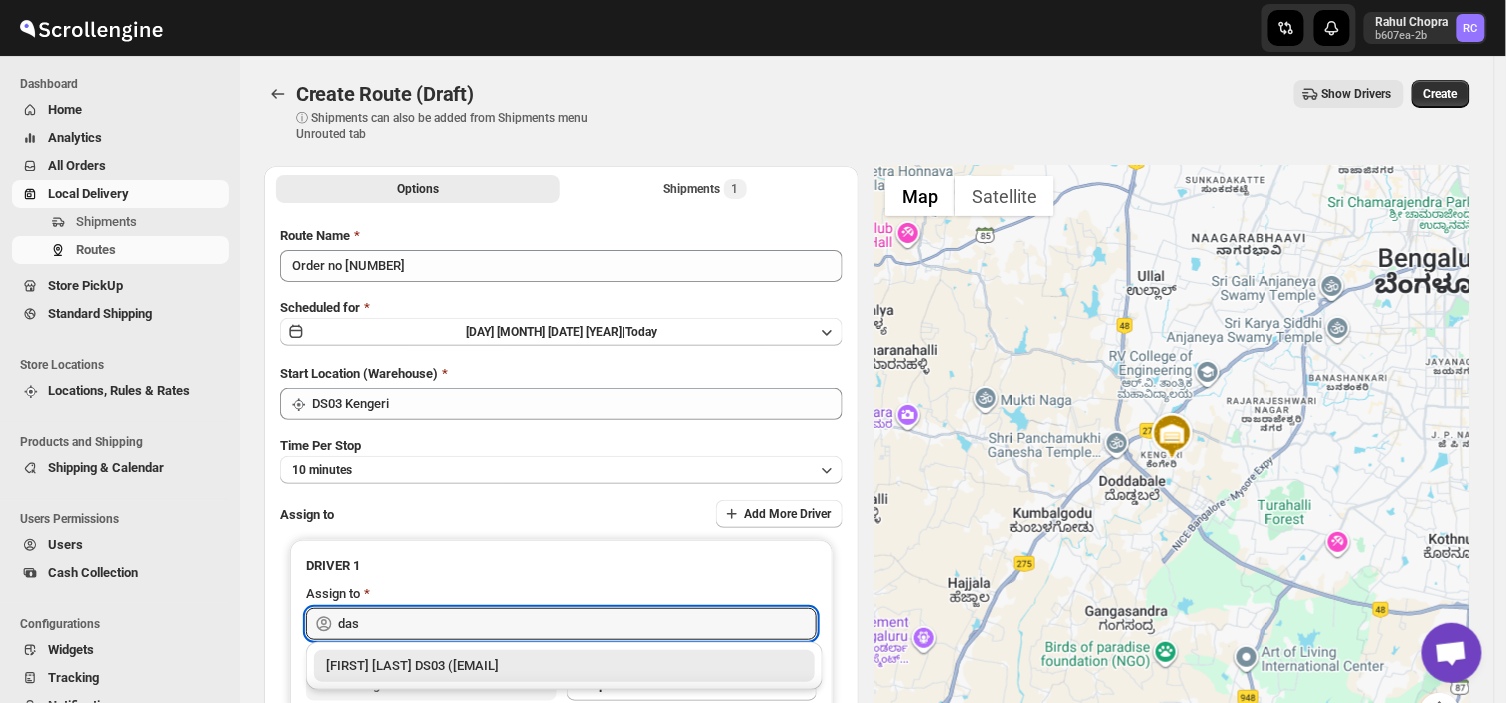 click on "[FIRST] [LAST] DS03 ([EMAIL]" at bounding box center [564, 666] 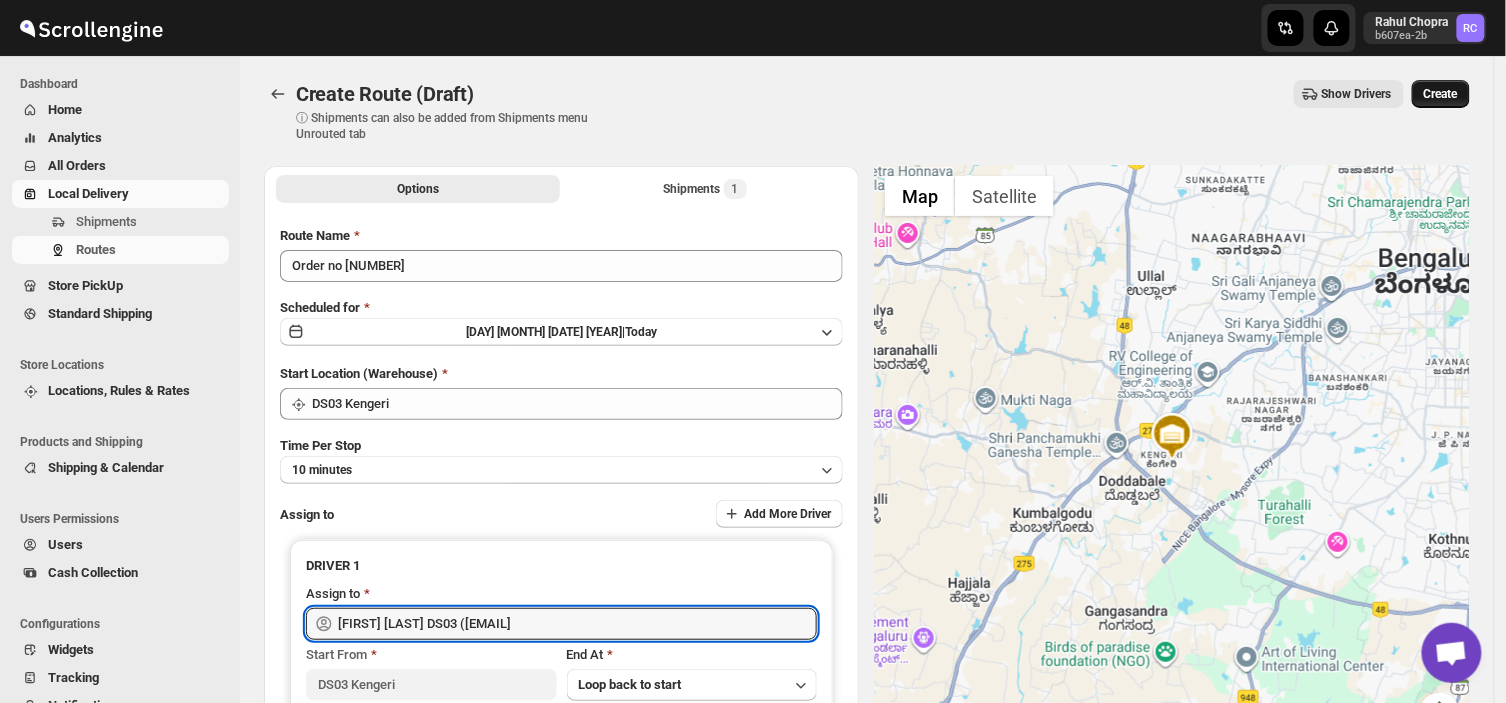 type on "[FIRST] [LAST] DS03 ([EMAIL]" 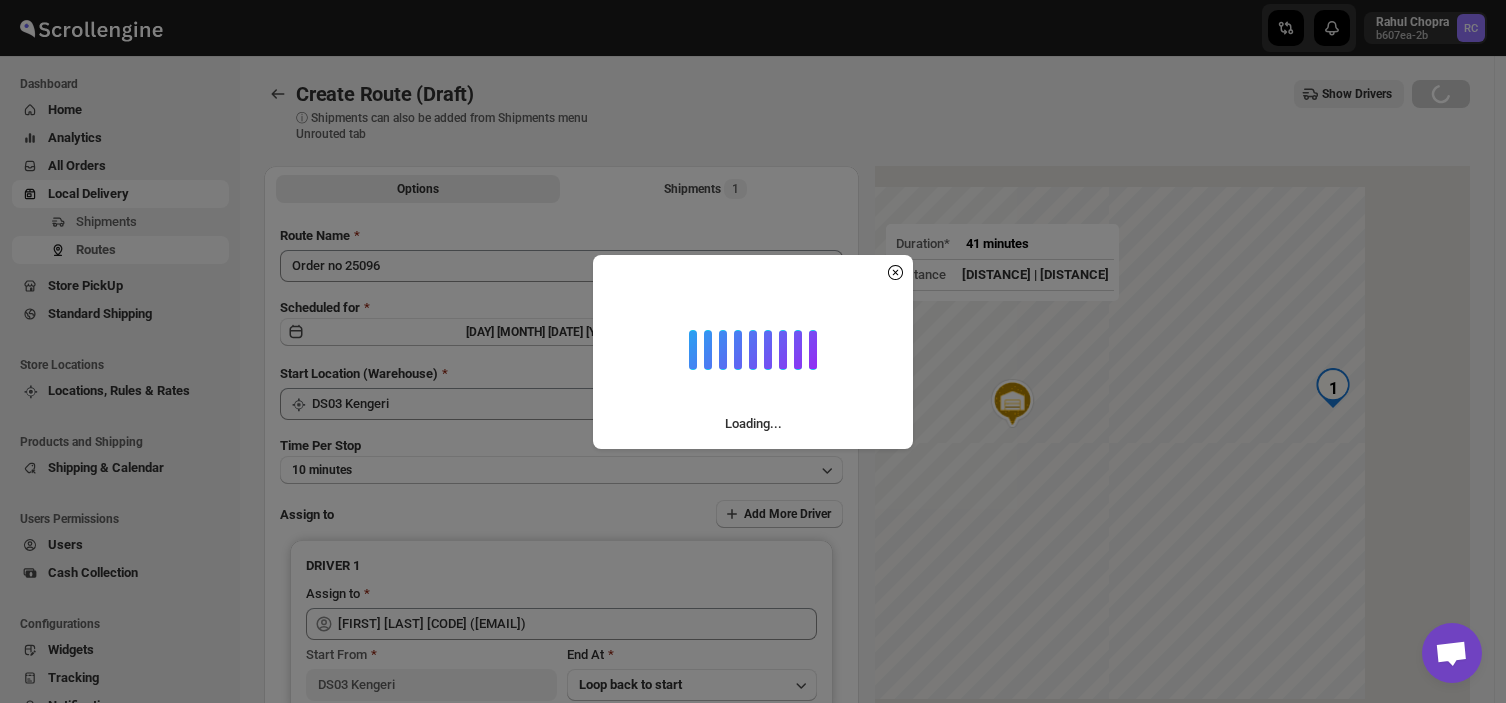 scroll, scrollTop: 0, scrollLeft: 0, axis: both 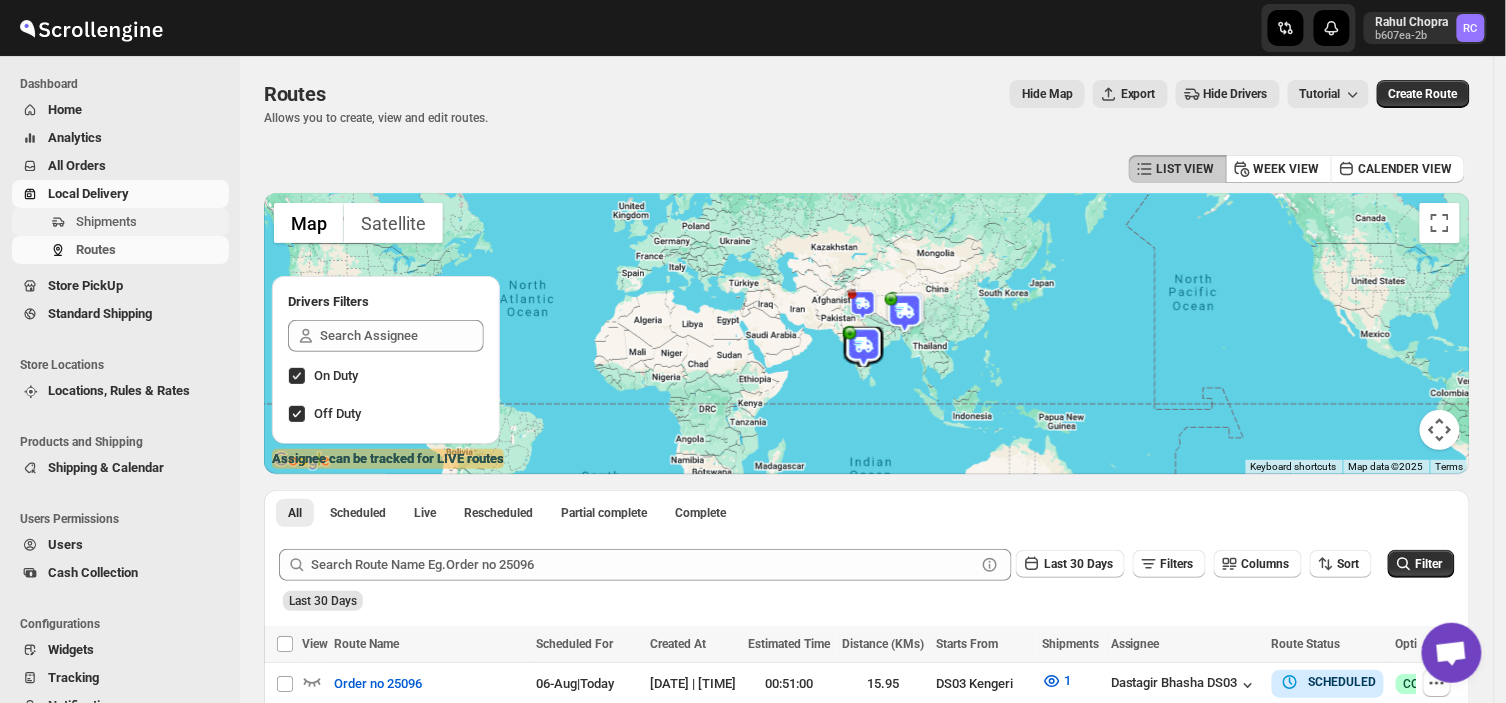 click on "Shipments" at bounding box center (150, 222) 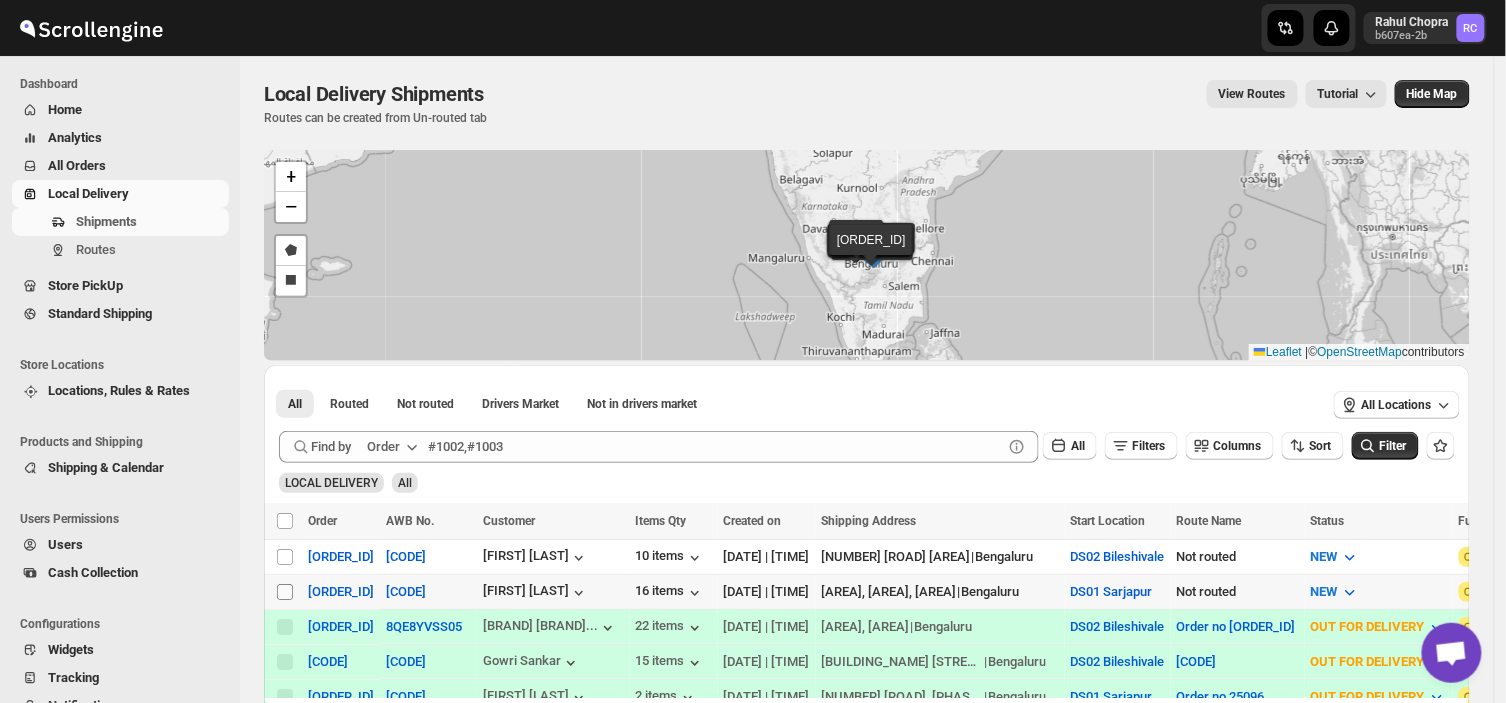 click on "Select shipment" at bounding box center [285, 592] 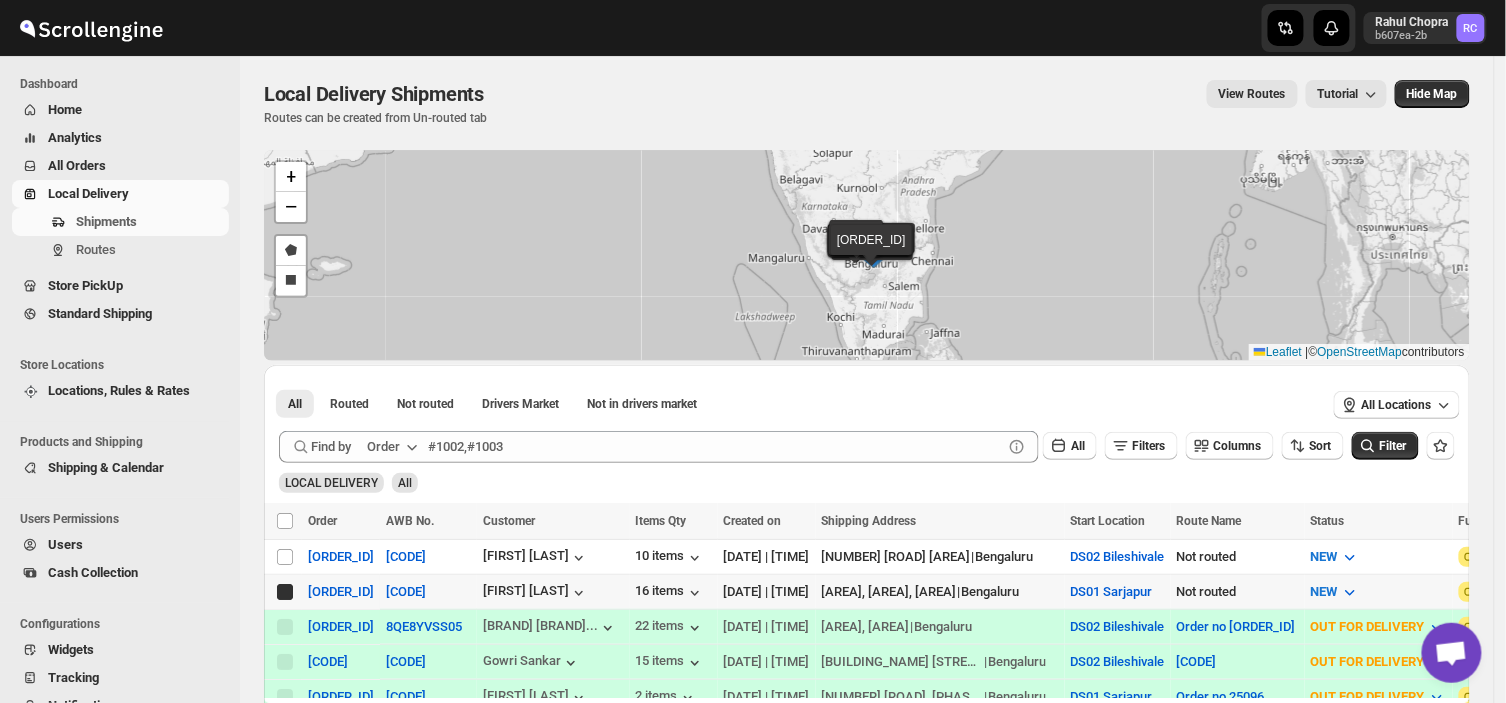 checkbox on "true" 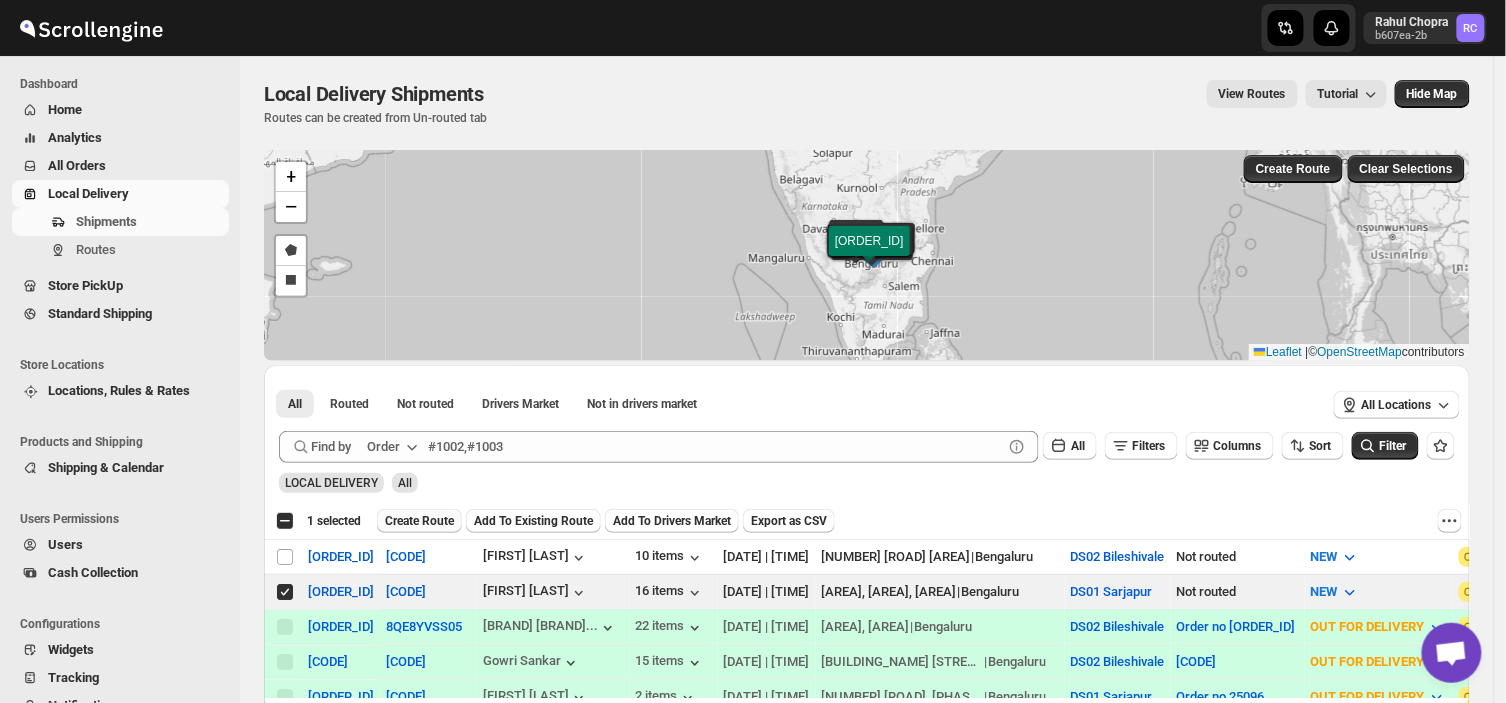click on "Create Route" at bounding box center (419, 521) 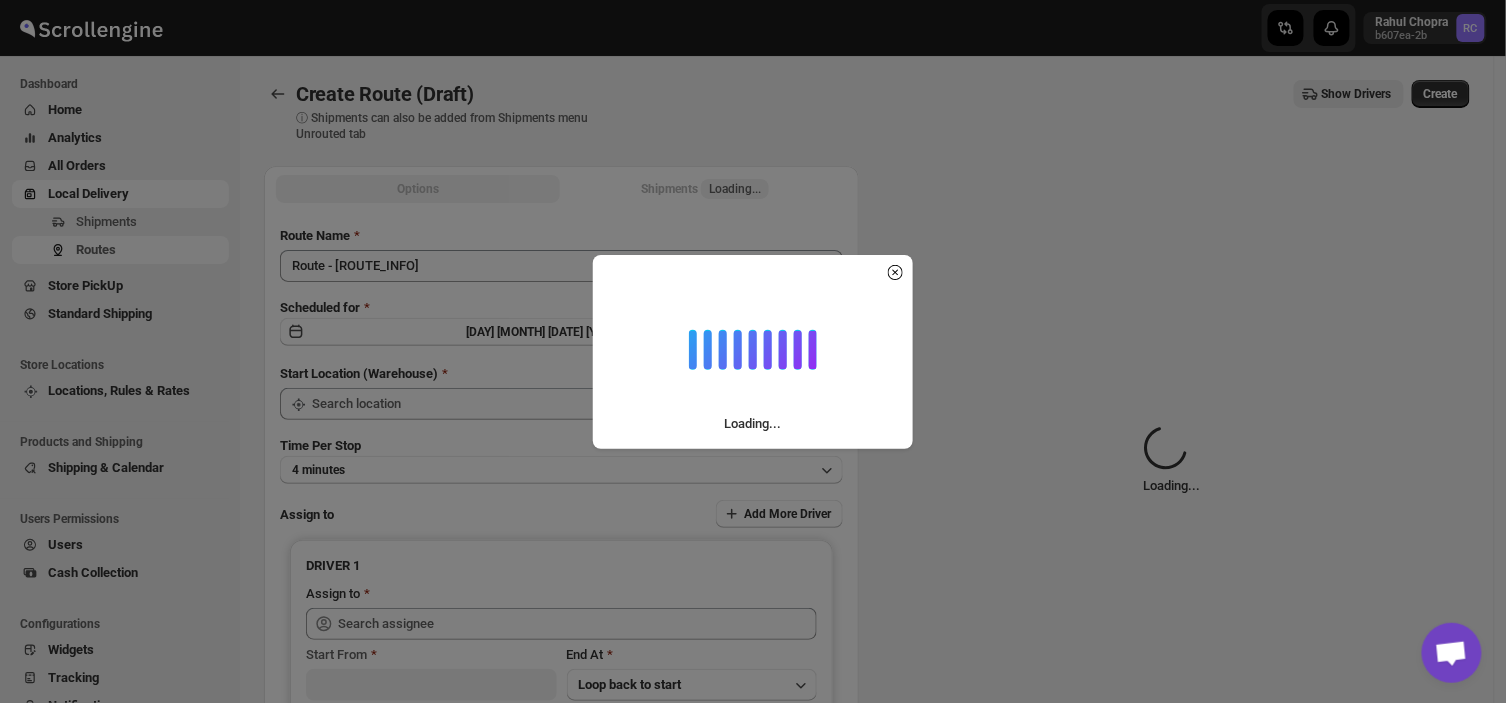 type on "DS01 Sarjapur" 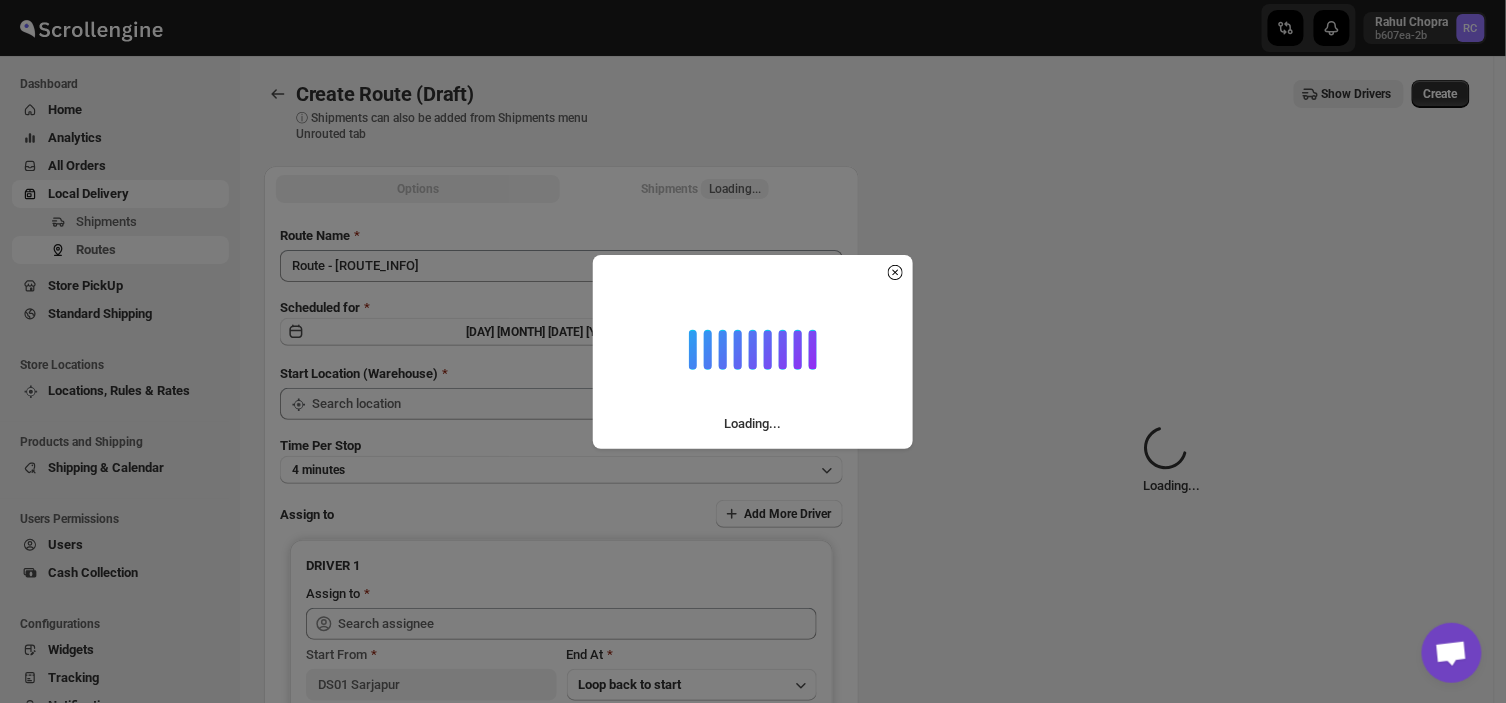 type on "DS01 Sarjapur" 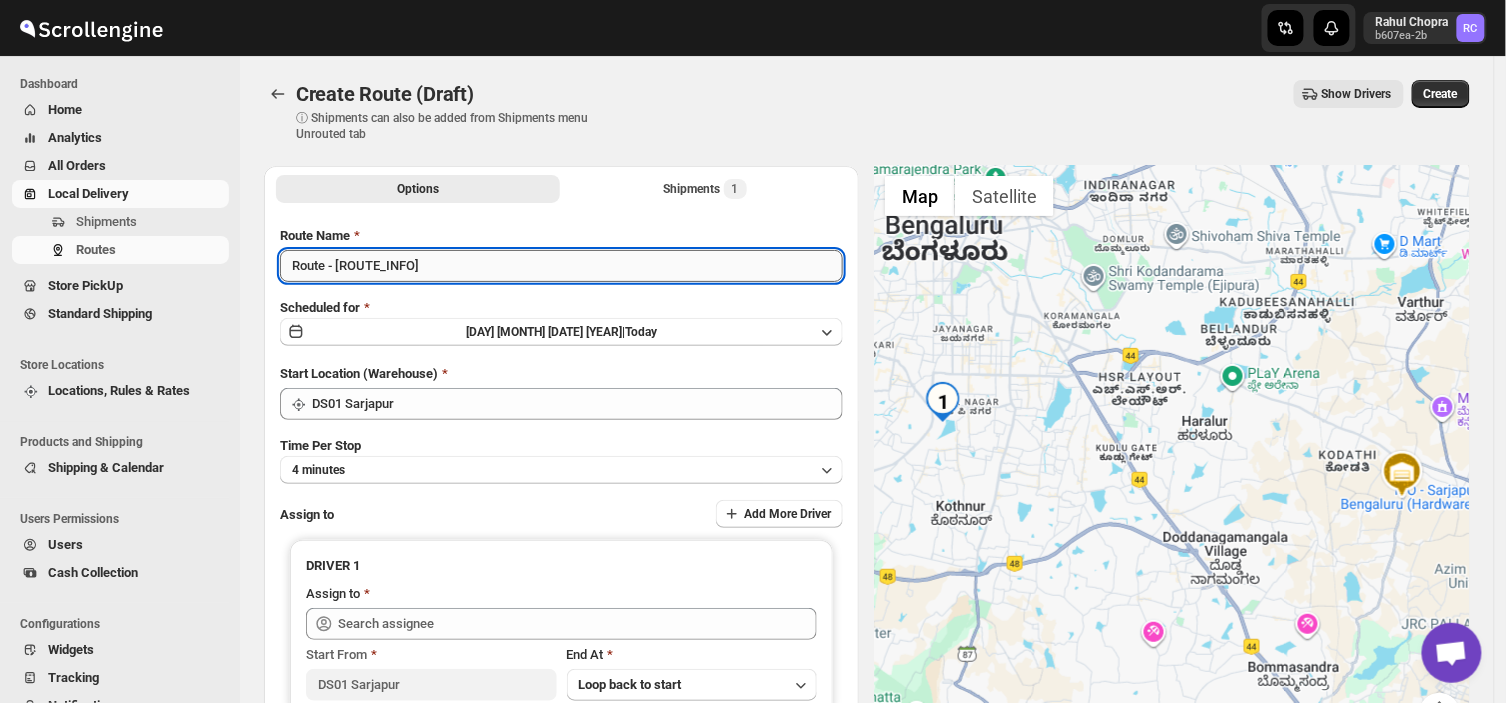 click on "Route - 06/08-1013" at bounding box center [561, 266] 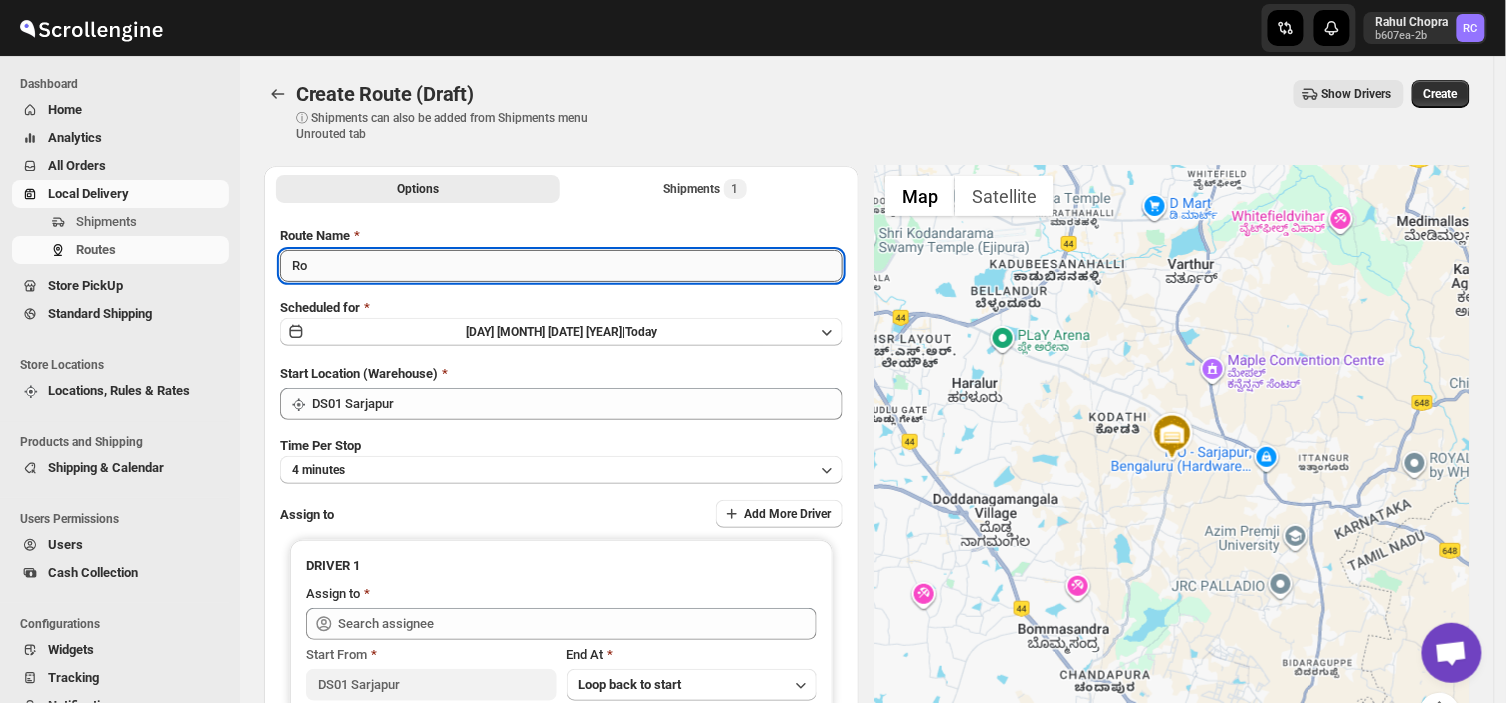 type on "R" 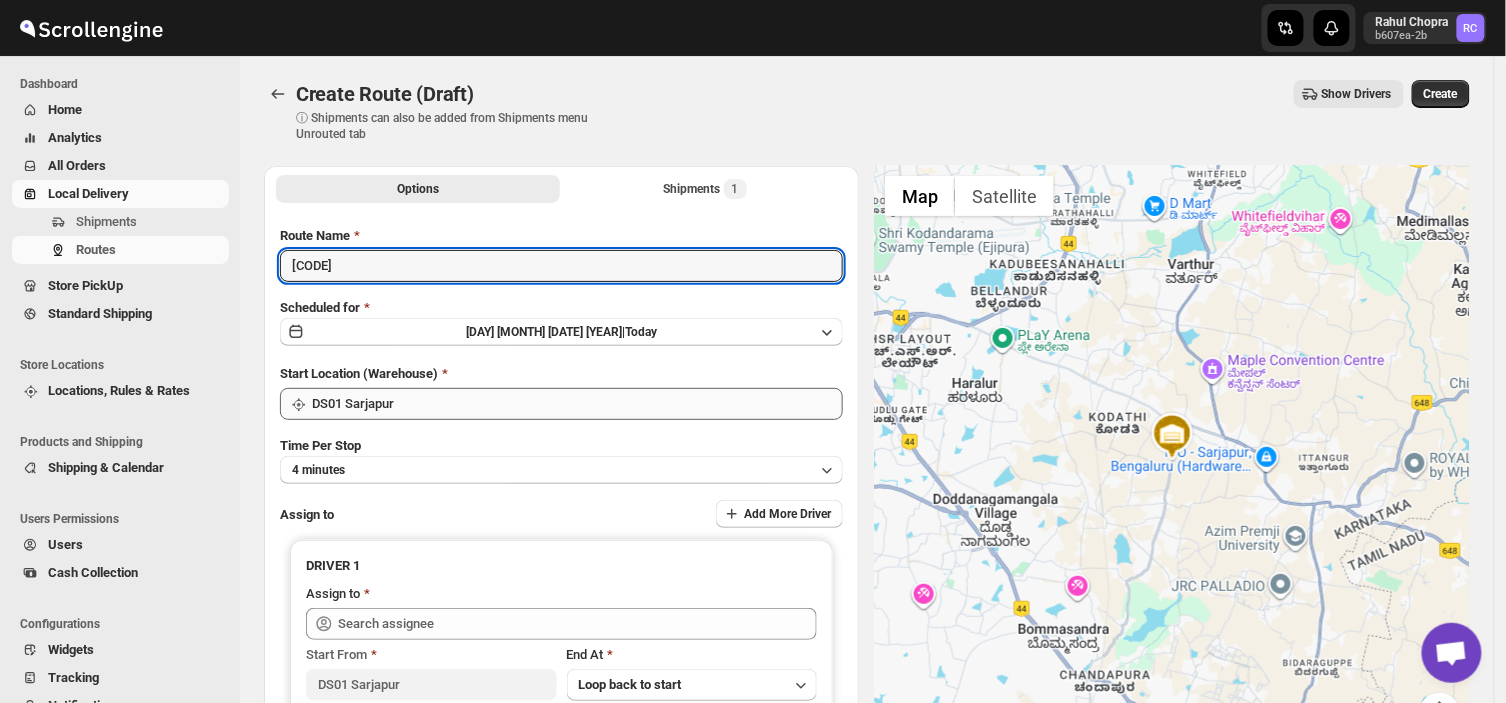type on "Order no 25099" 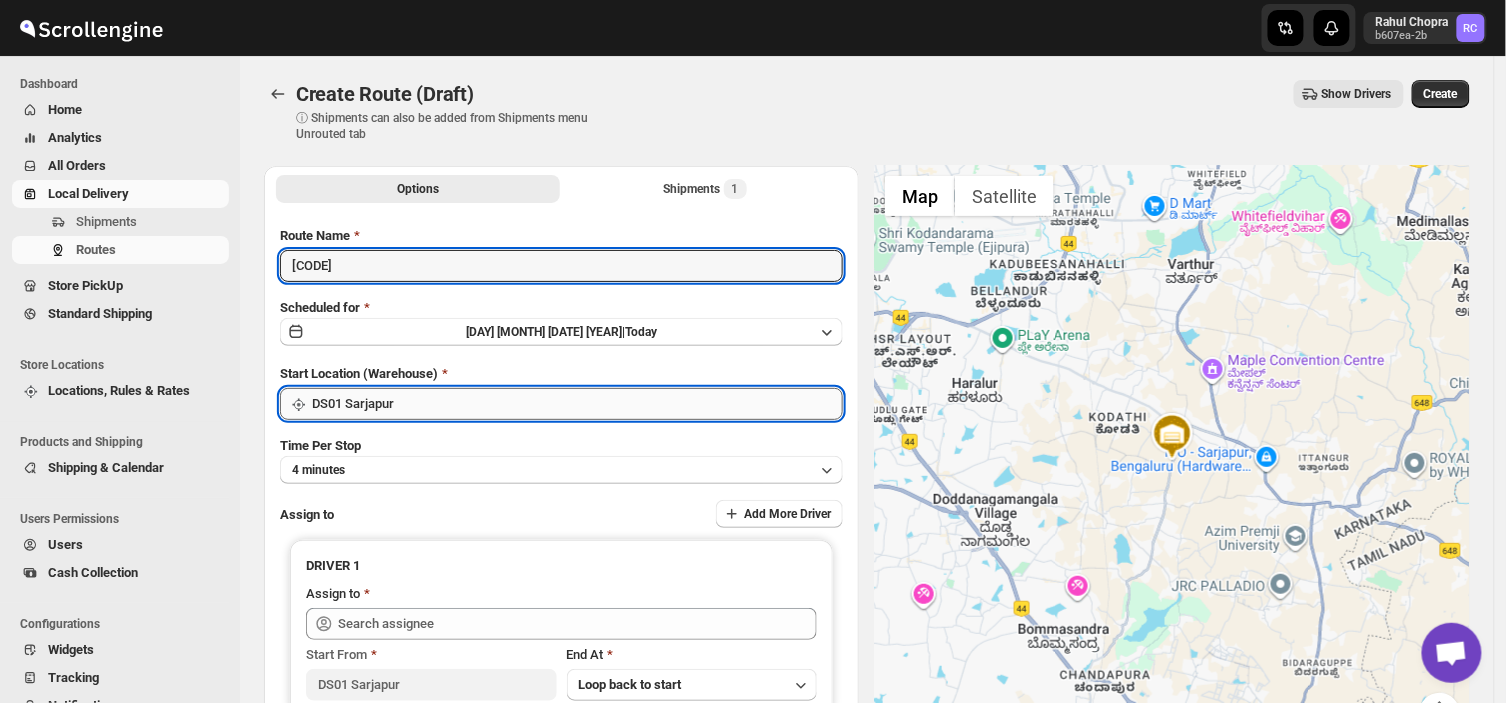 click on "DS01 Sarjapur" at bounding box center [577, 404] 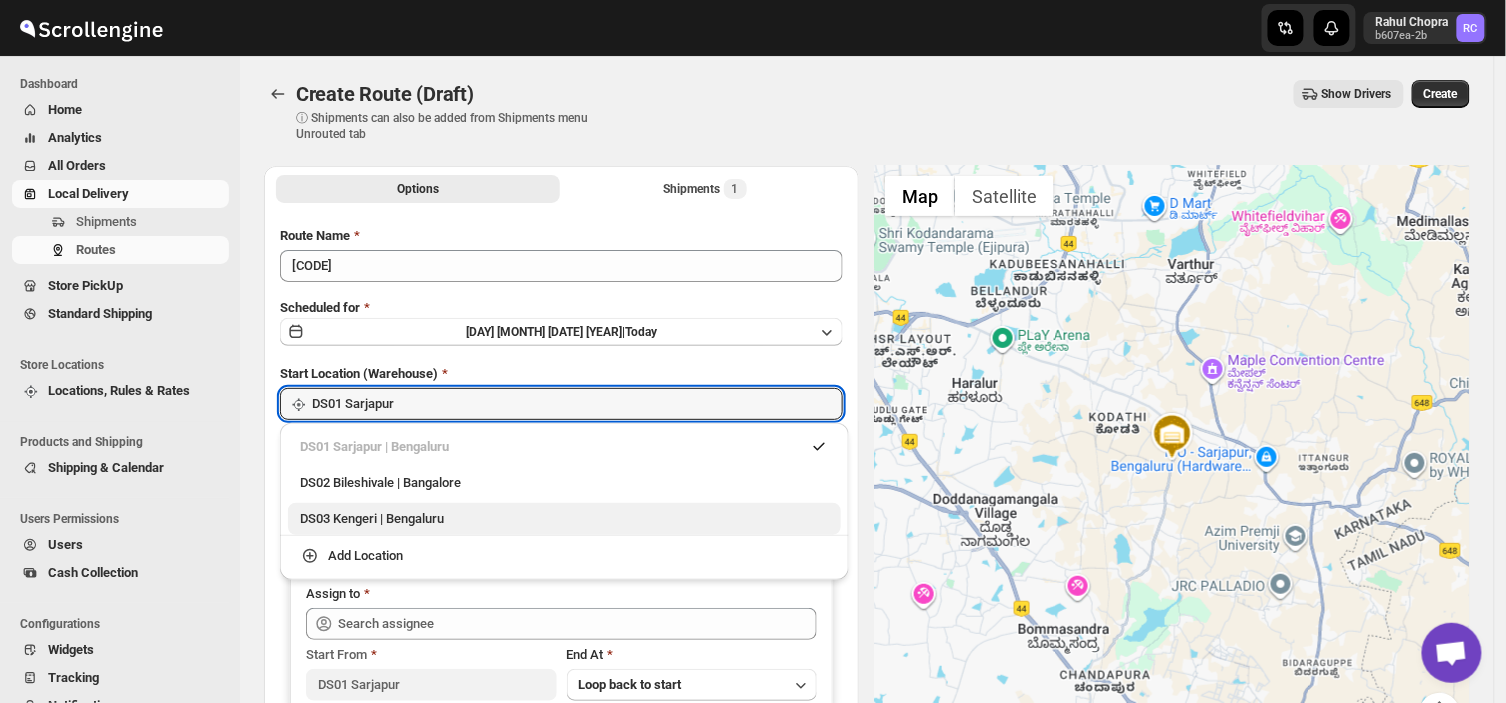 click on "DS03 Kengeri | Bengaluru" at bounding box center (564, 519) 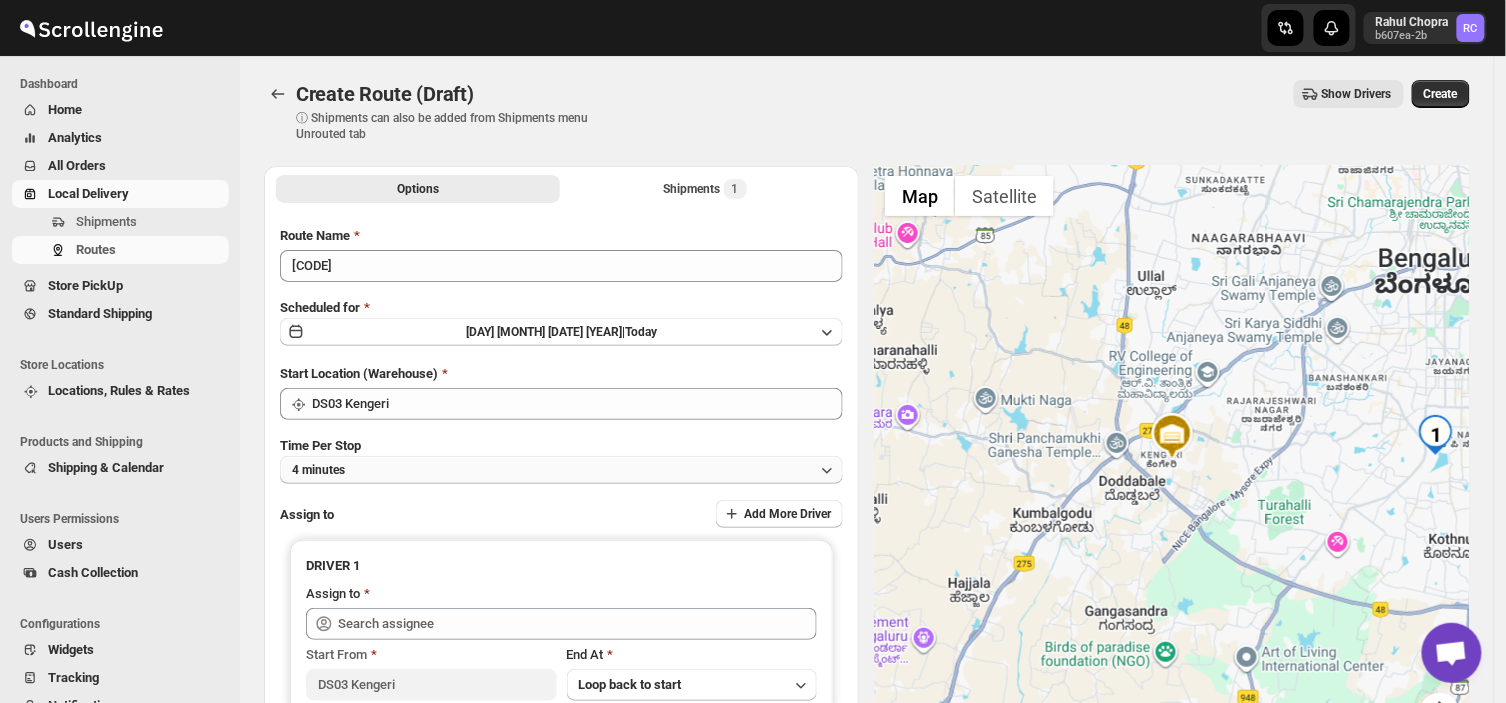 click on "4 minutes" at bounding box center [561, 470] 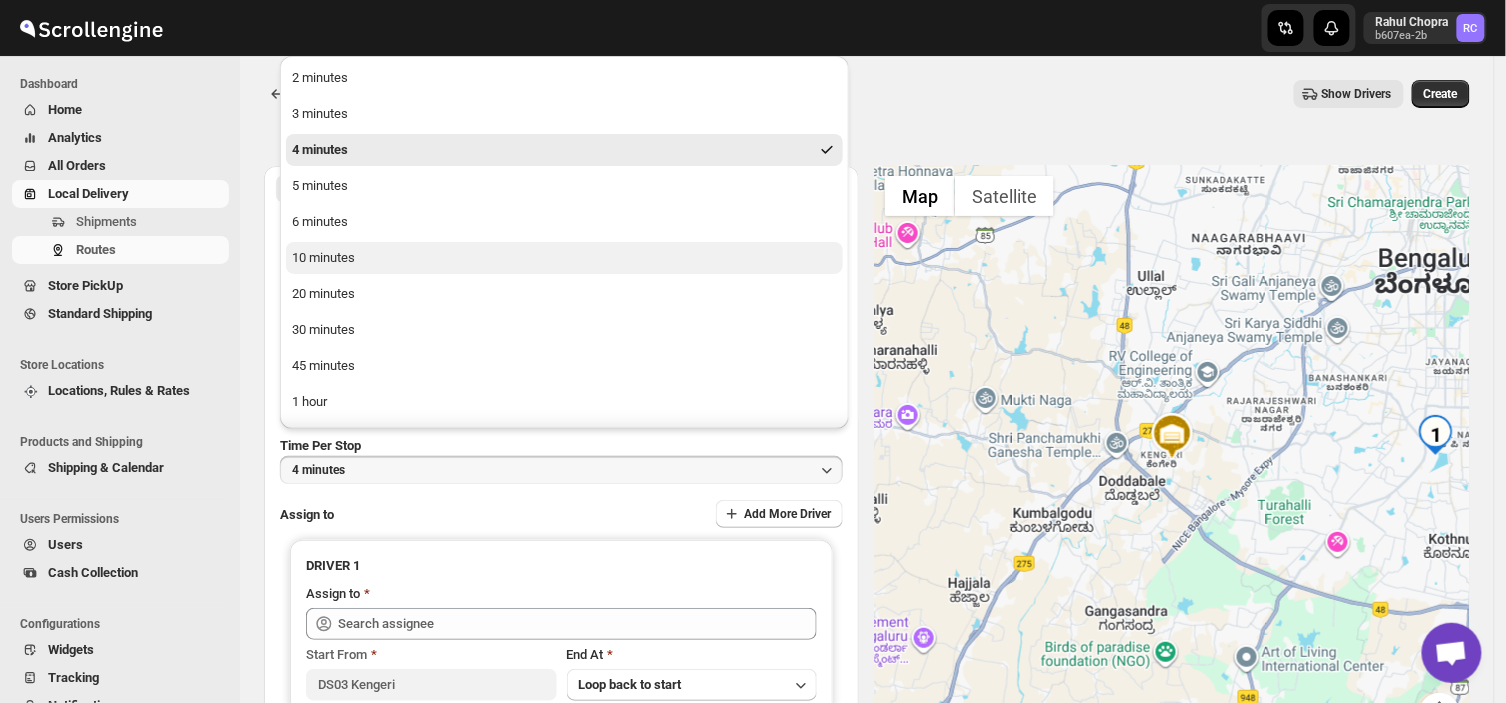 click on "10 minutes" at bounding box center [323, 258] 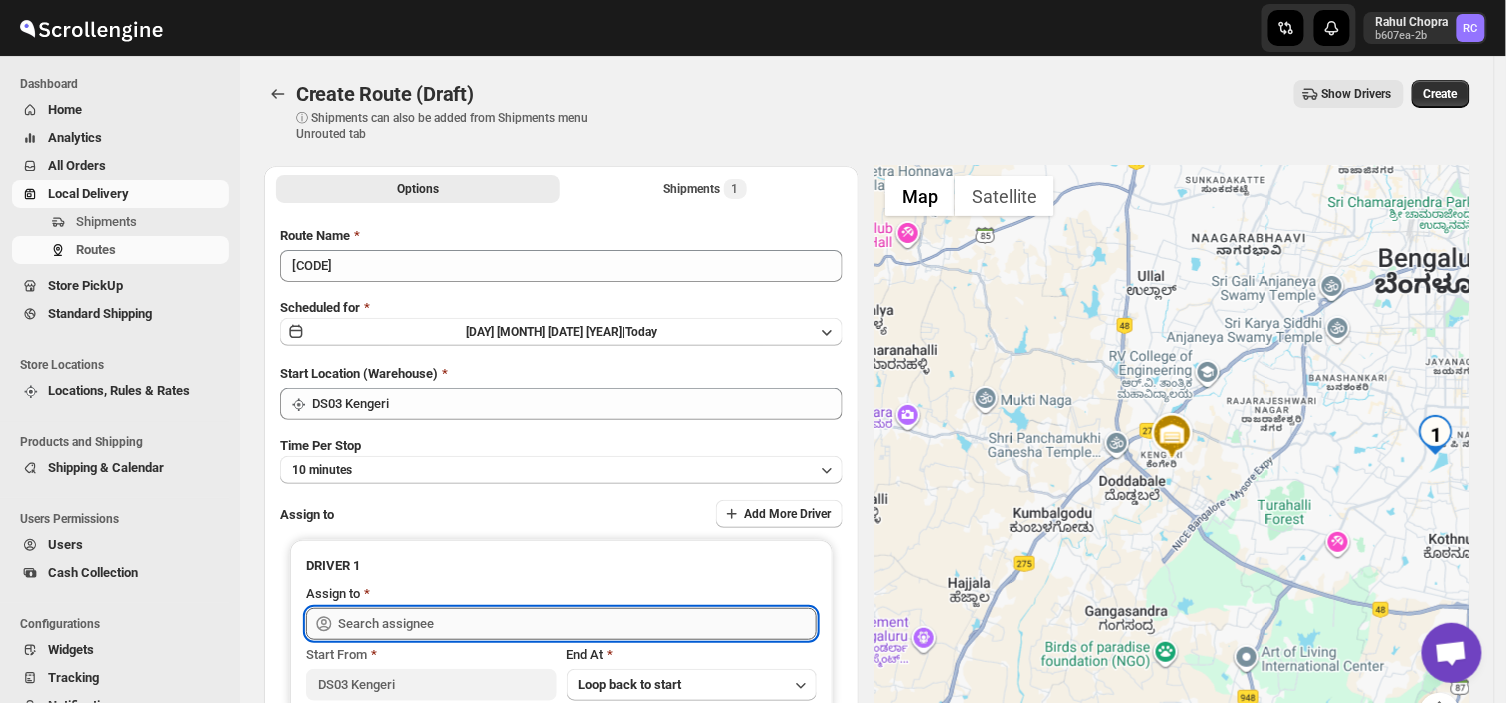 click at bounding box center [577, 624] 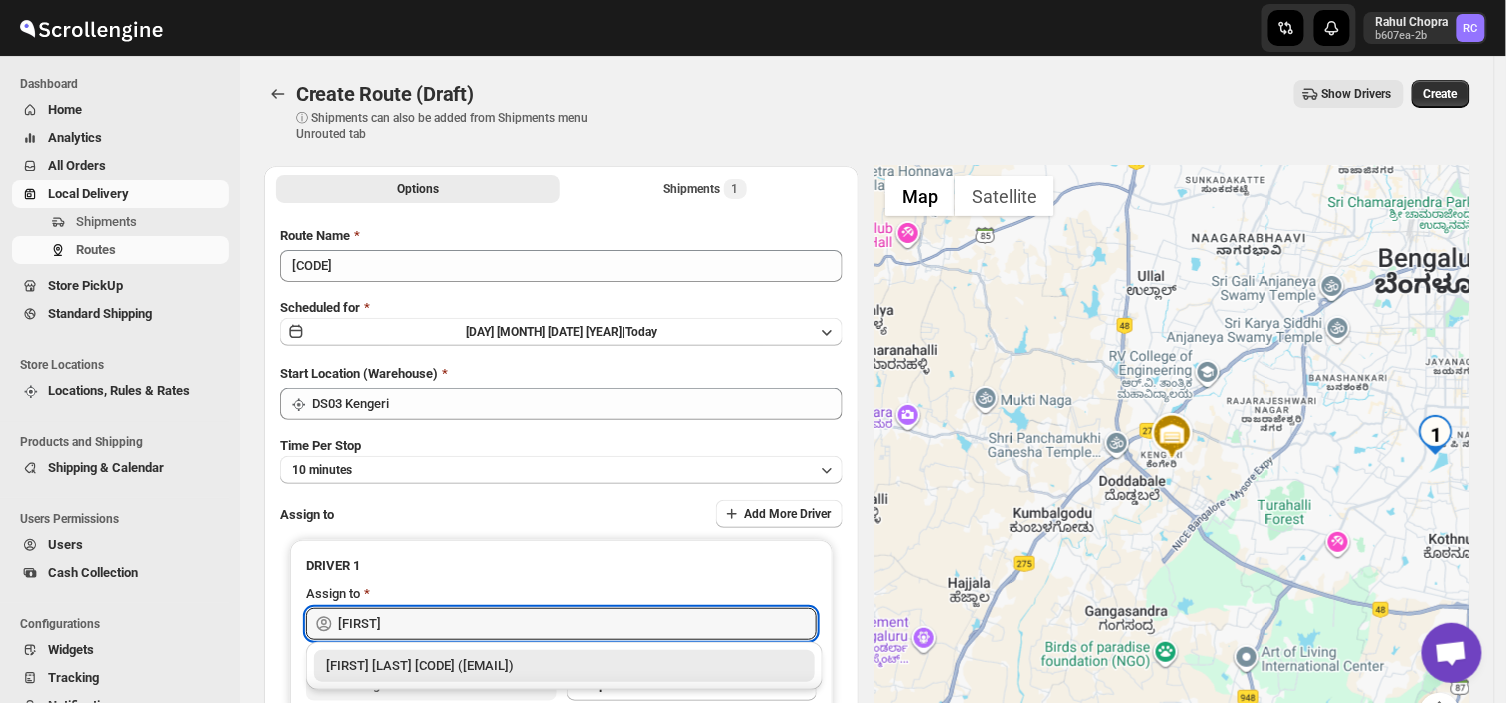 click on "[NAME] [NAME] ([EMAIL])" at bounding box center (564, 666) 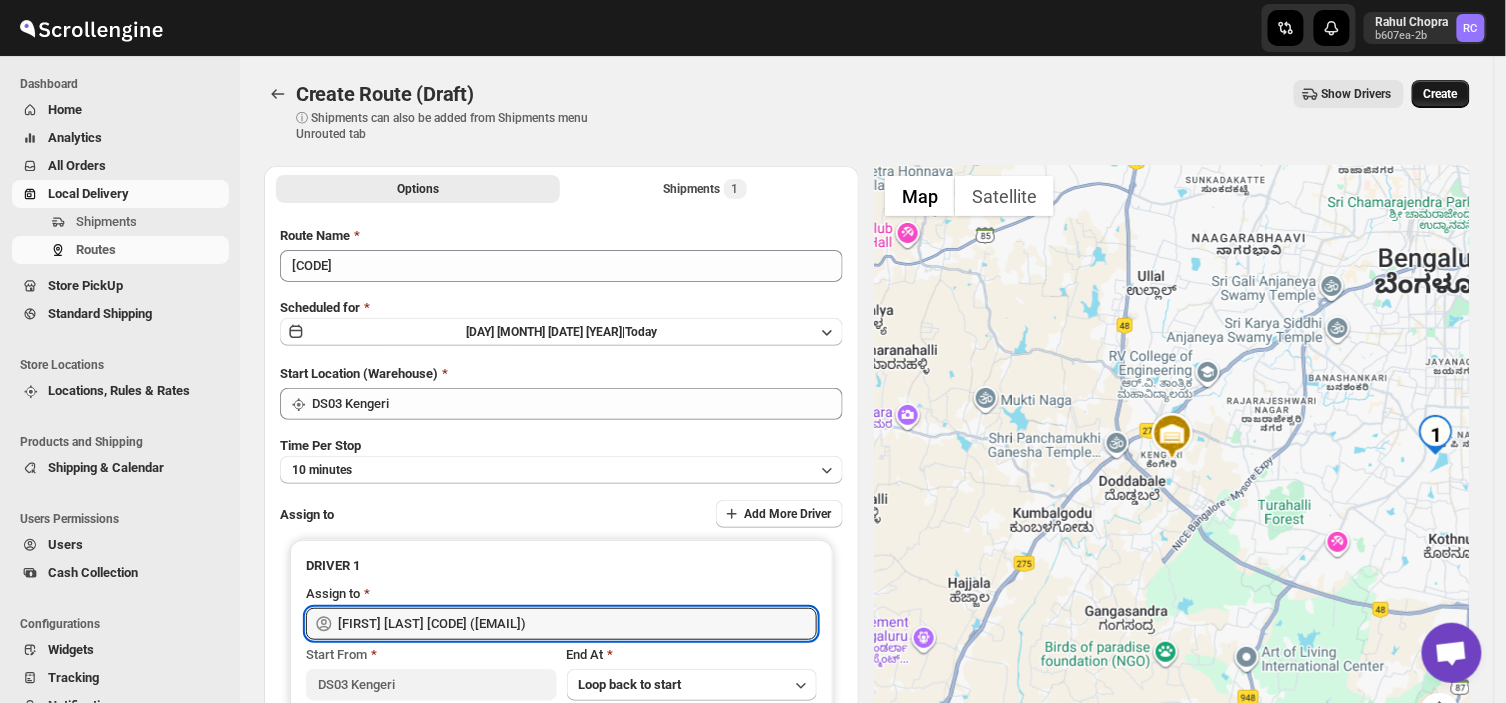 type on "[NAME] [NAME] ([EMAIL])" 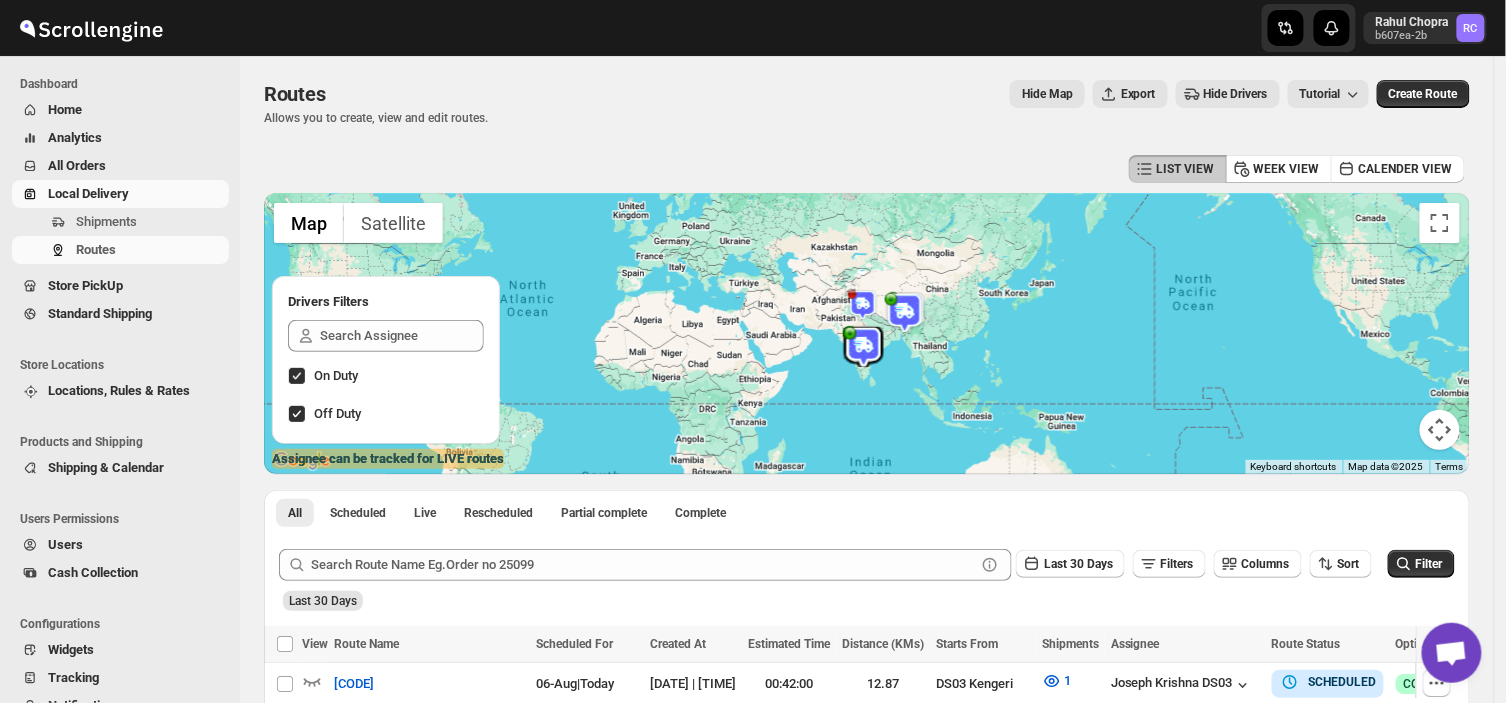 scroll, scrollTop: 470, scrollLeft: 0, axis: vertical 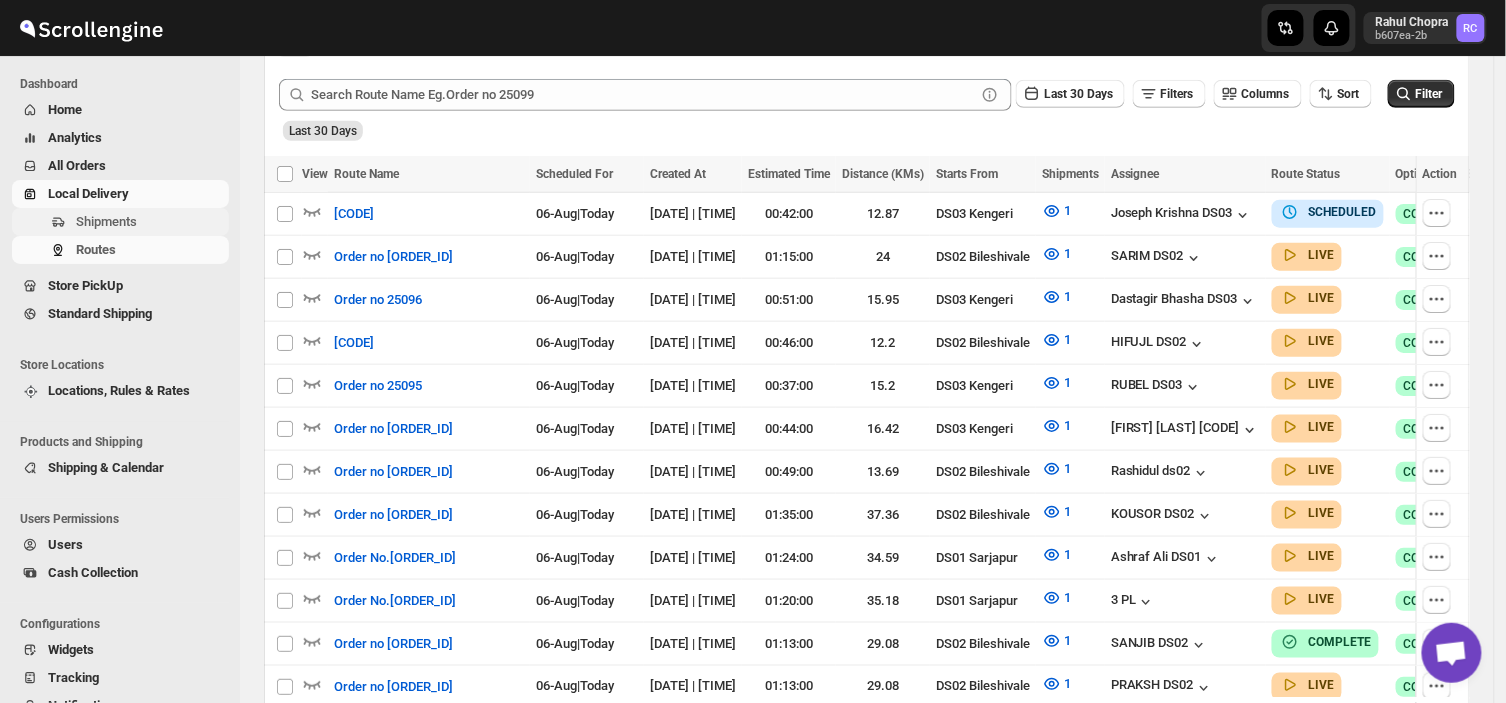 click on "Shipments" at bounding box center (106, 221) 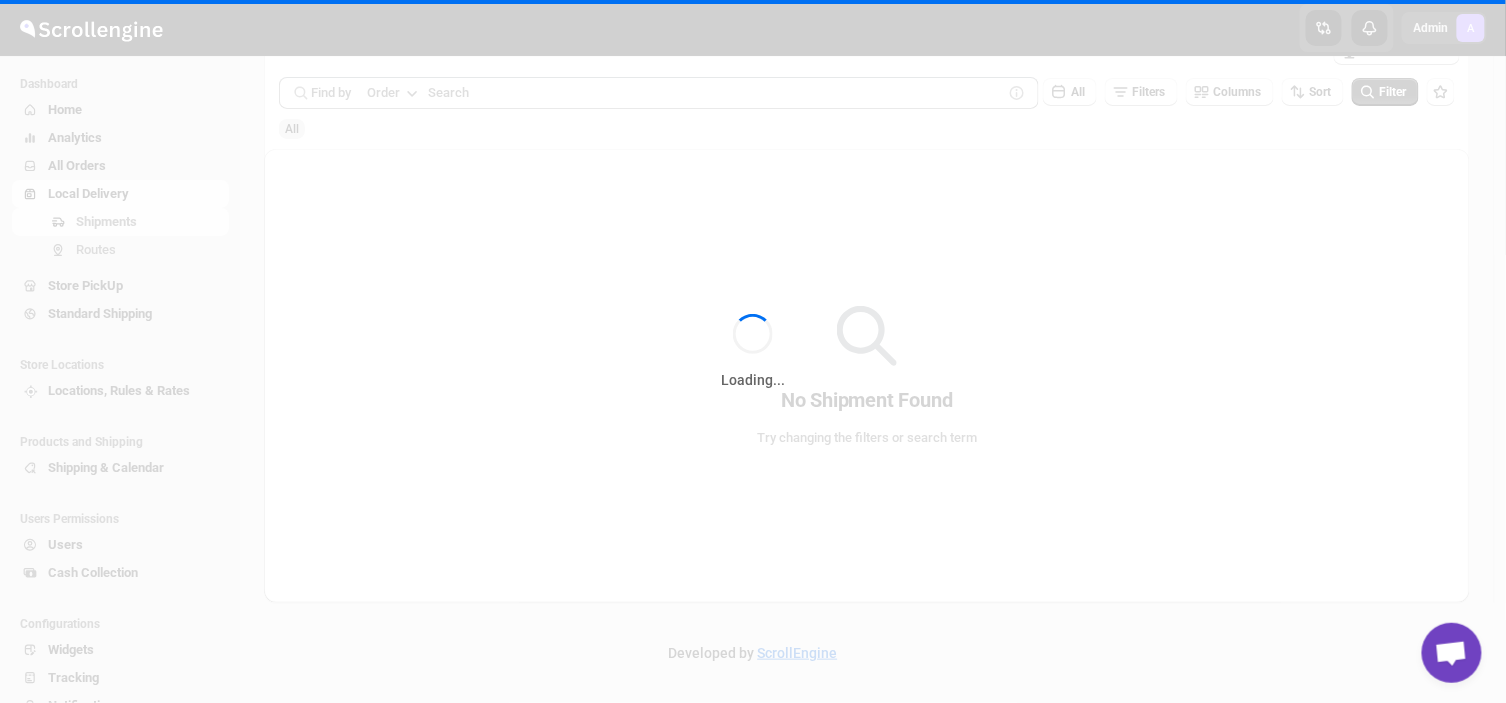 scroll, scrollTop: 0, scrollLeft: 0, axis: both 